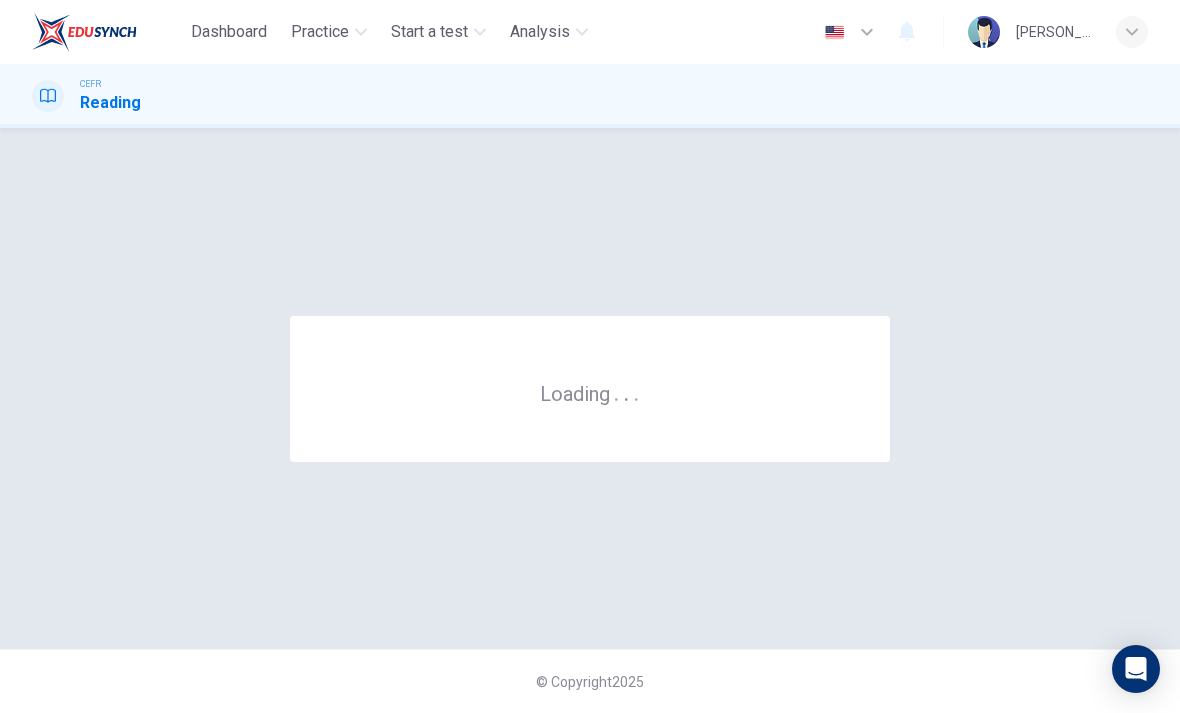 scroll, scrollTop: 0, scrollLeft: 0, axis: both 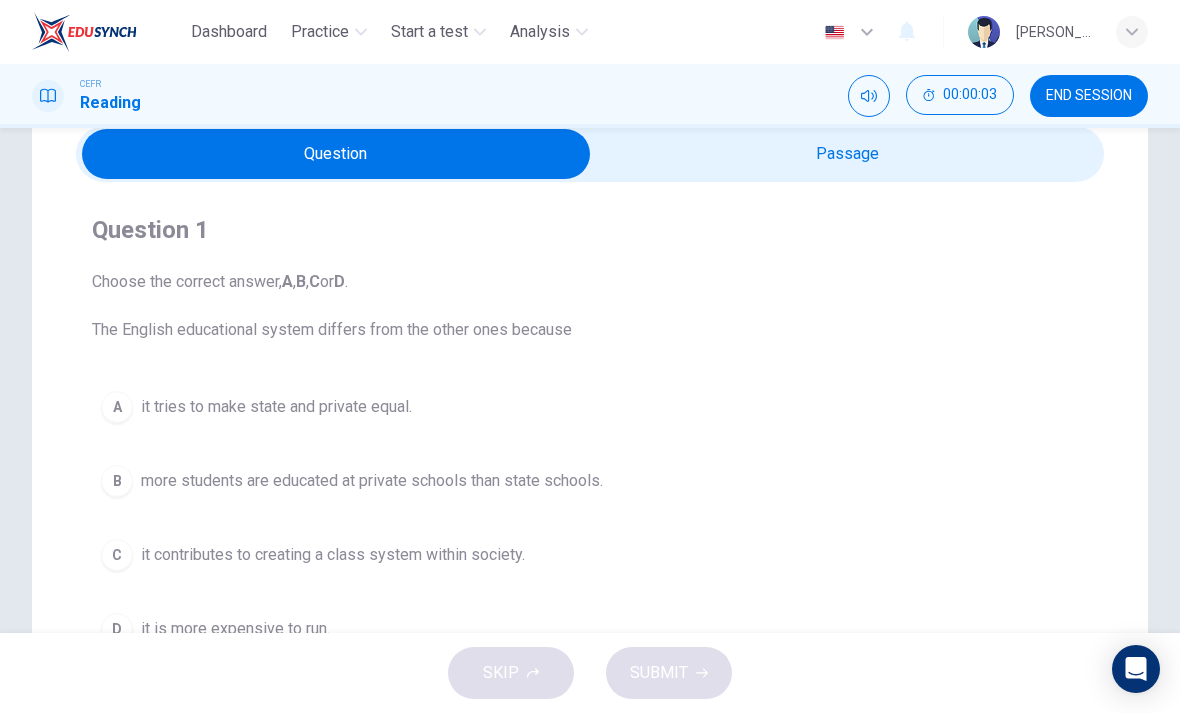 click at bounding box center [336, 154] 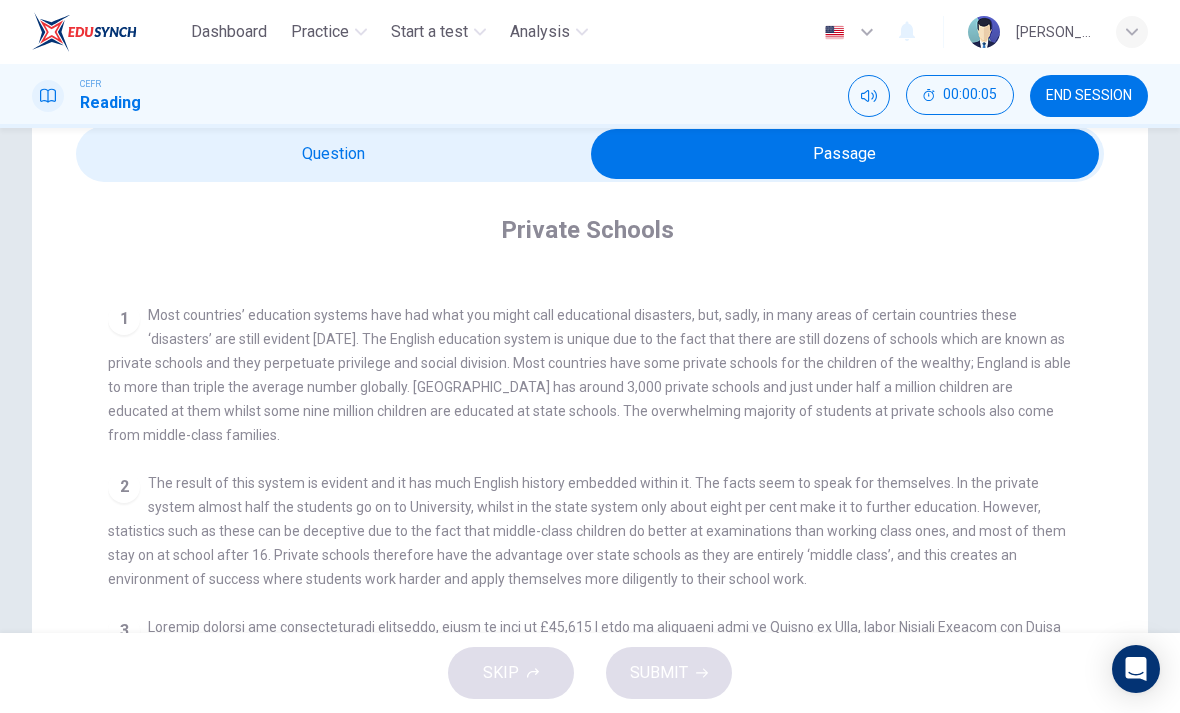 scroll, scrollTop: 350, scrollLeft: 0, axis: vertical 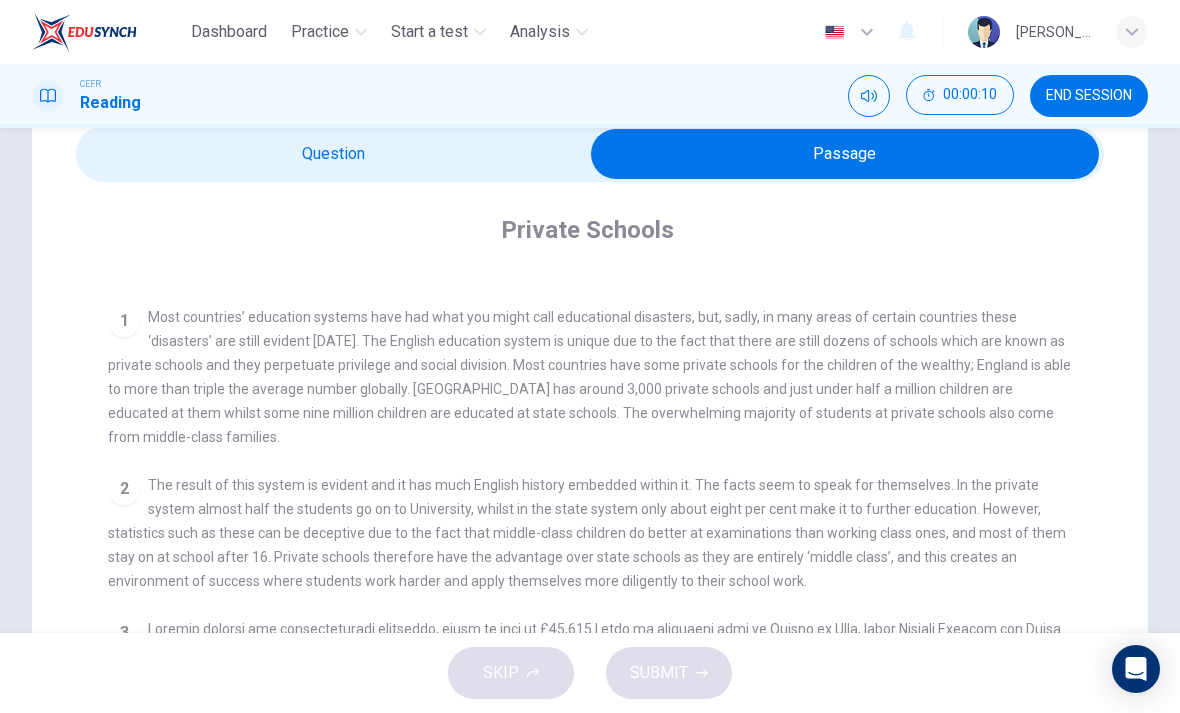 click at bounding box center [845, 154] 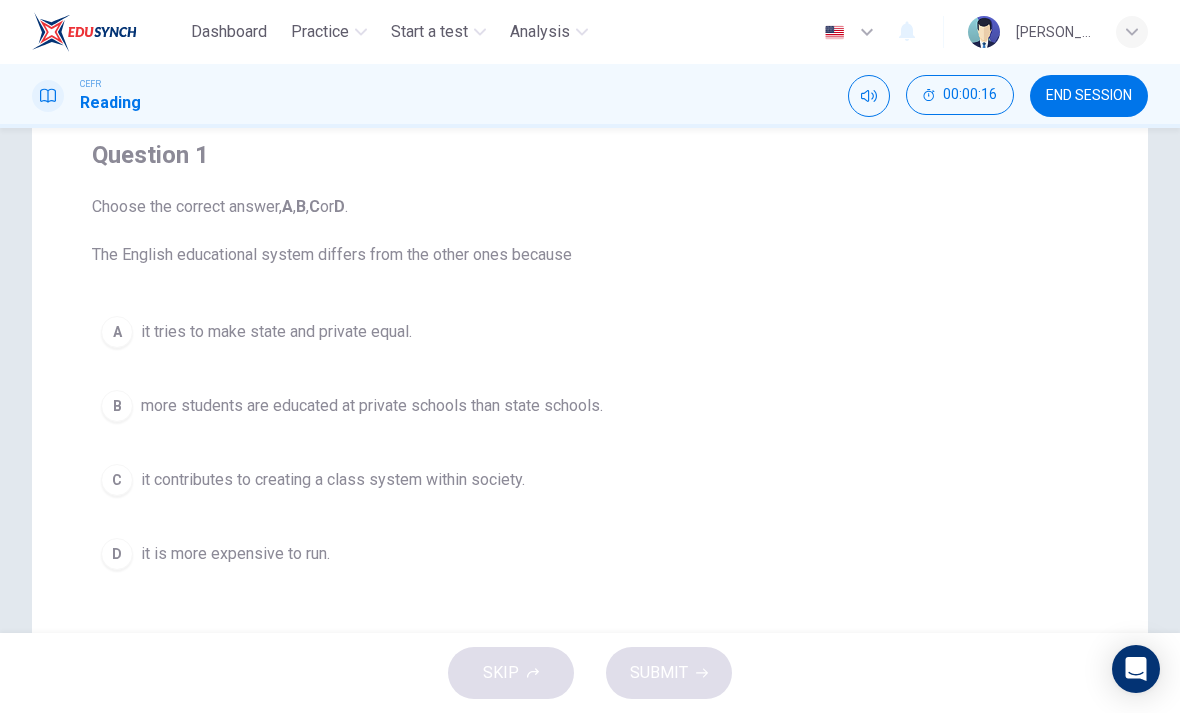 scroll, scrollTop: 144, scrollLeft: 0, axis: vertical 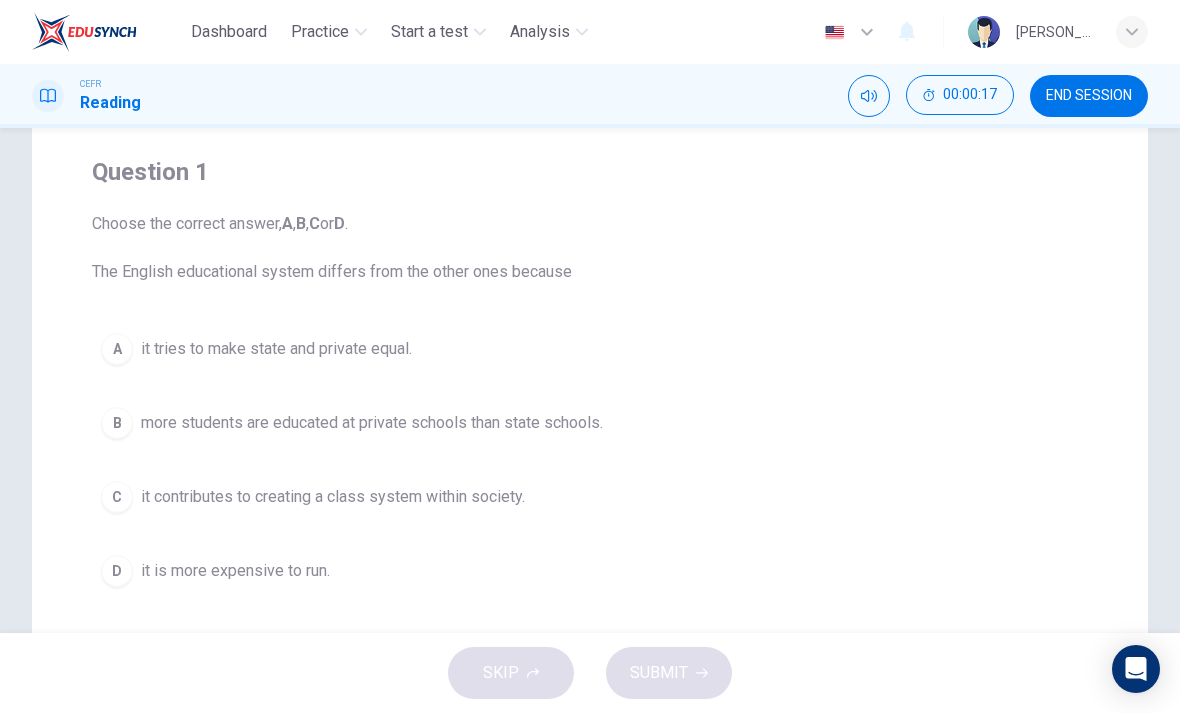 click on "it contributes to creating a class system within society." at bounding box center (333, 497) 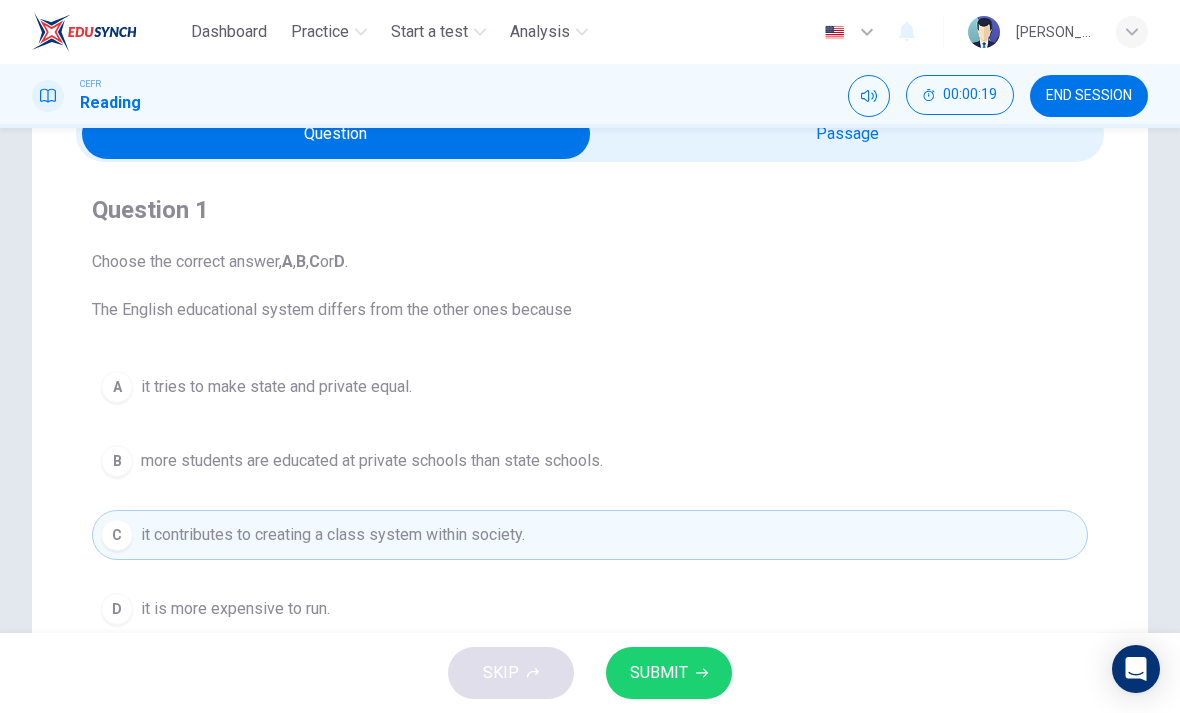 scroll, scrollTop: 89, scrollLeft: 0, axis: vertical 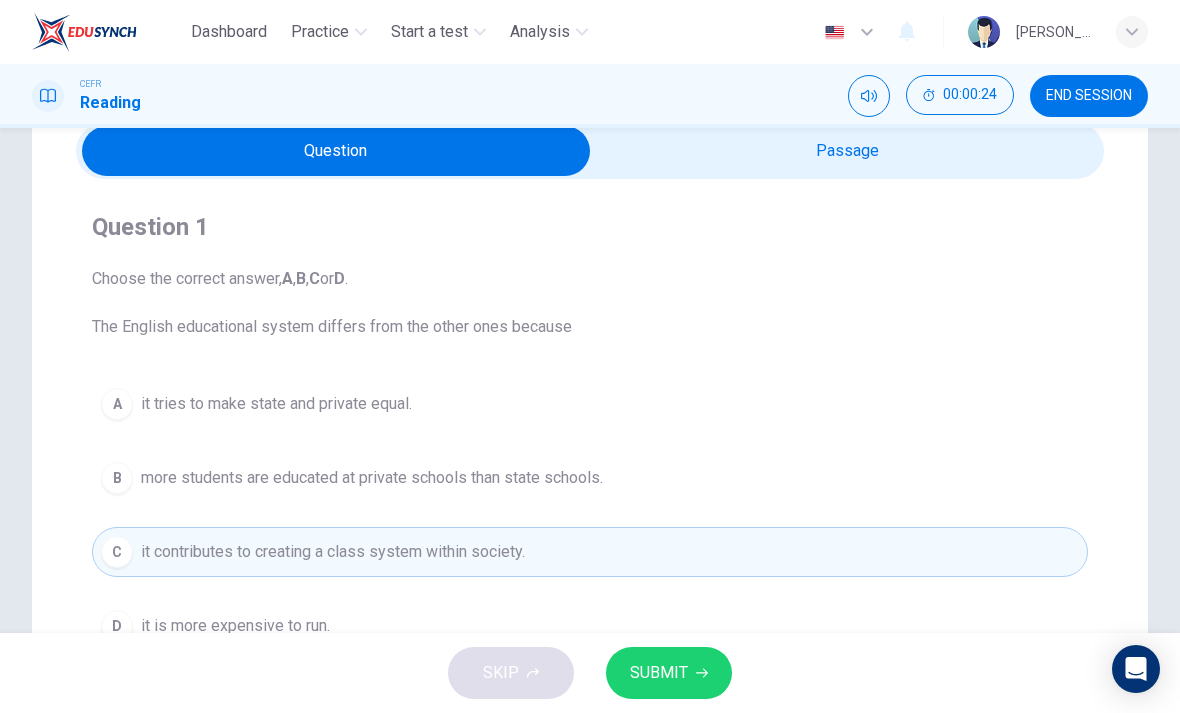 click at bounding box center (336, 151) 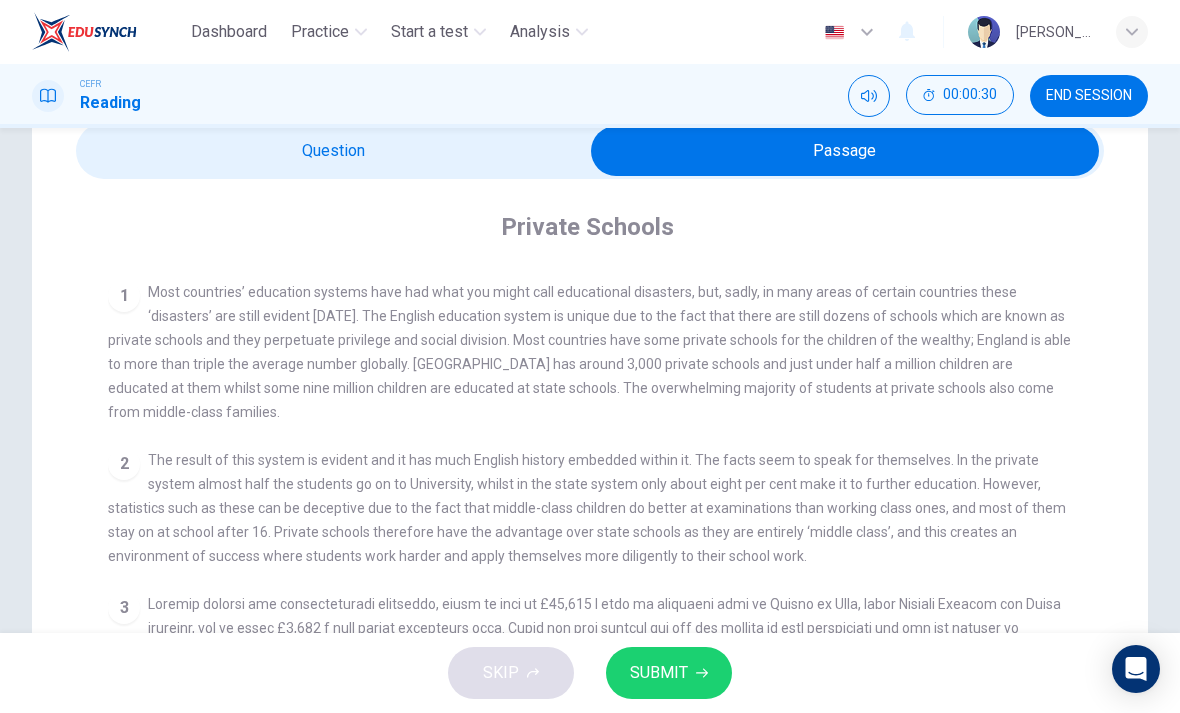 scroll, scrollTop: 376, scrollLeft: 0, axis: vertical 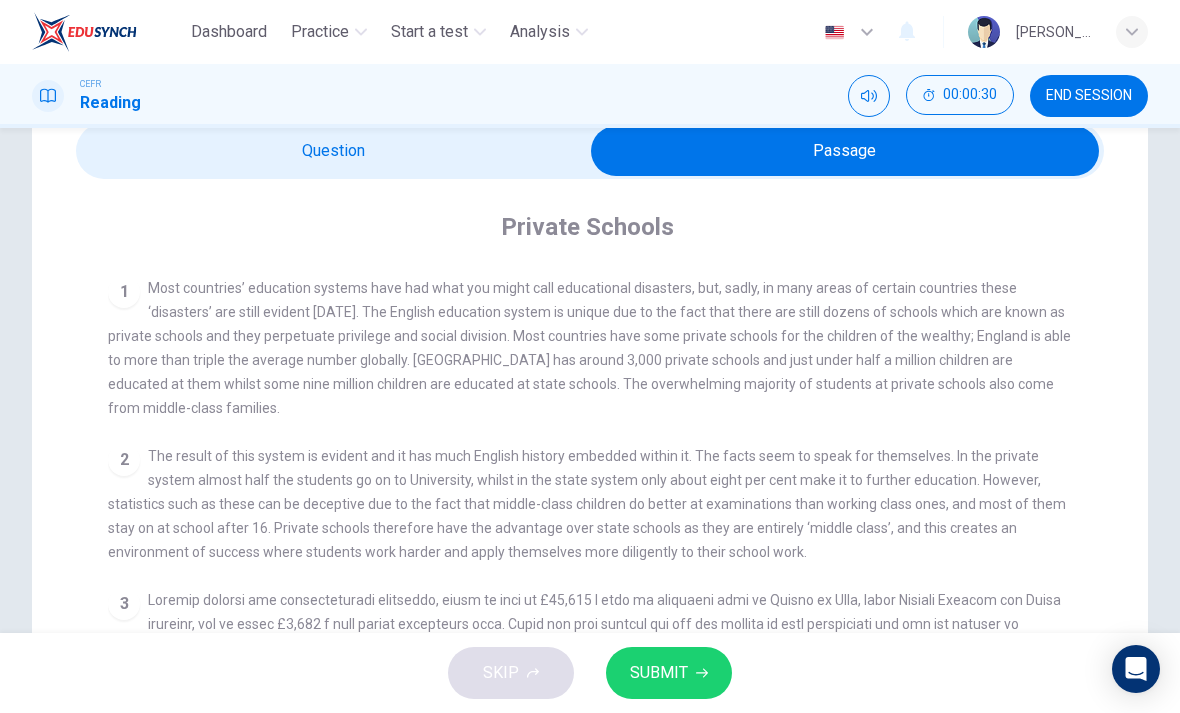 click at bounding box center [845, 151] 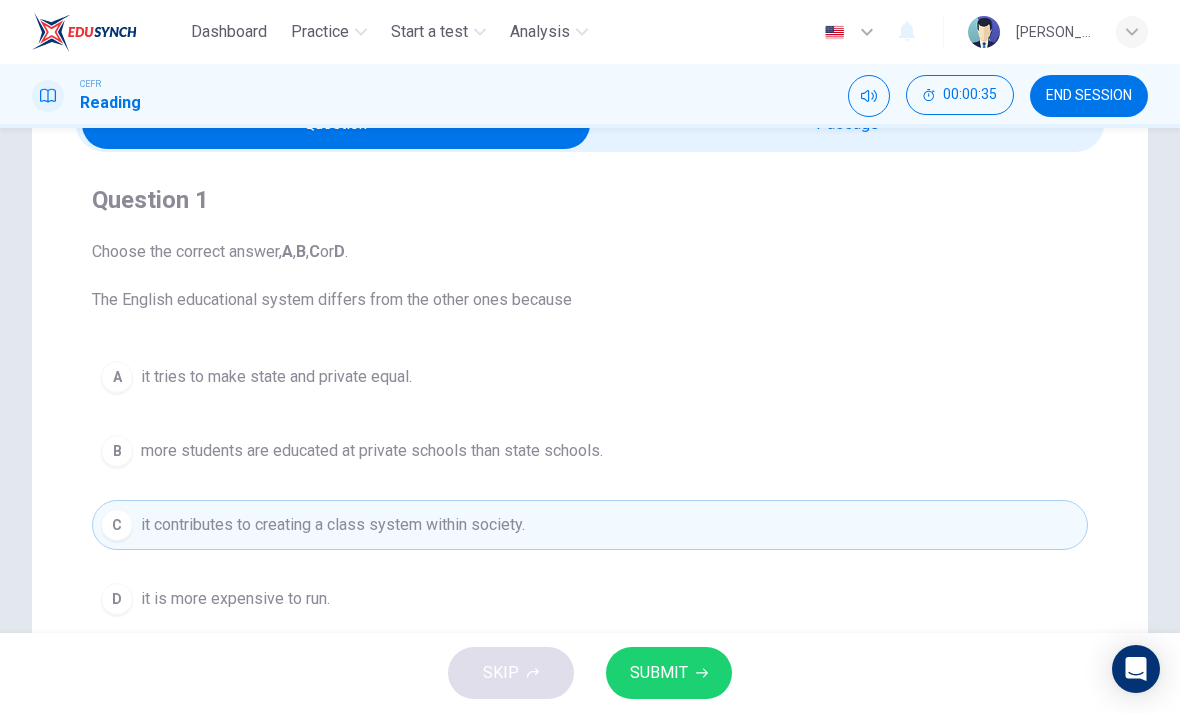 scroll, scrollTop: 138, scrollLeft: 0, axis: vertical 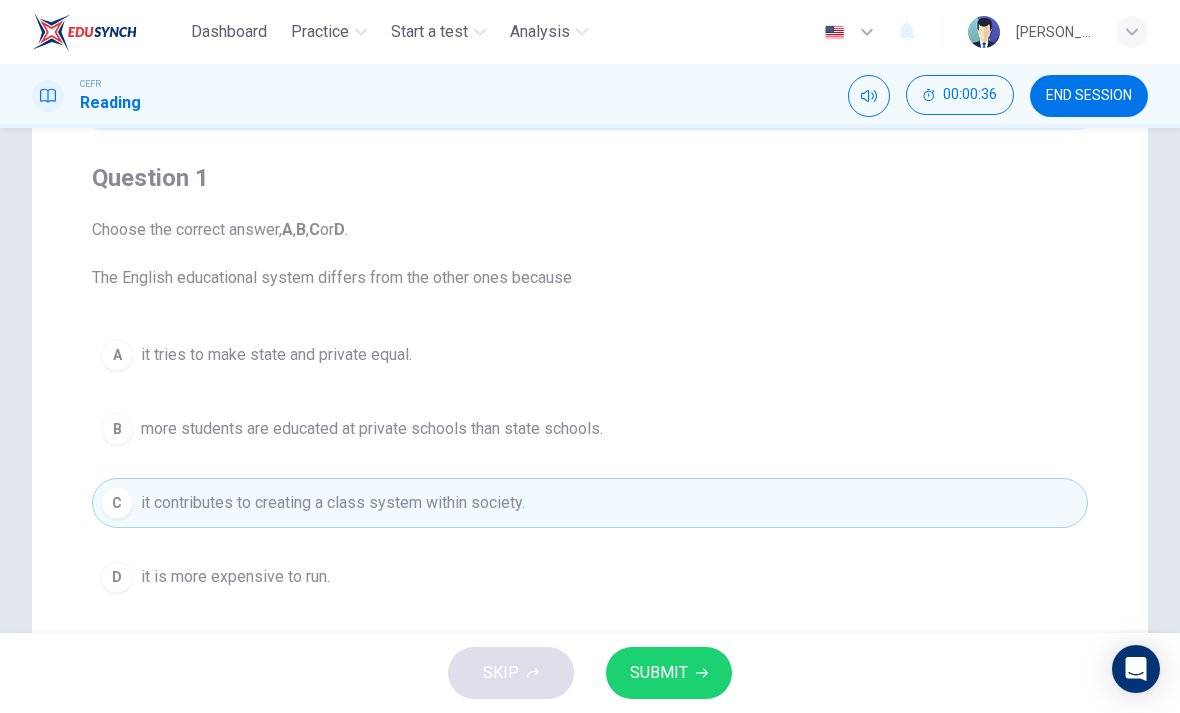 click 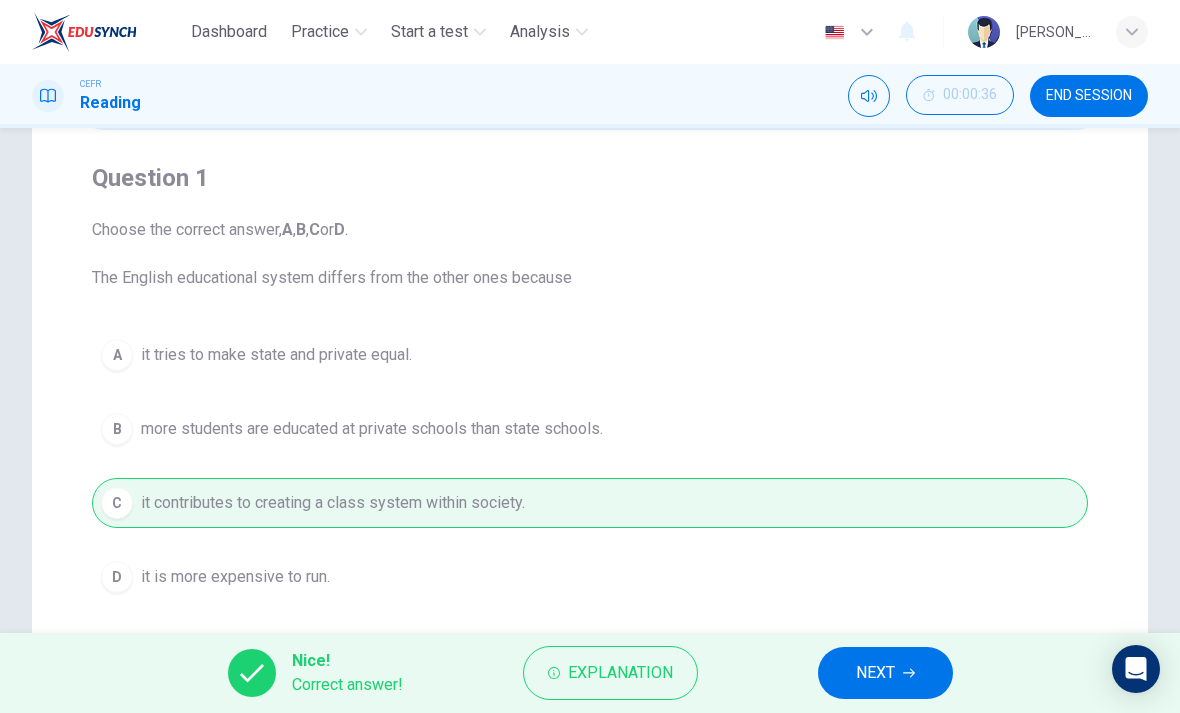 click on "NEXT" at bounding box center [875, 673] 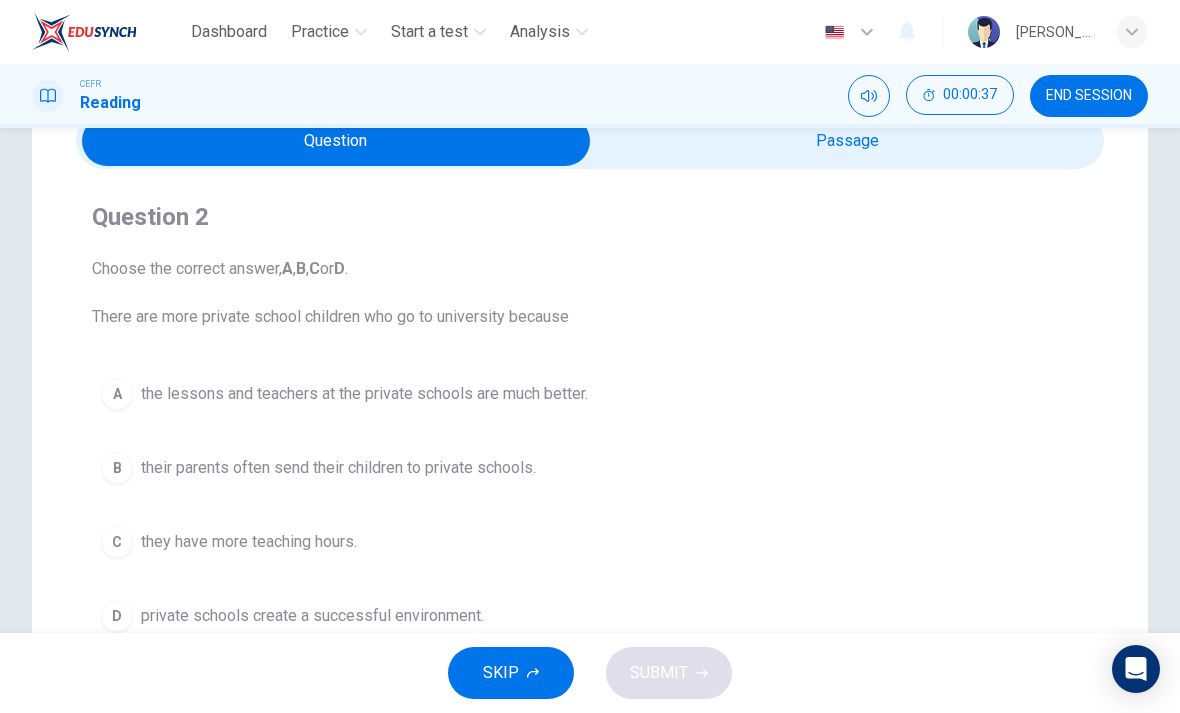 scroll, scrollTop: 97, scrollLeft: 0, axis: vertical 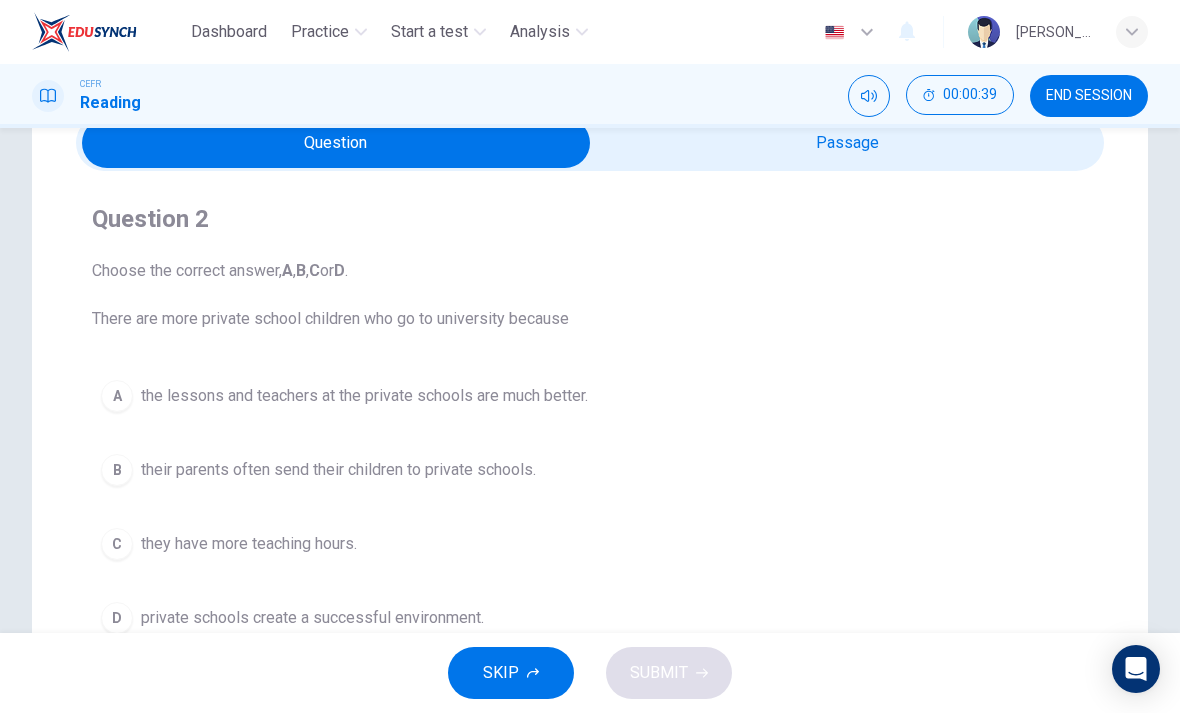 click at bounding box center [336, 143] 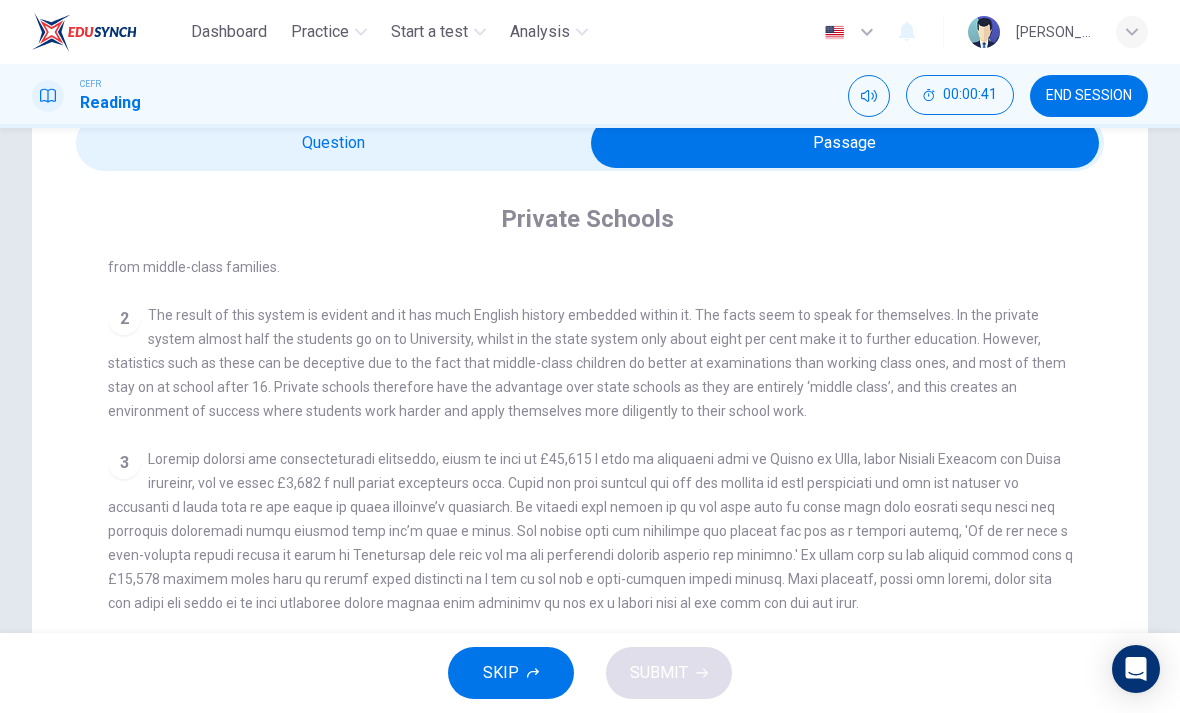 scroll, scrollTop: 513, scrollLeft: 0, axis: vertical 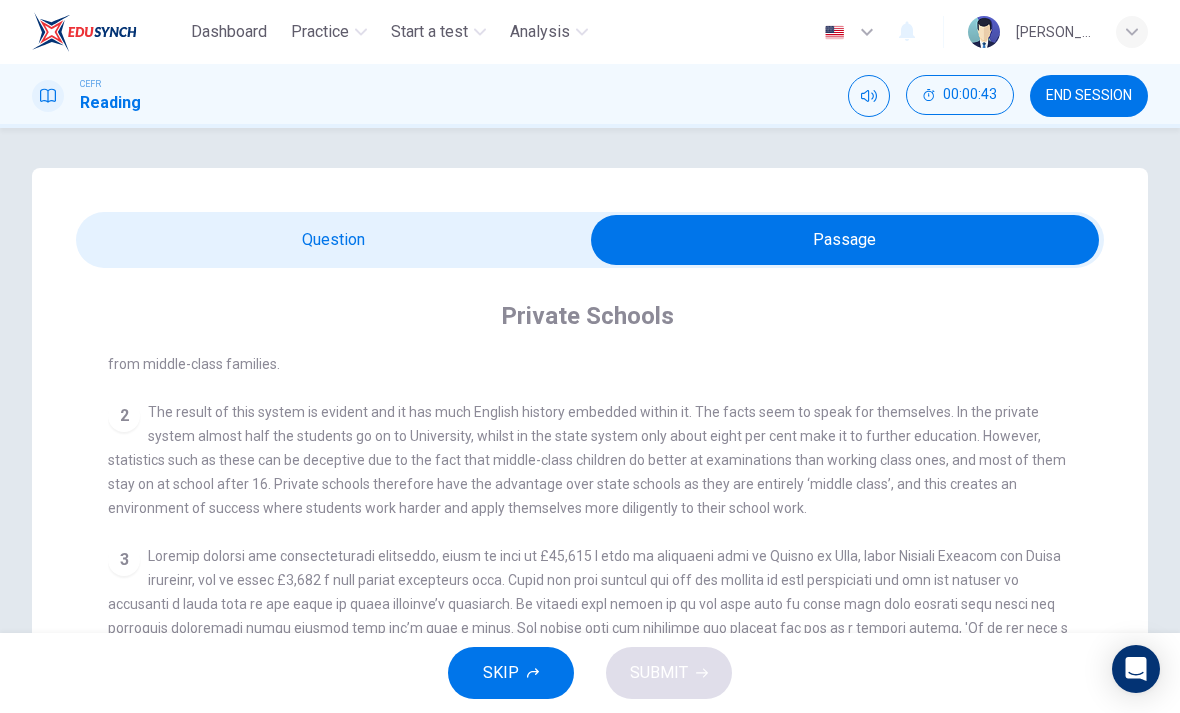 click at bounding box center [845, 240] 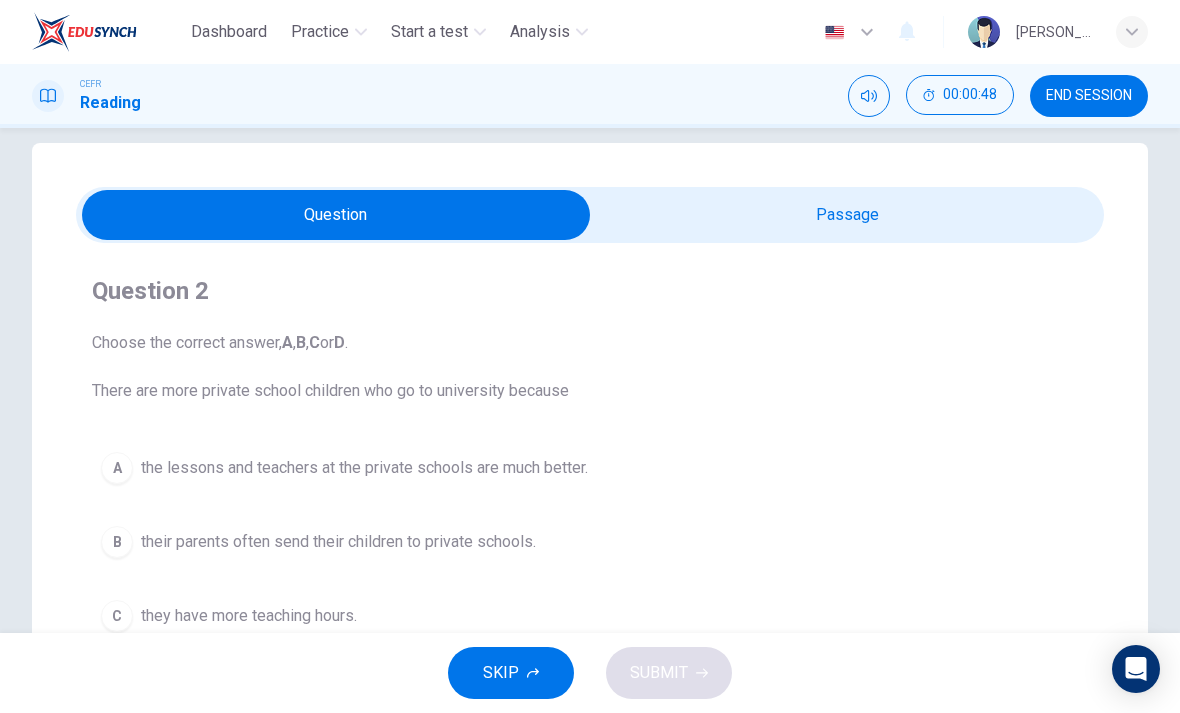 scroll, scrollTop: 22, scrollLeft: 0, axis: vertical 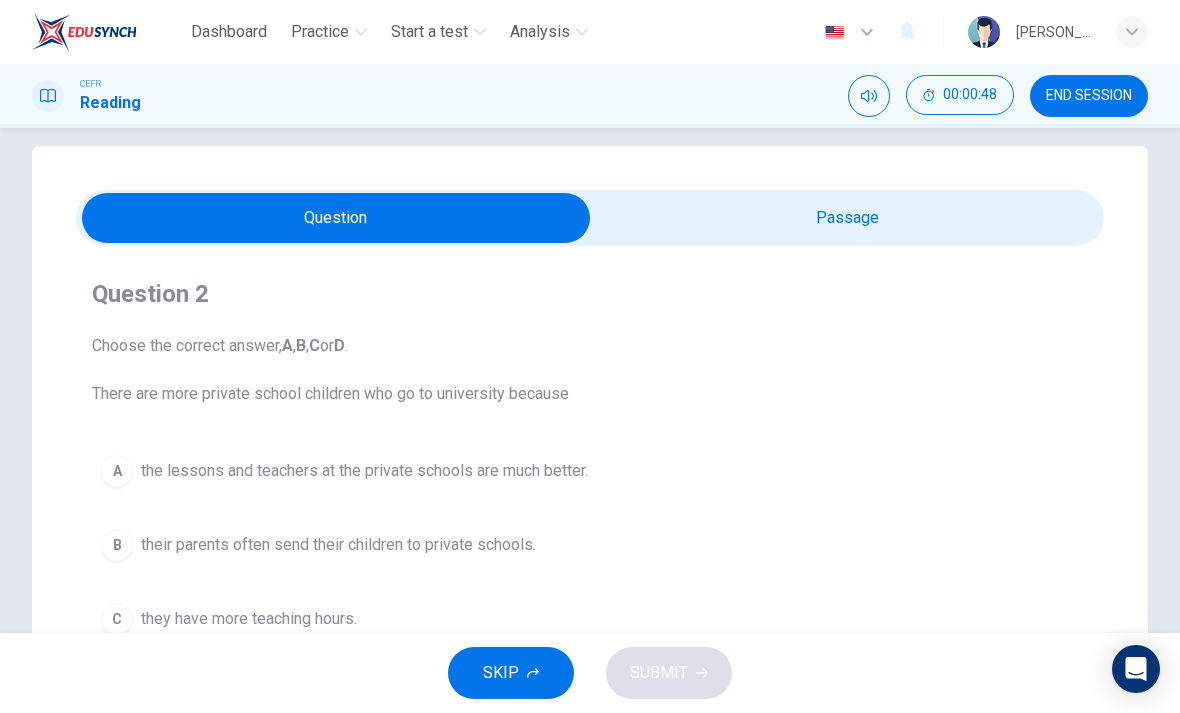 click at bounding box center (336, 218) 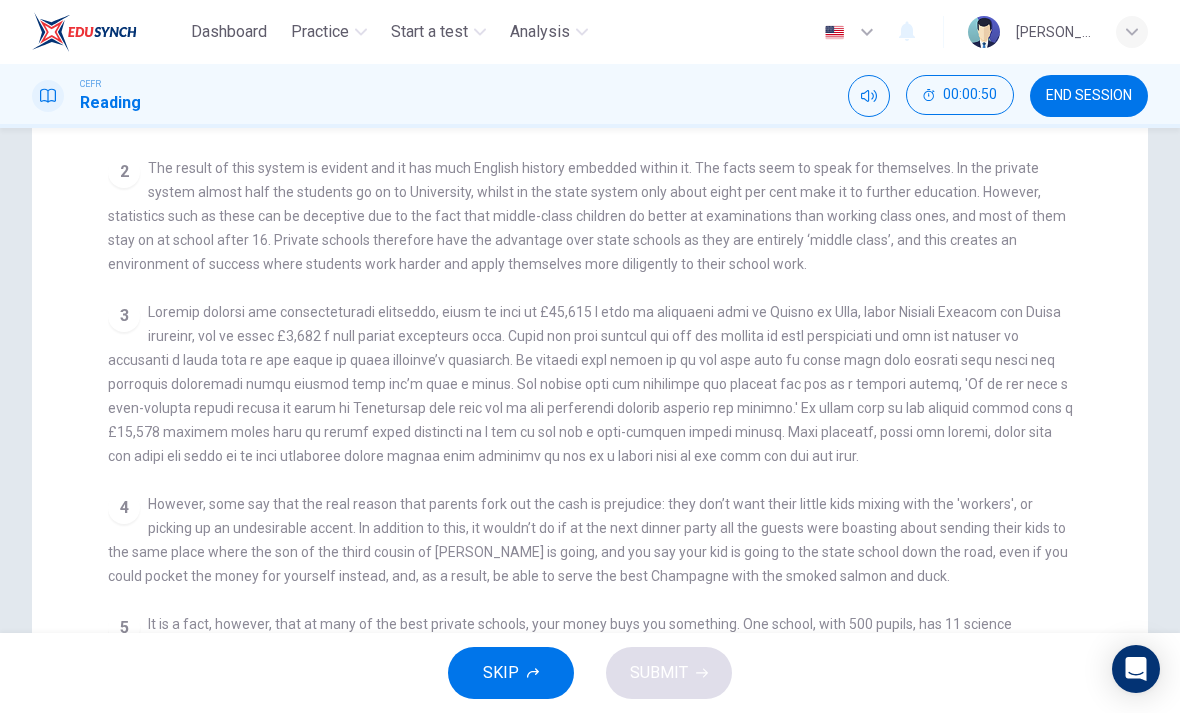 scroll, scrollTop: 243, scrollLeft: 0, axis: vertical 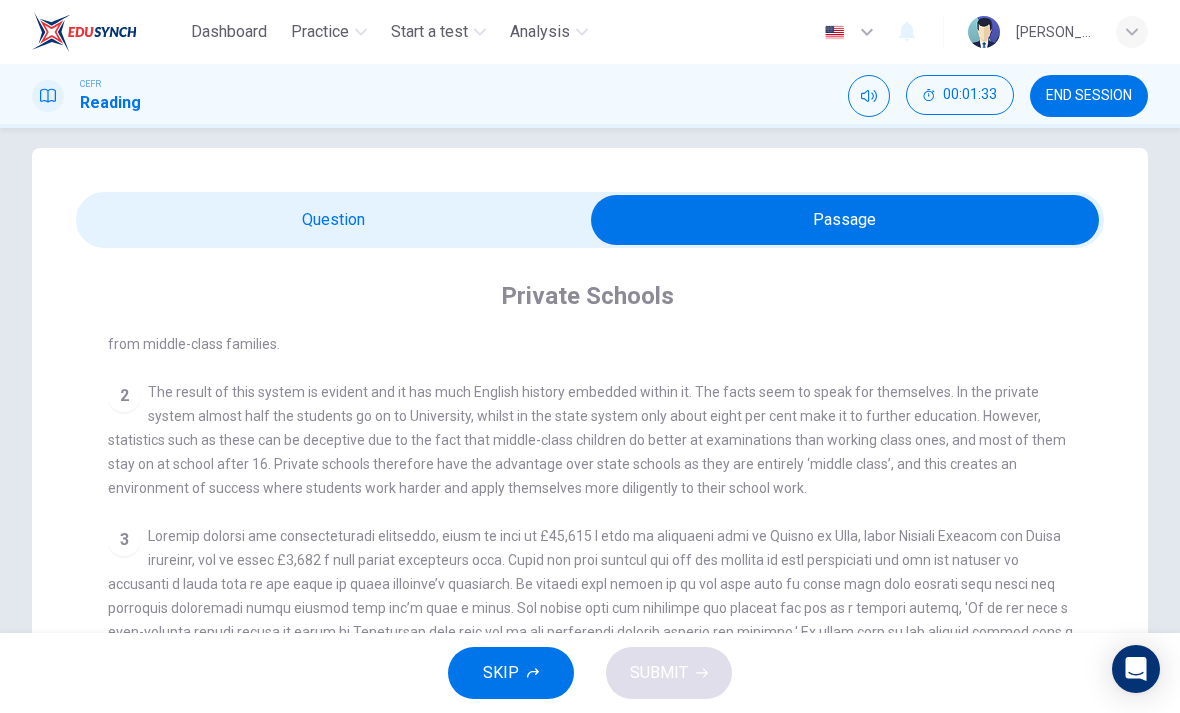 click at bounding box center [845, 220] 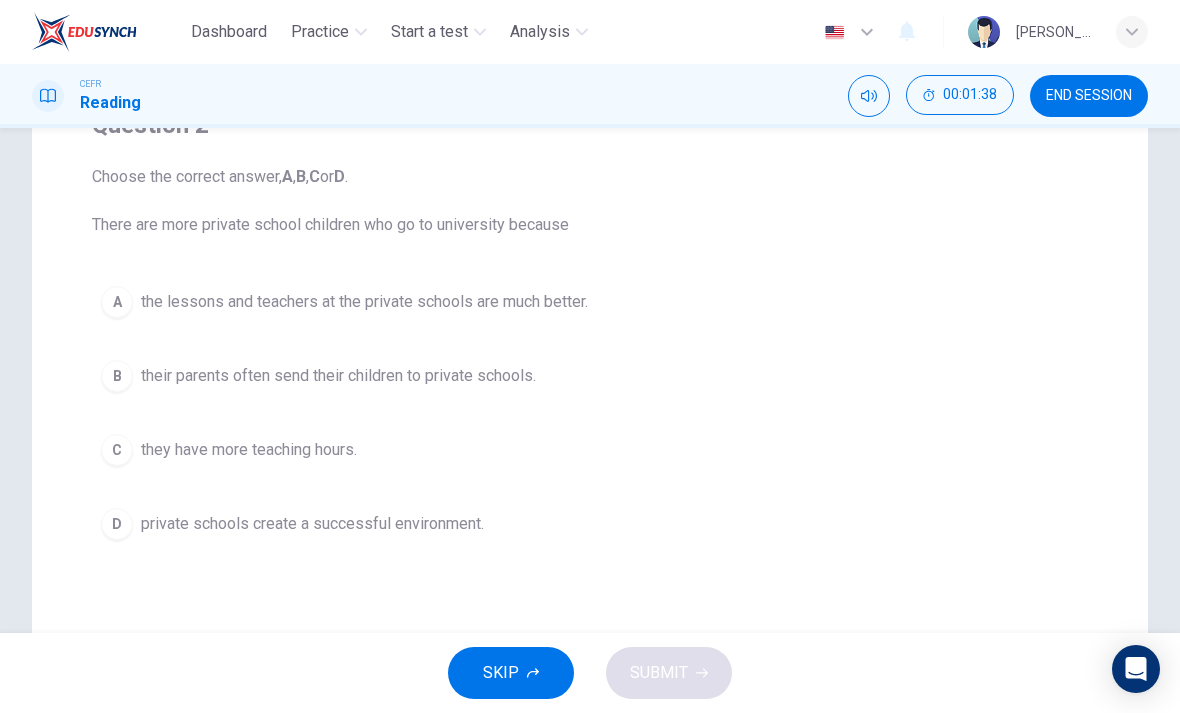scroll, scrollTop: 159, scrollLeft: 0, axis: vertical 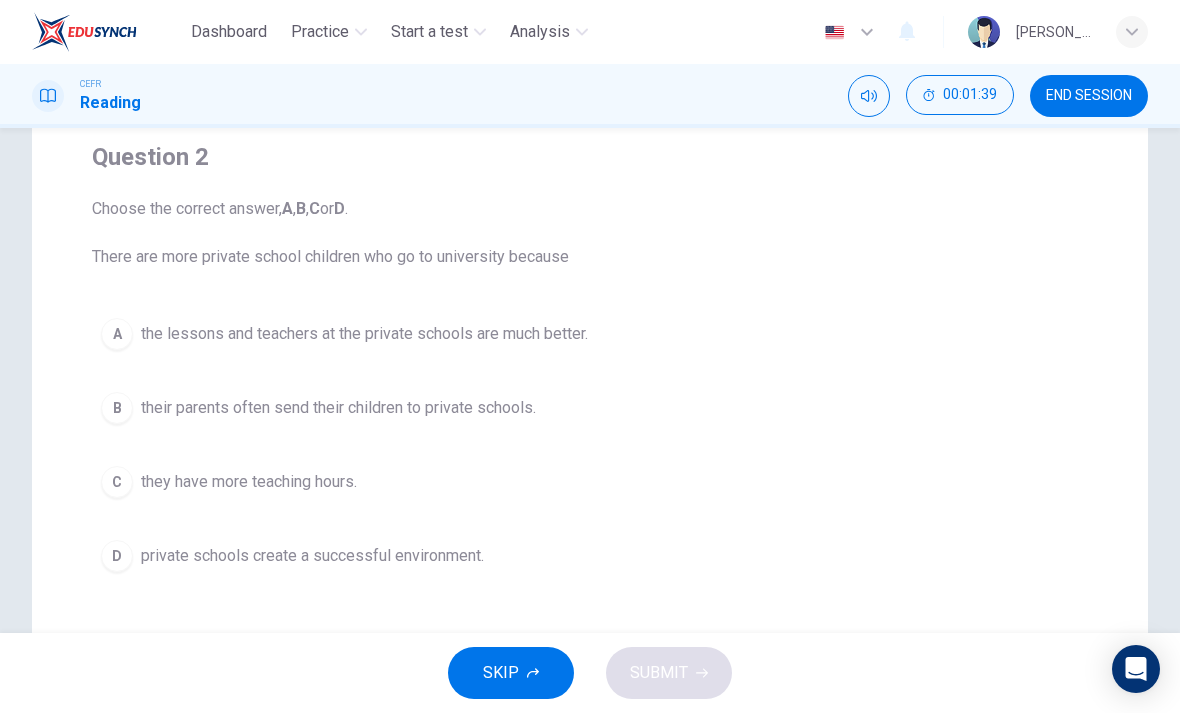 click on "D private schools create a successful environment." at bounding box center (590, 556) 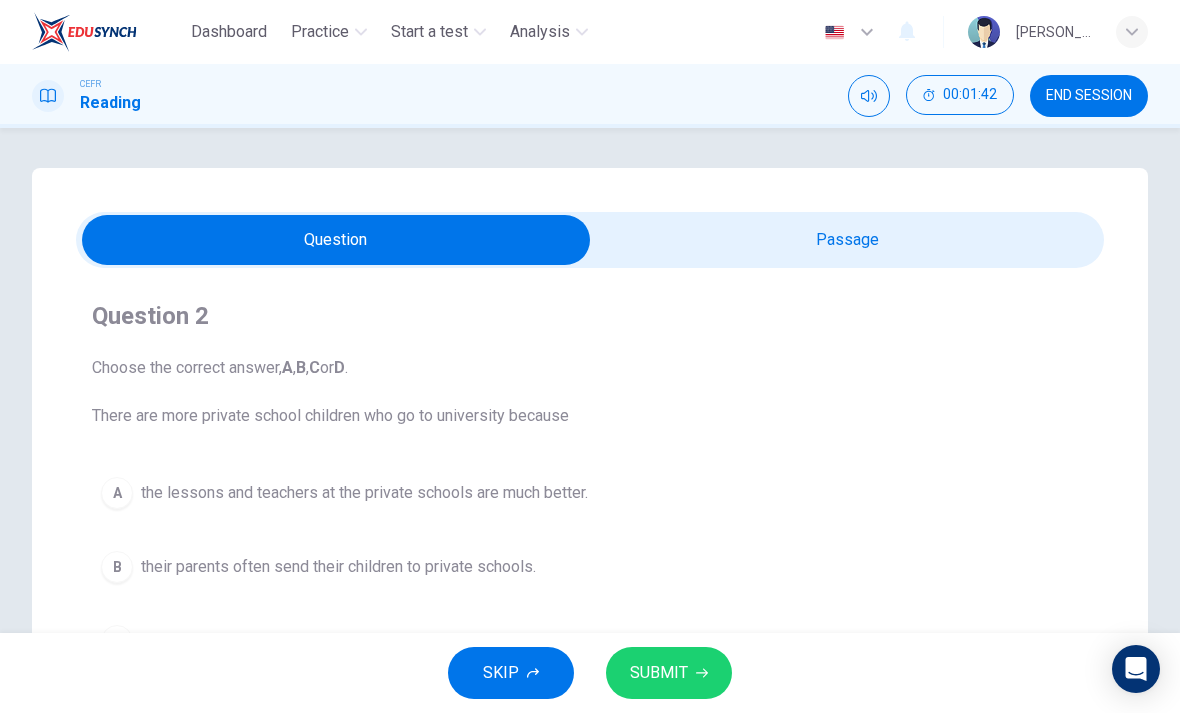 scroll, scrollTop: 0, scrollLeft: 0, axis: both 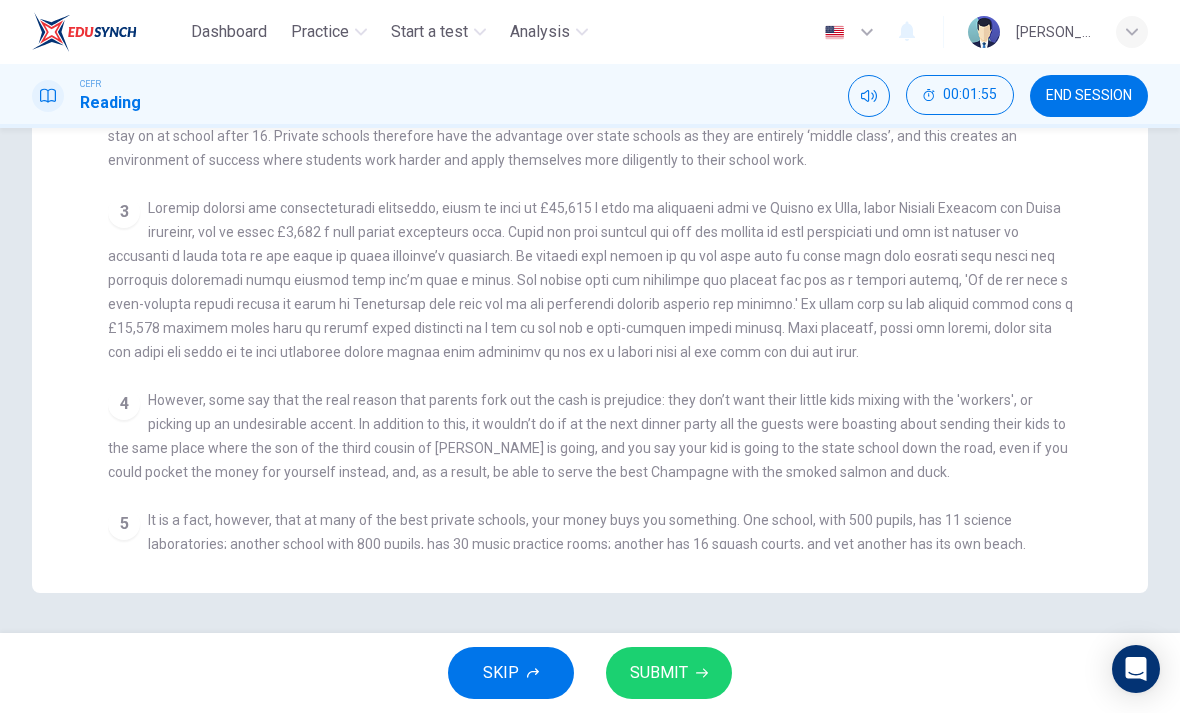 click on "3" at bounding box center (590, 280) 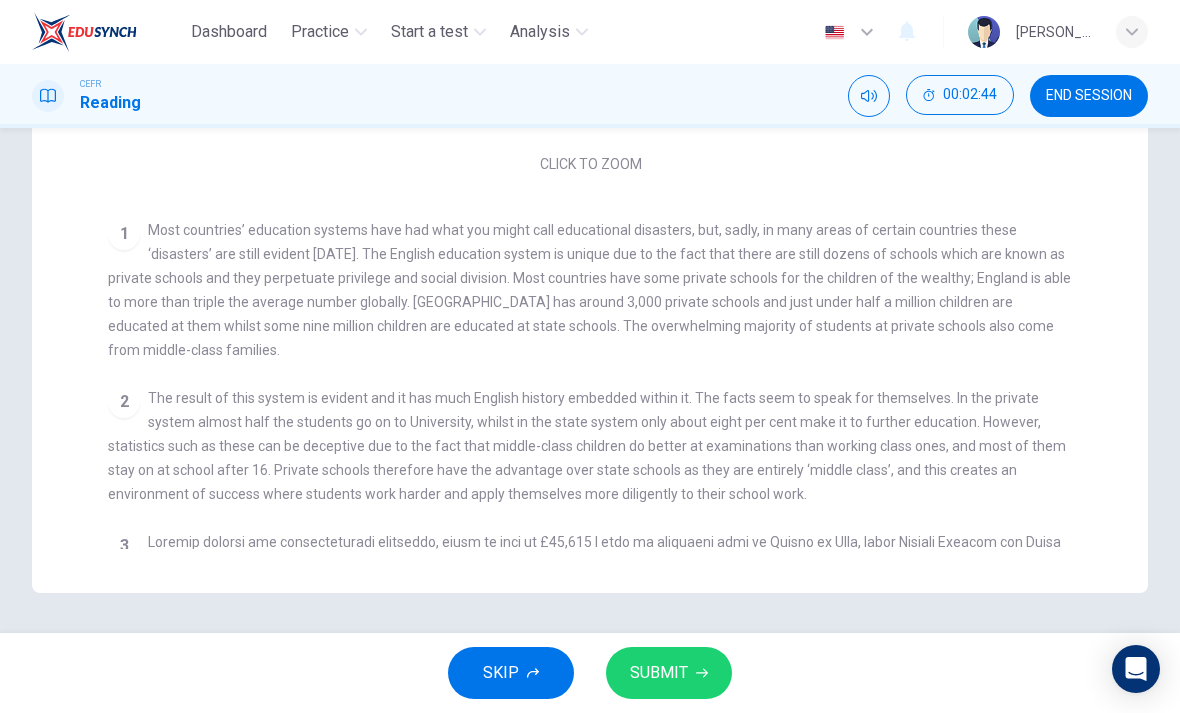 scroll, scrollTop: 0, scrollLeft: 0, axis: both 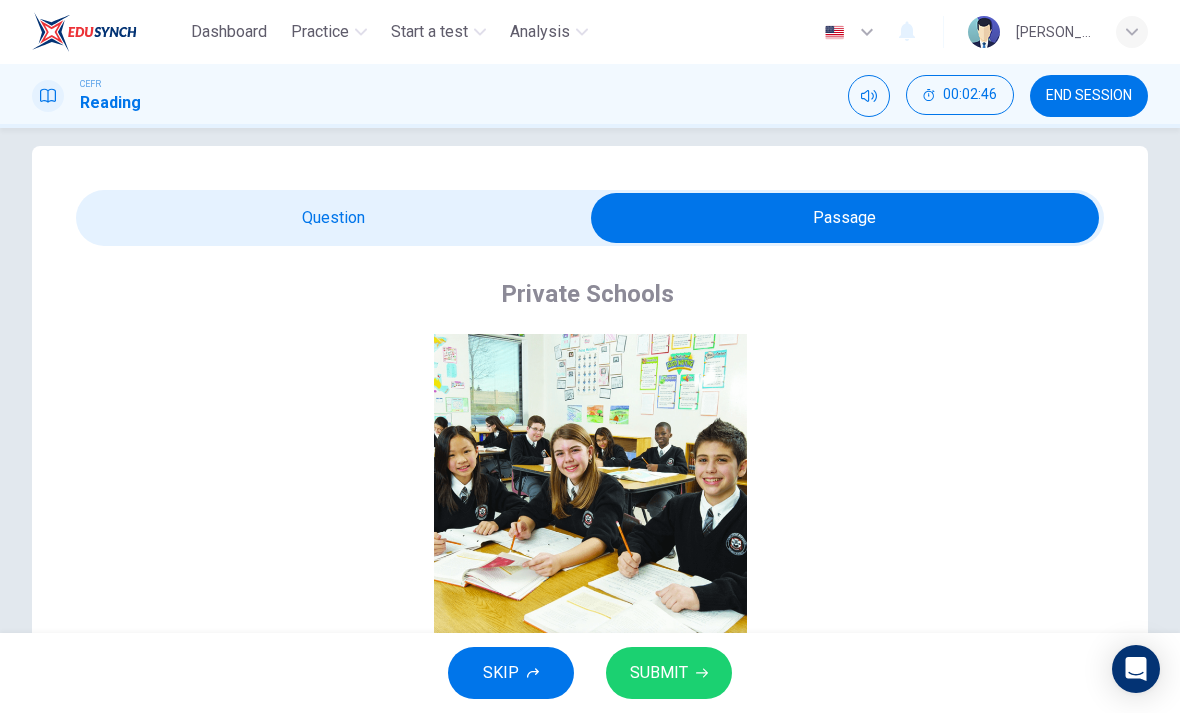 click at bounding box center [845, 218] 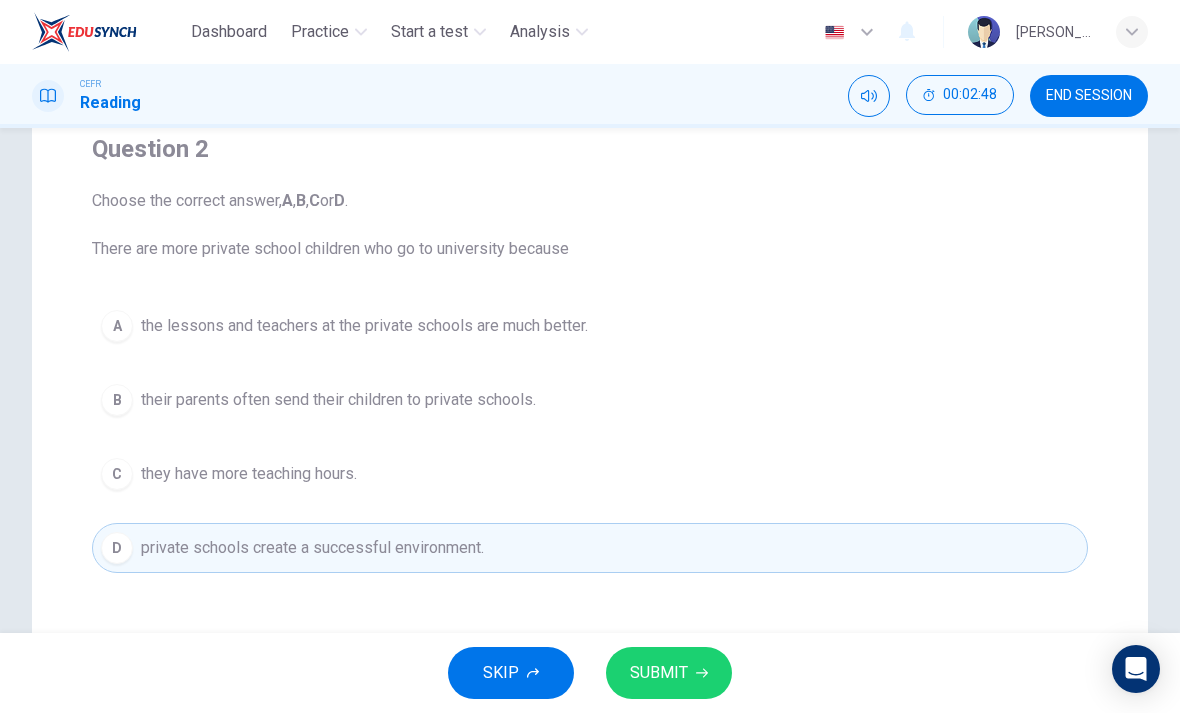 scroll, scrollTop: 168, scrollLeft: 0, axis: vertical 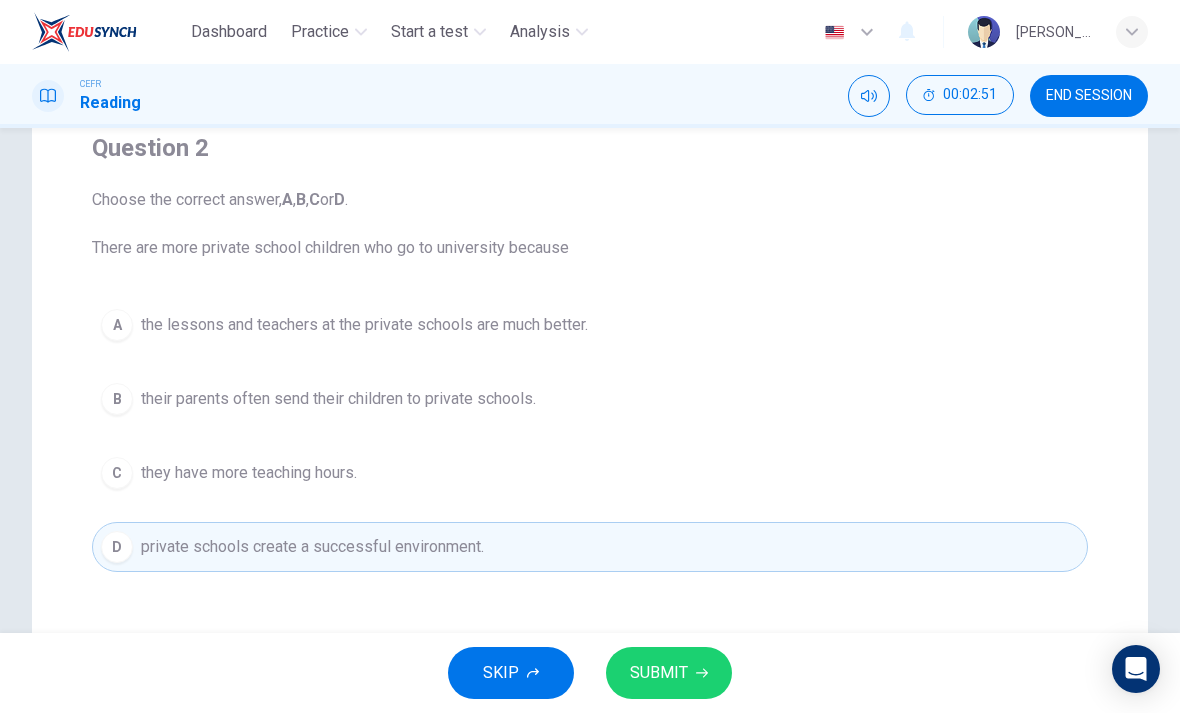 click on "SUBMIT" at bounding box center [659, 673] 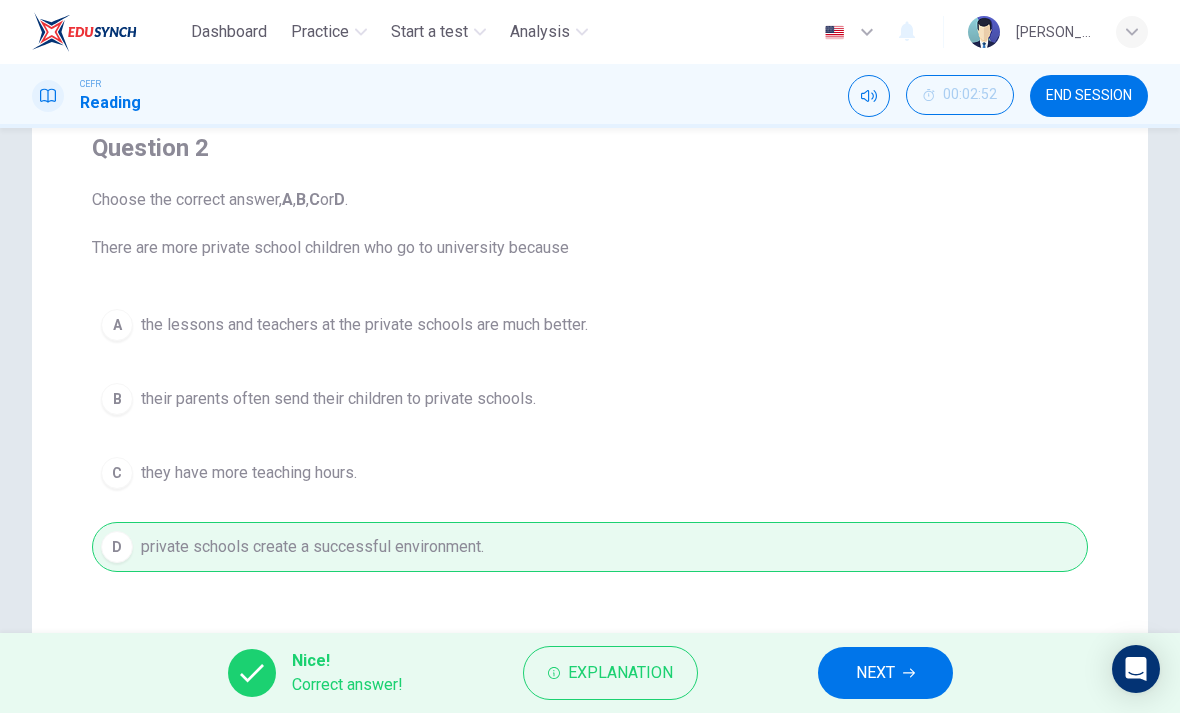 click on "NEXT" at bounding box center (885, 673) 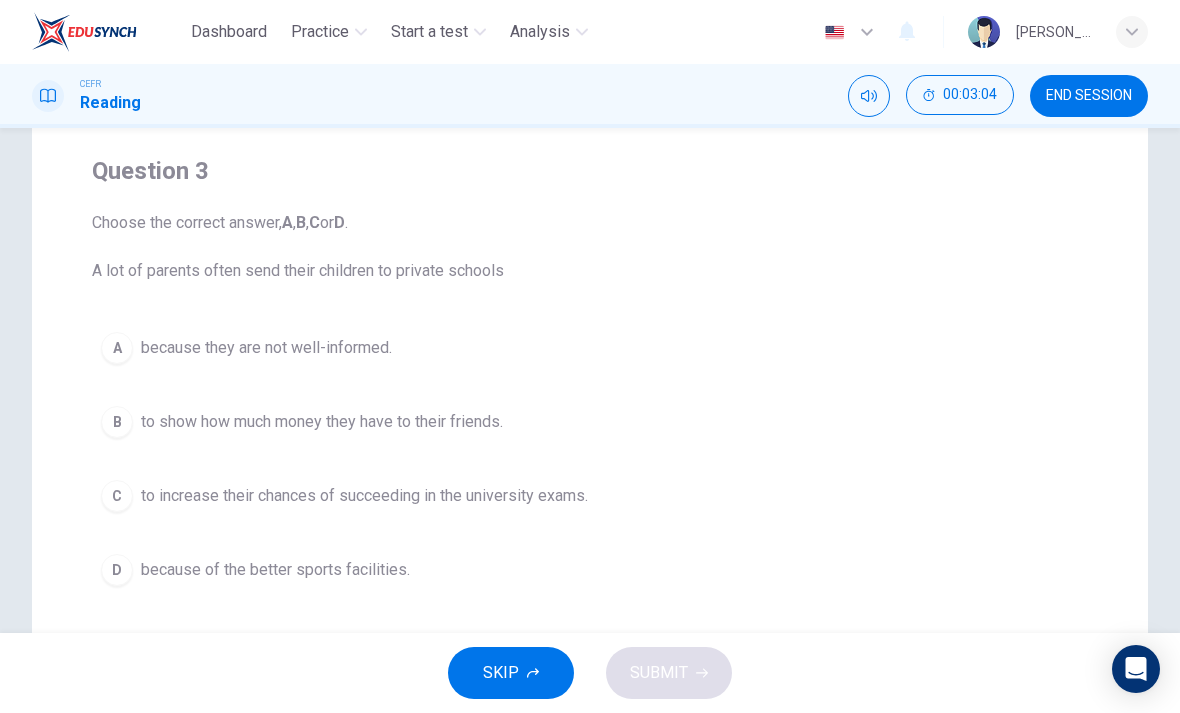 scroll, scrollTop: 147, scrollLeft: 0, axis: vertical 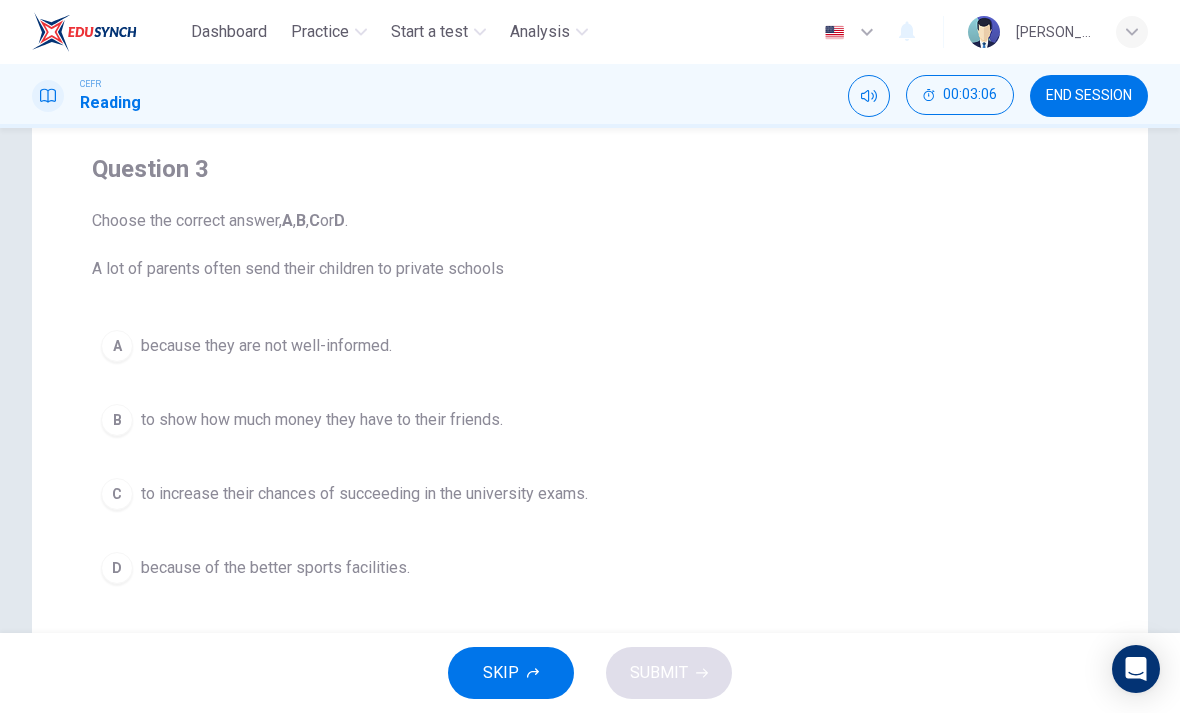 click on "C" at bounding box center [117, 494] 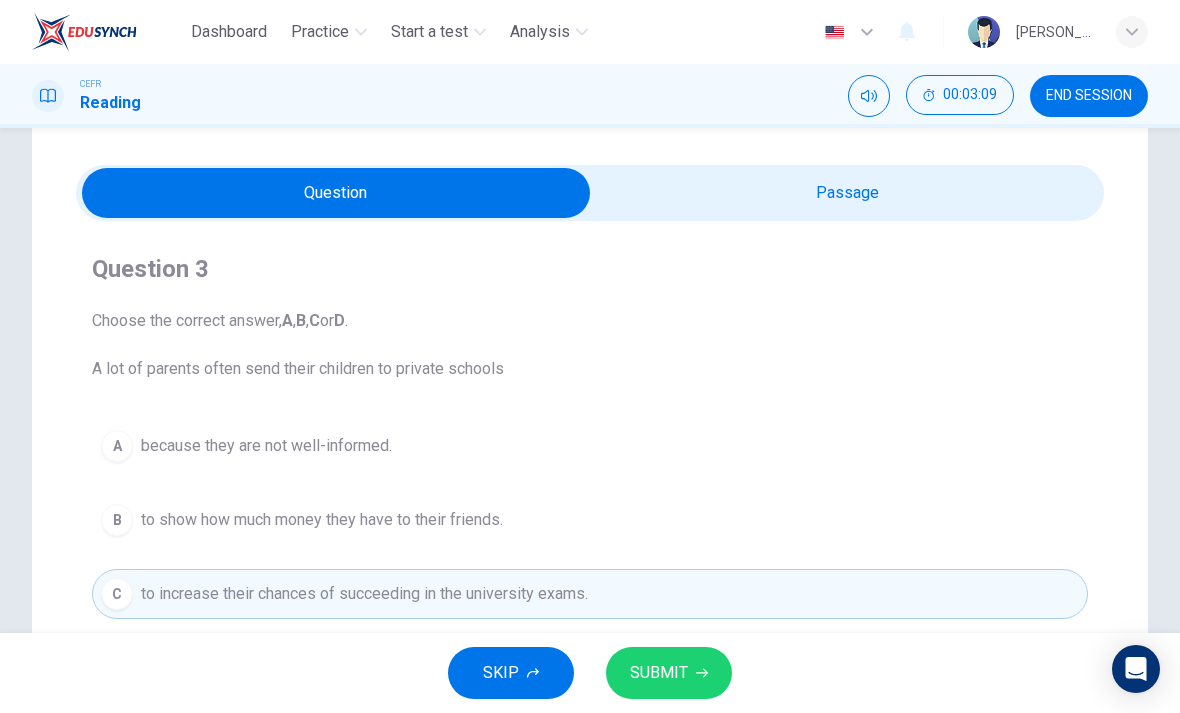 scroll, scrollTop: 46, scrollLeft: 0, axis: vertical 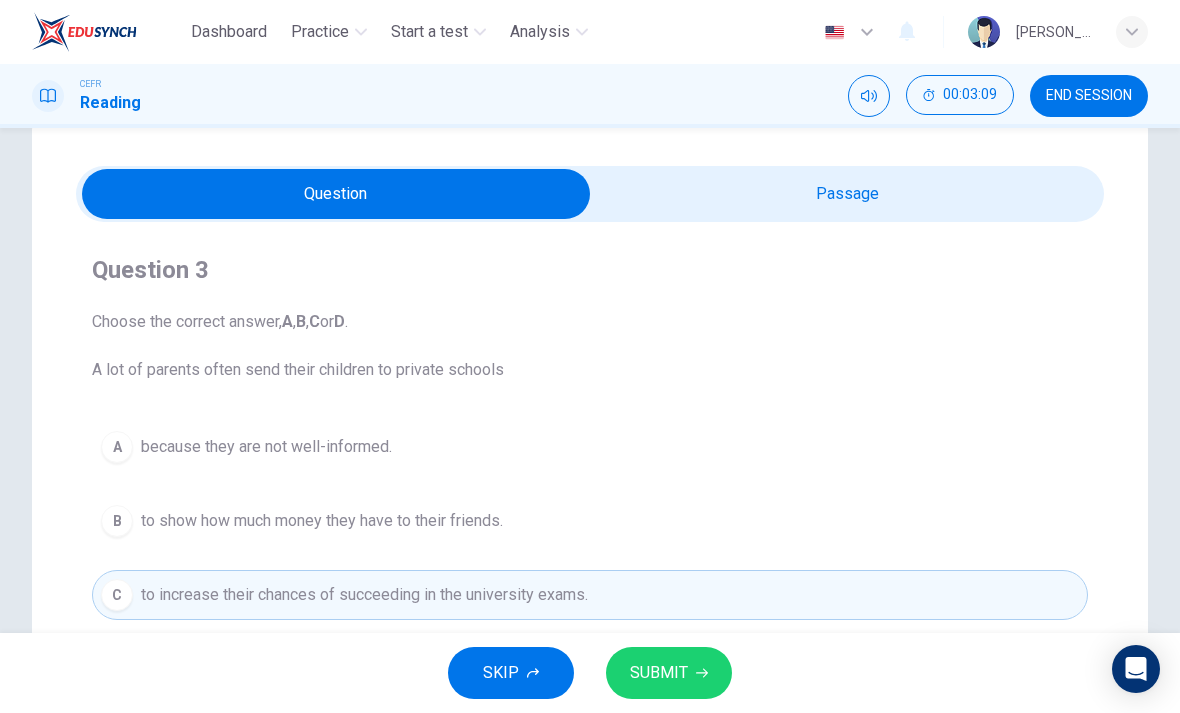 click at bounding box center [336, 194] 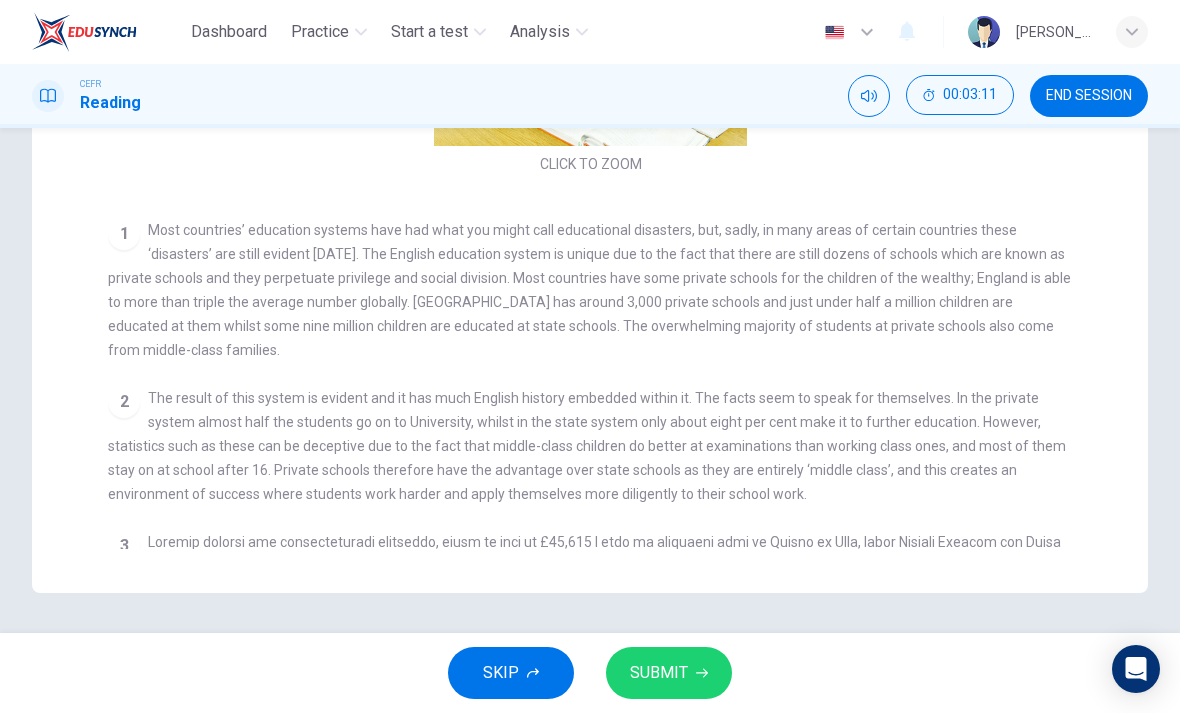 scroll, scrollTop: 523, scrollLeft: 0, axis: vertical 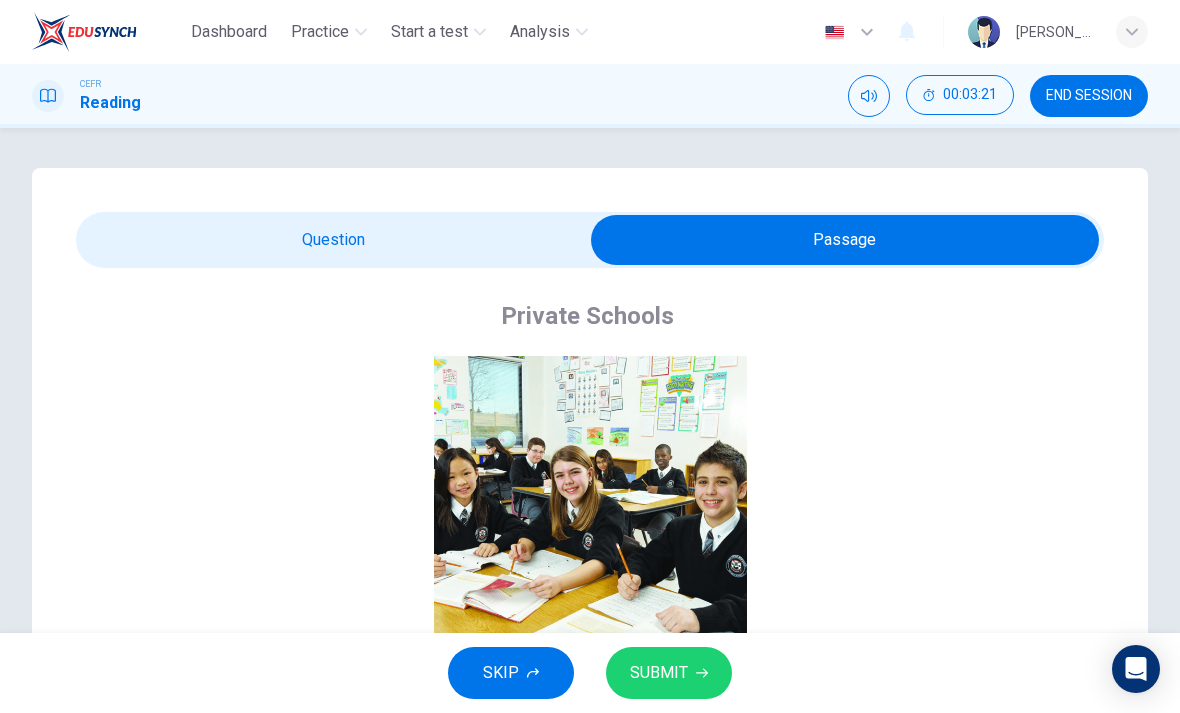 click at bounding box center [845, 240] 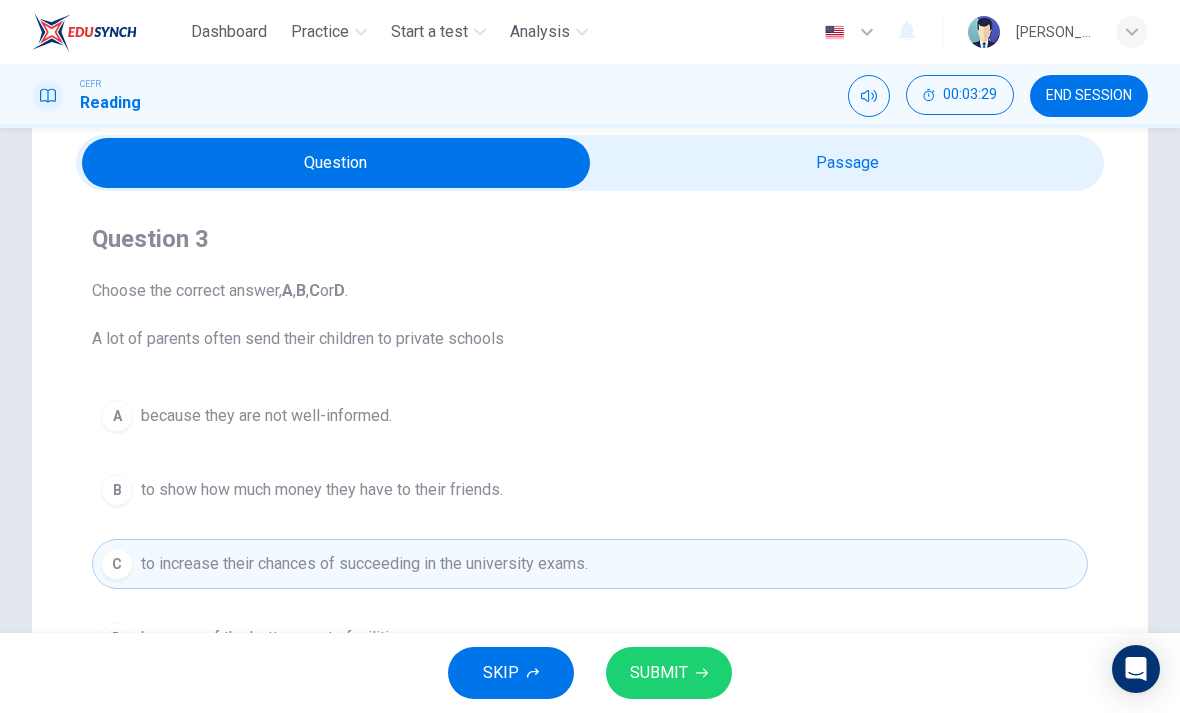 scroll, scrollTop: 75, scrollLeft: 0, axis: vertical 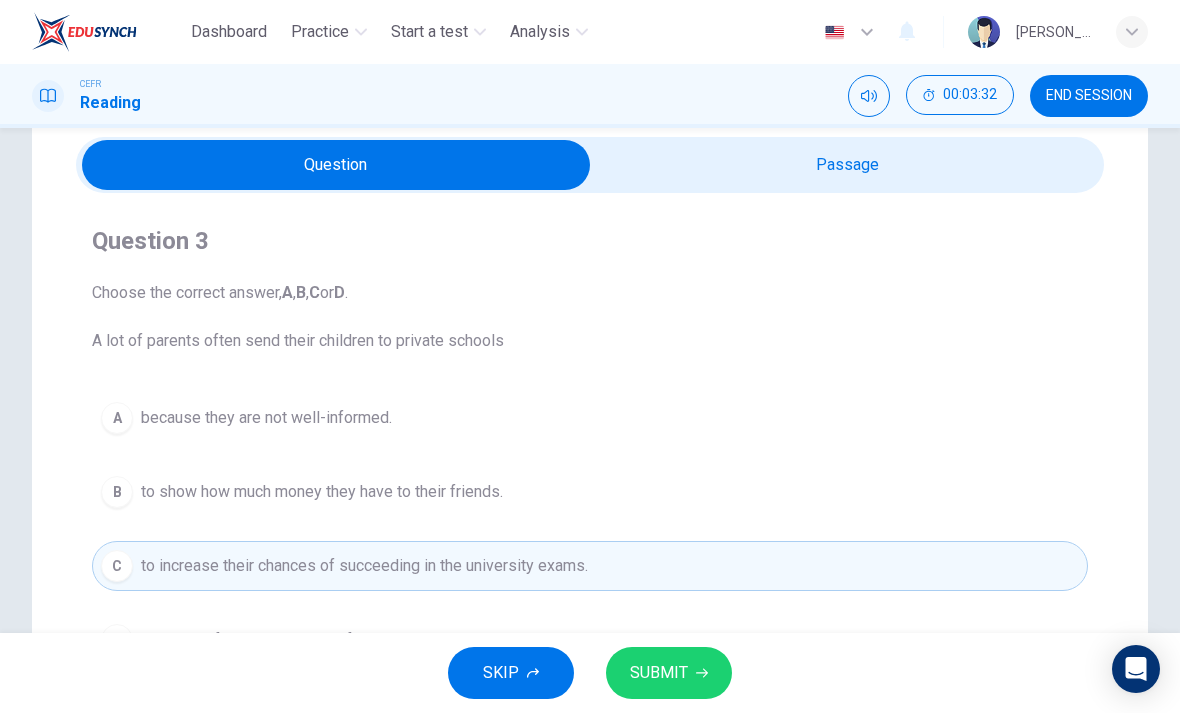 click at bounding box center [336, 165] 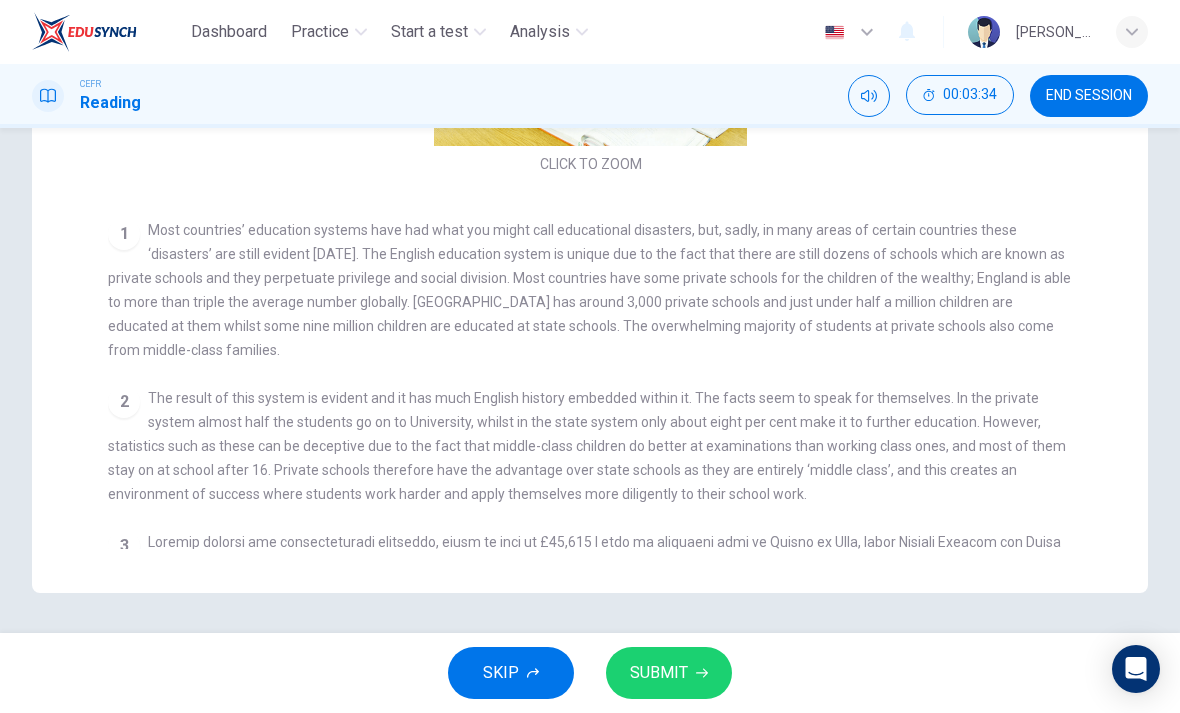 scroll, scrollTop: 523, scrollLeft: 0, axis: vertical 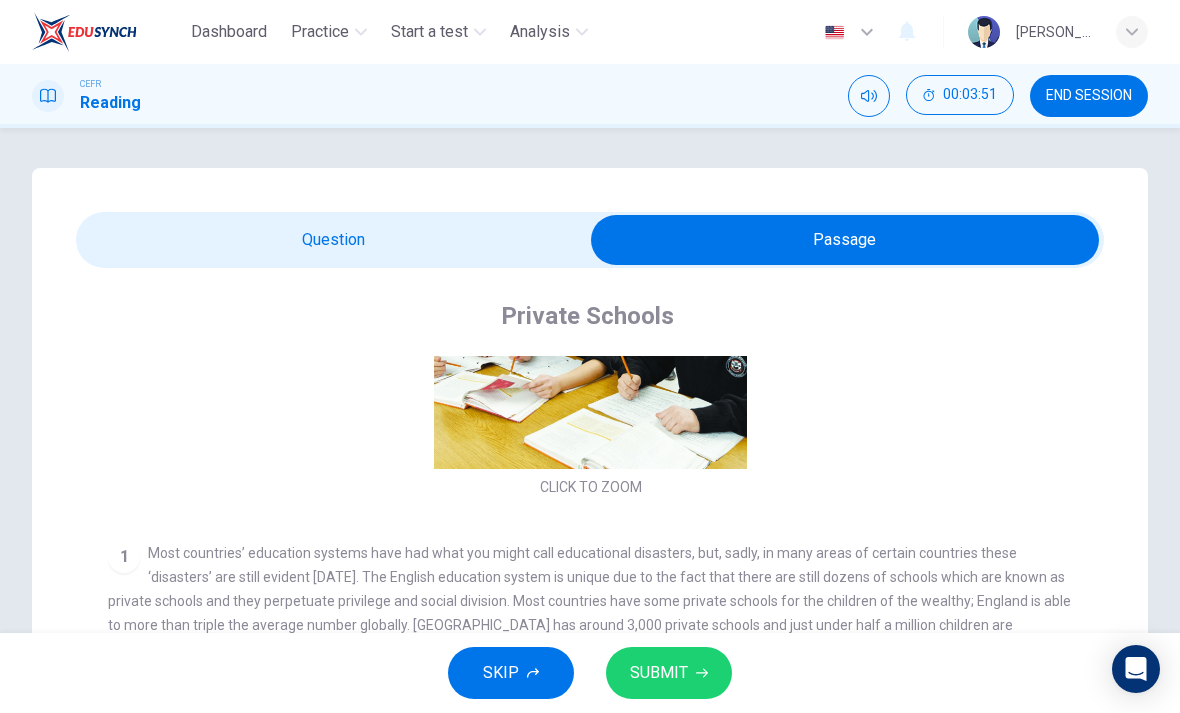 click at bounding box center (845, 240) 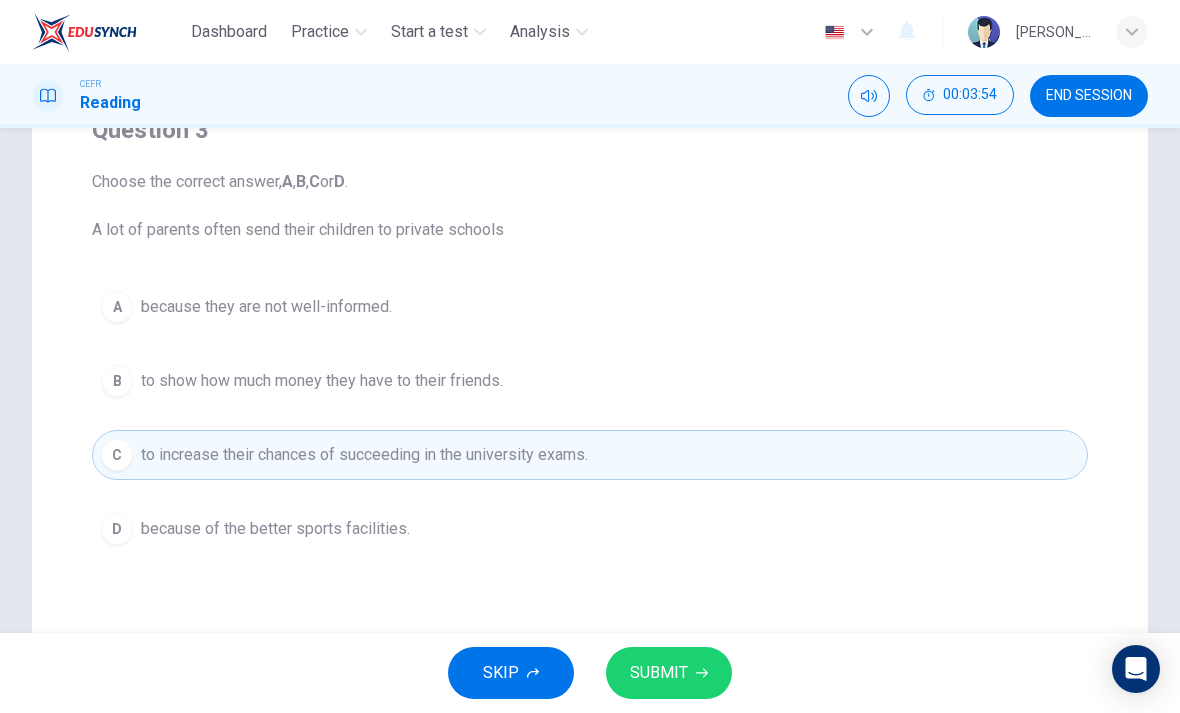 scroll, scrollTop: 191, scrollLeft: 0, axis: vertical 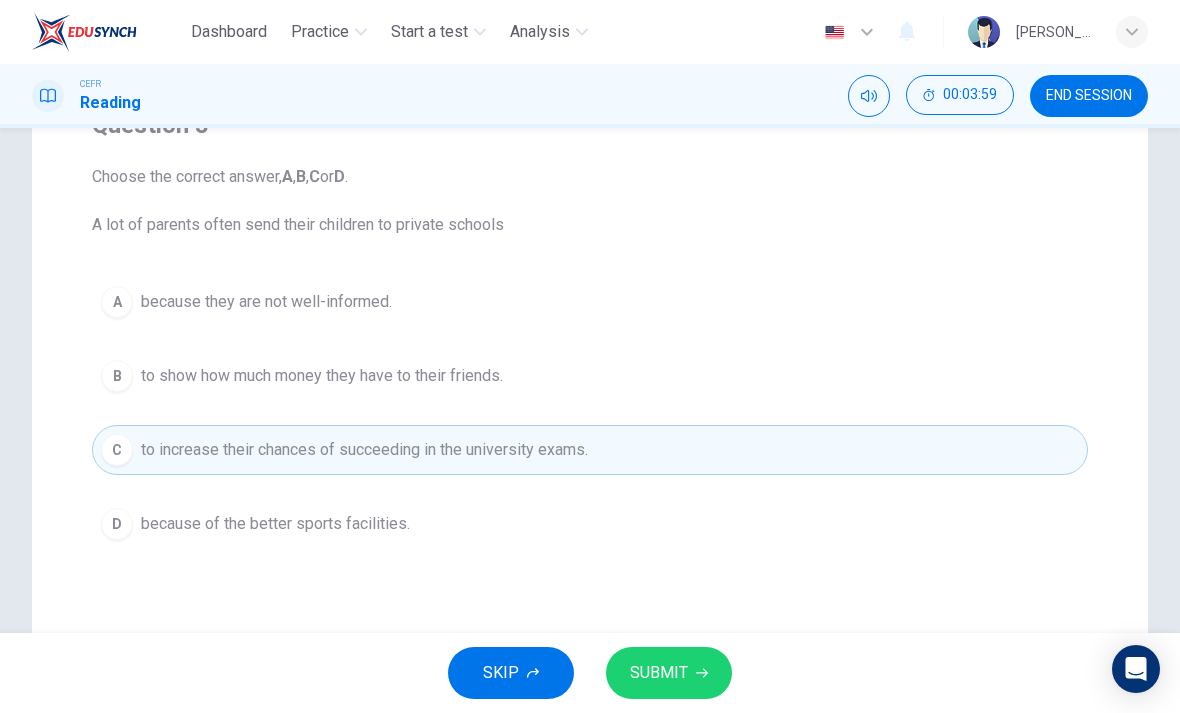 click on "SUBMIT" at bounding box center (669, 673) 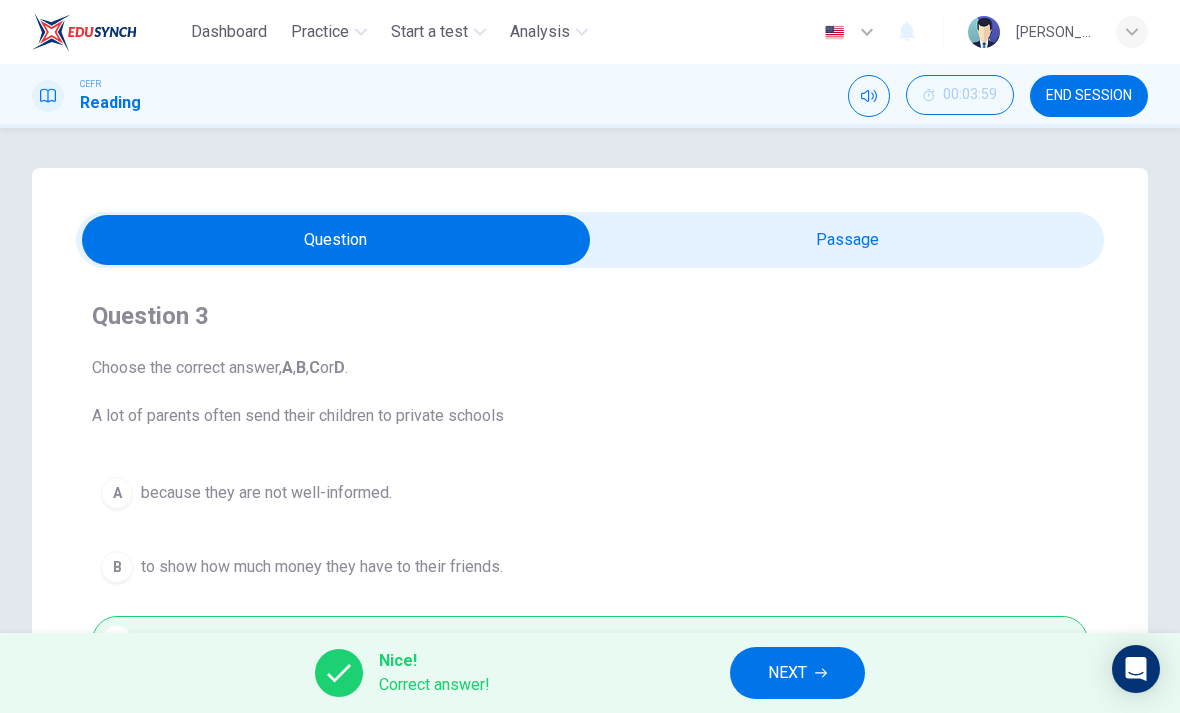 click on "NEXT" at bounding box center (787, 673) 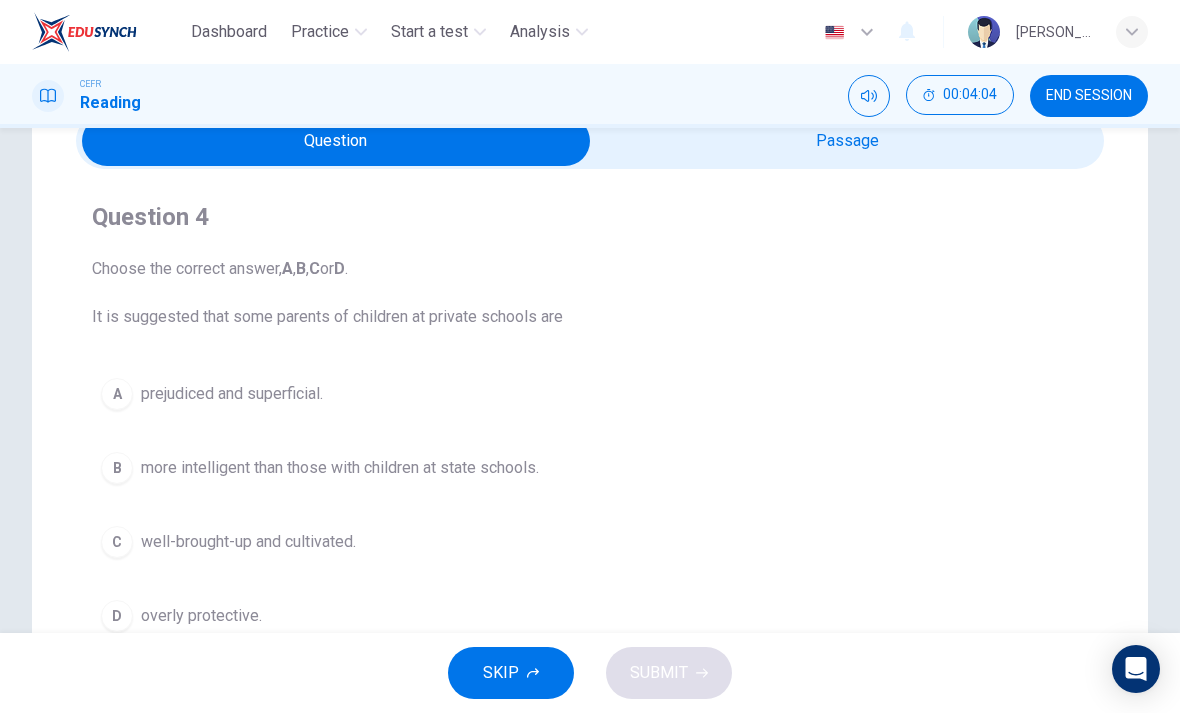 scroll, scrollTop: 101, scrollLeft: 0, axis: vertical 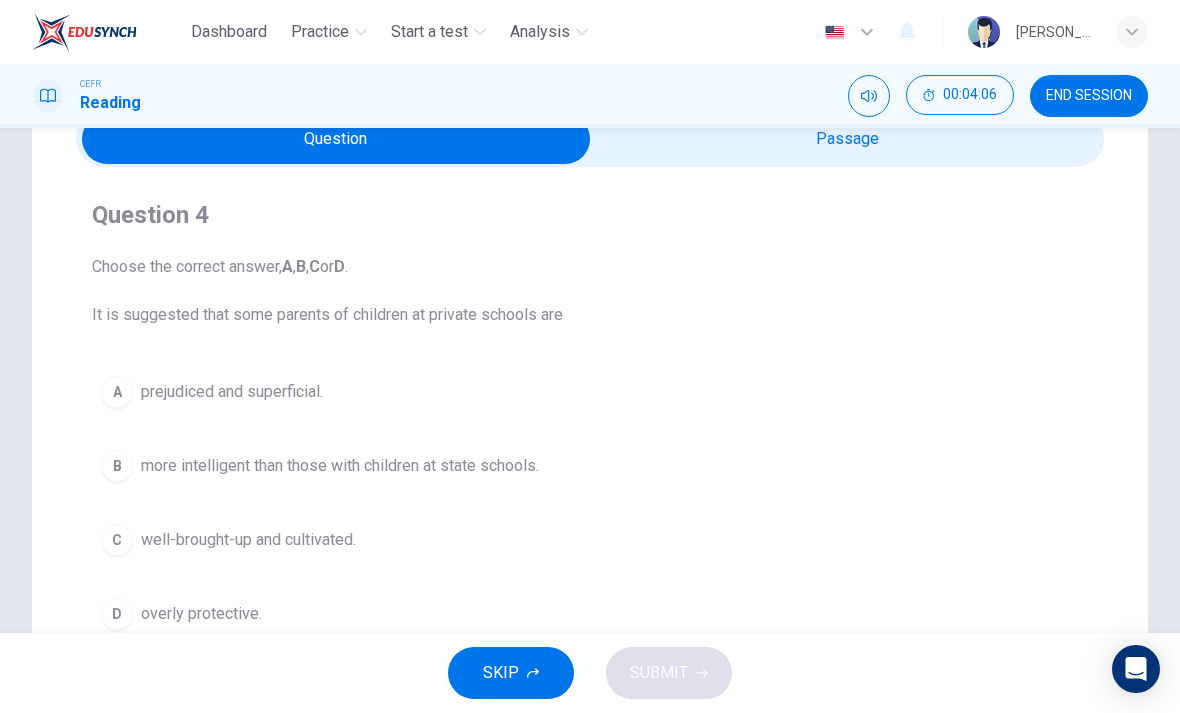 click at bounding box center [336, 139] 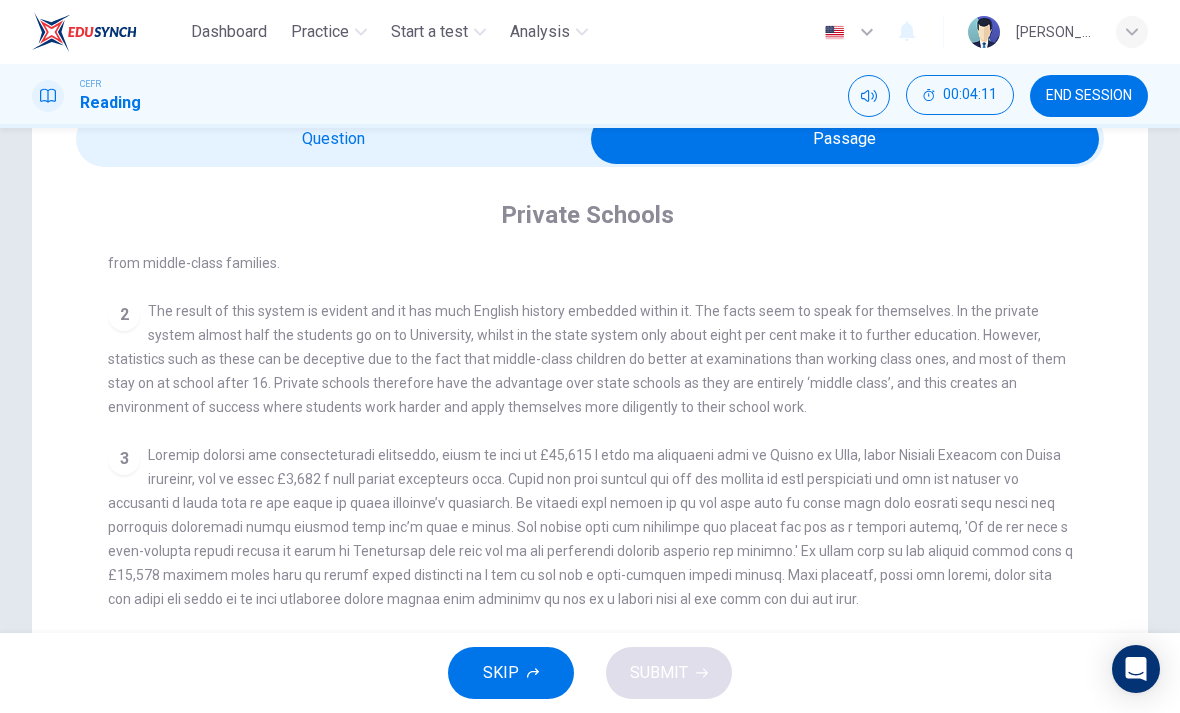 scroll, scrollTop: 513, scrollLeft: 0, axis: vertical 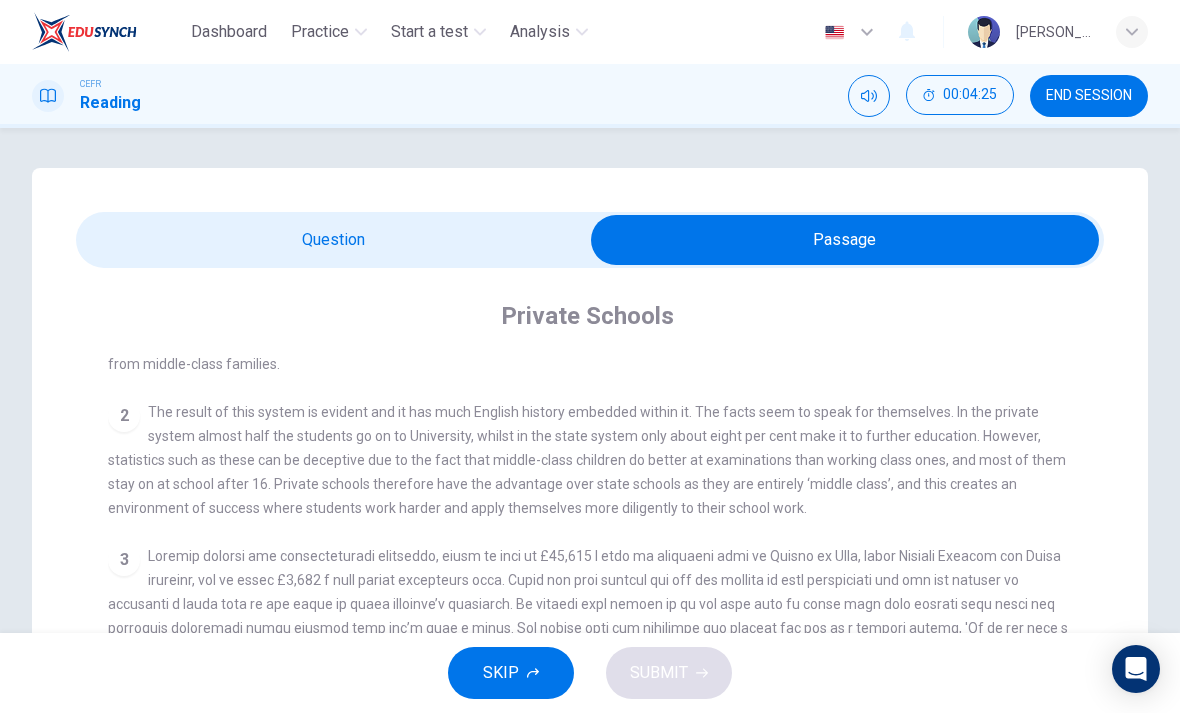 click at bounding box center (845, 240) 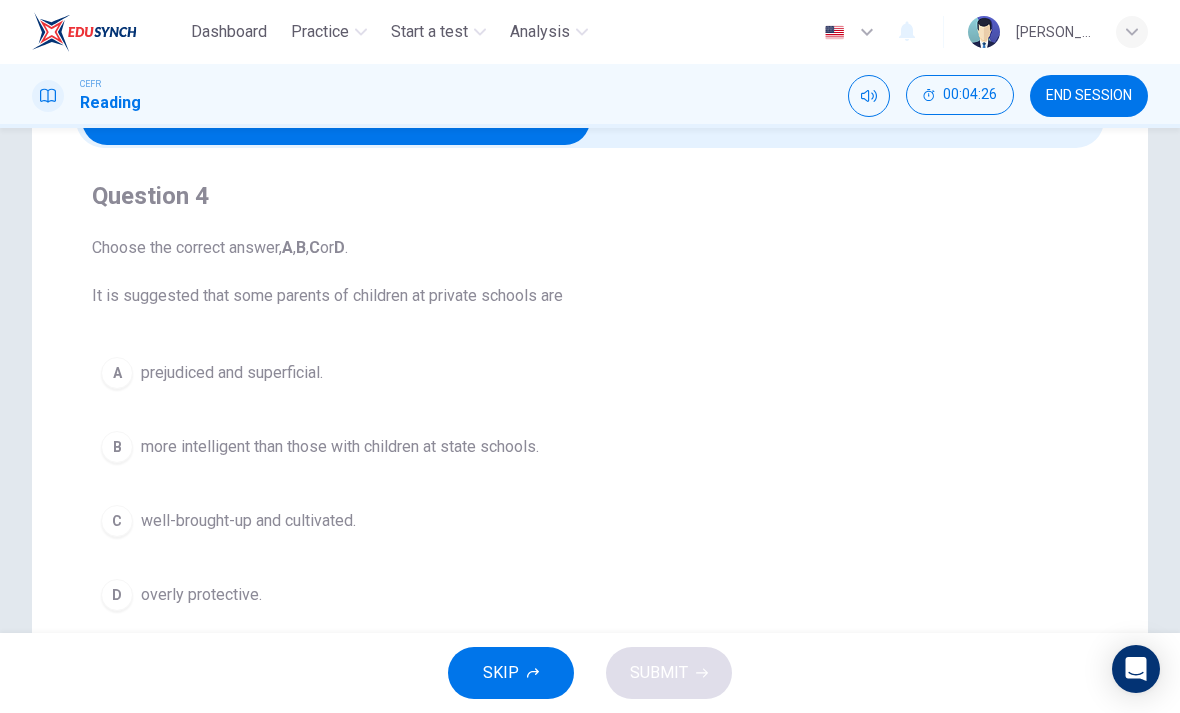 scroll, scrollTop: 131, scrollLeft: 0, axis: vertical 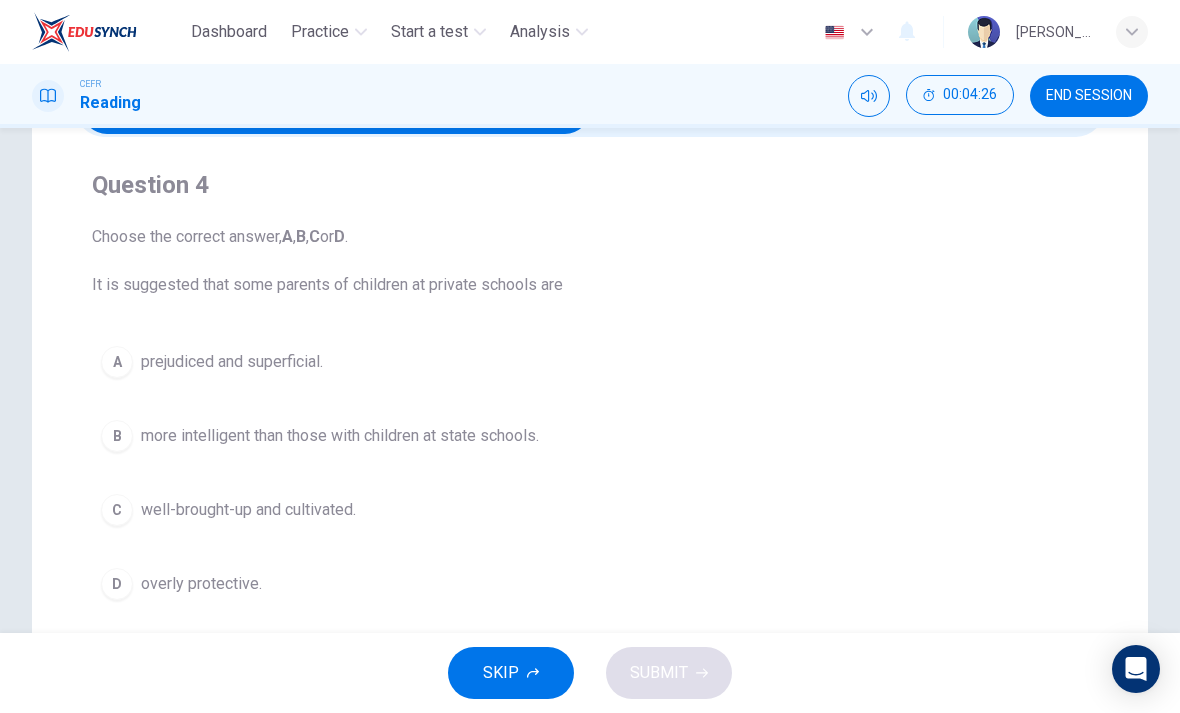 click on "A" at bounding box center [117, 362] 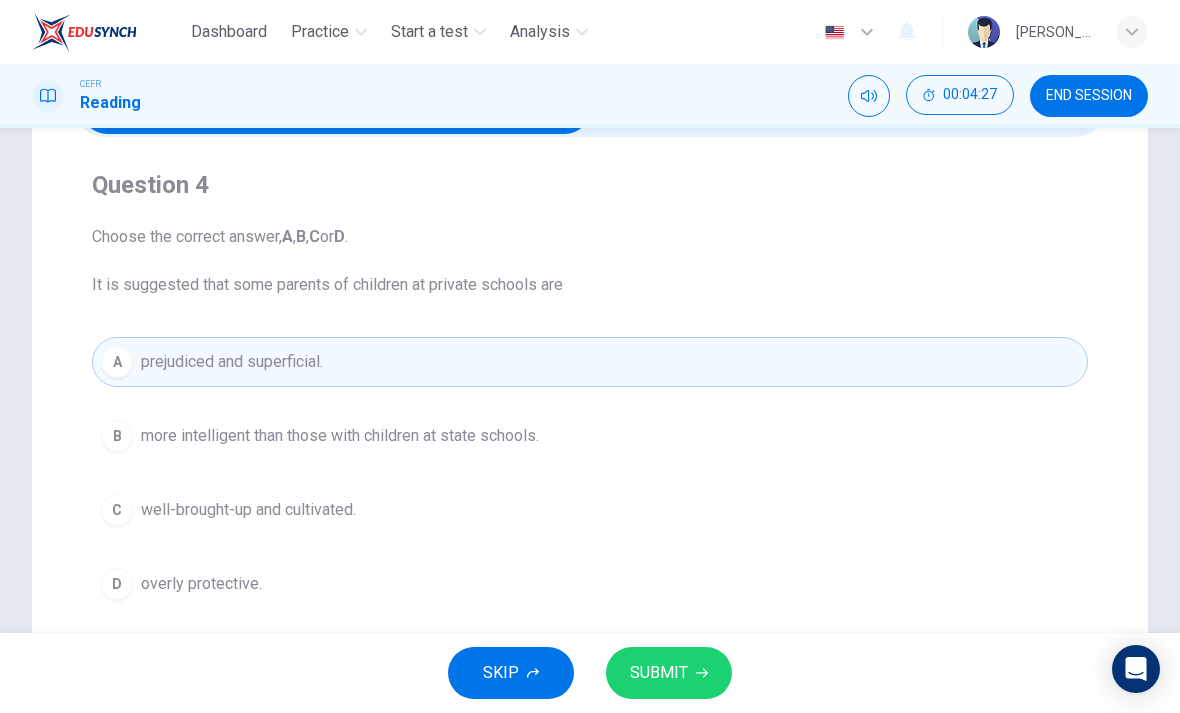 click 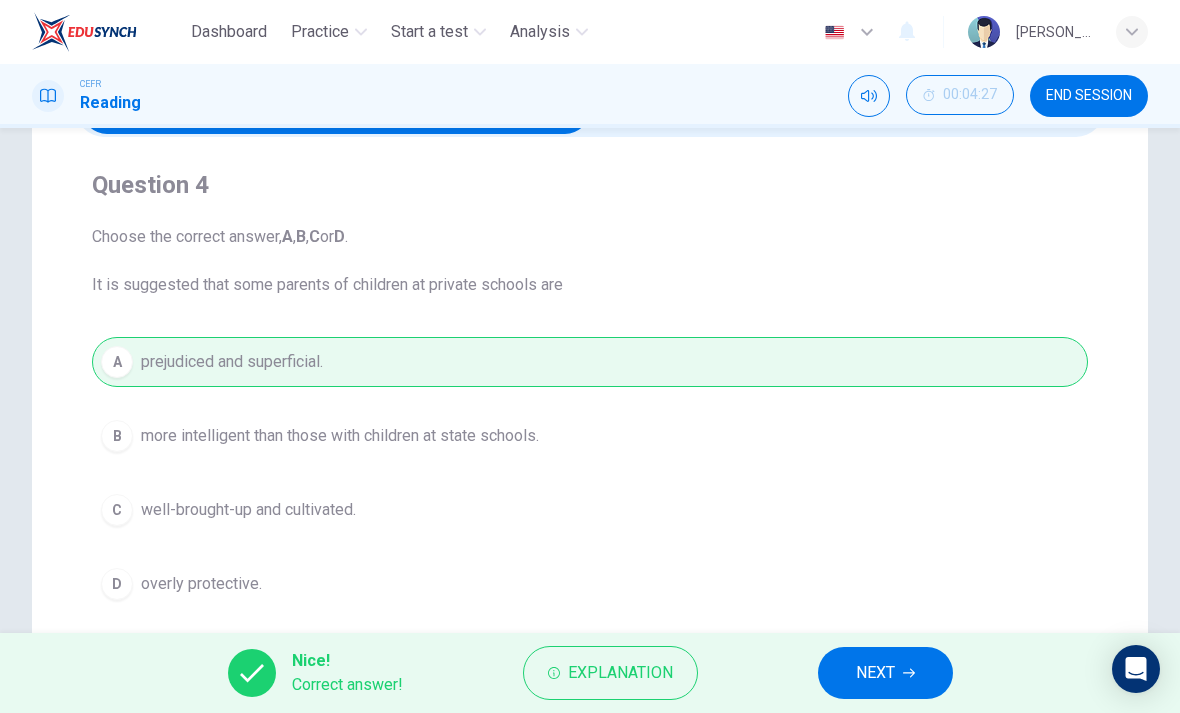 click on "NEXT" at bounding box center [885, 673] 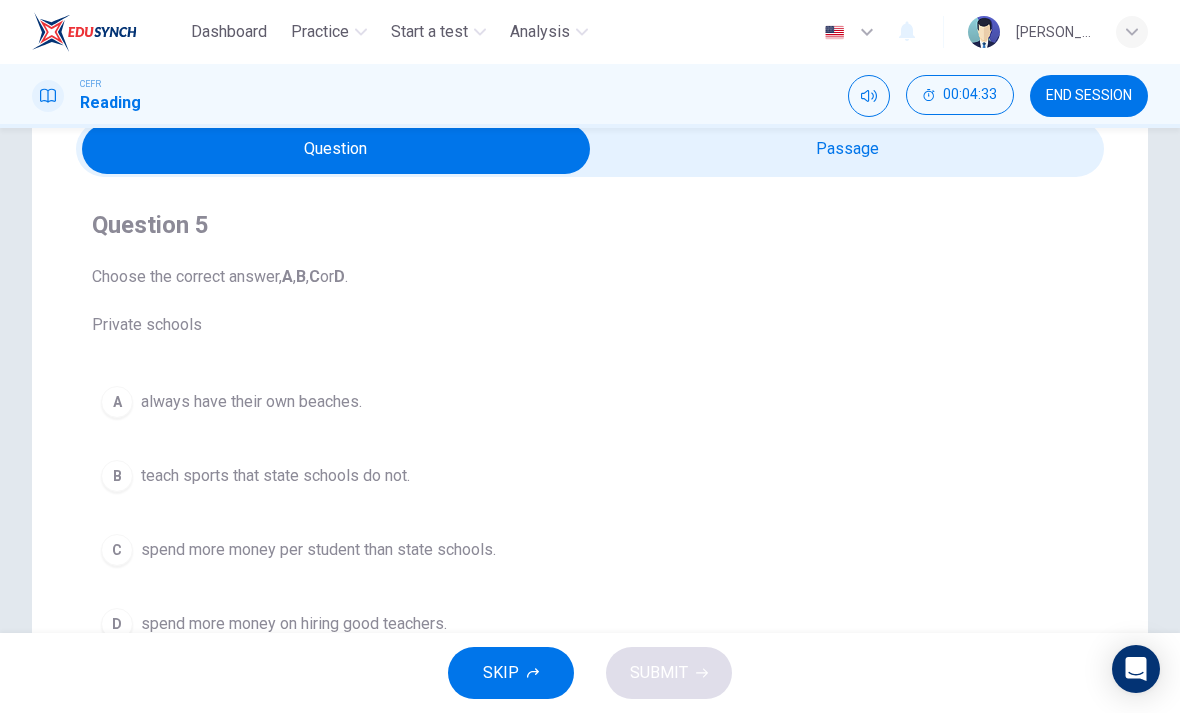 scroll, scrollTop: 85, scrollLeft: 0, axis: vertical 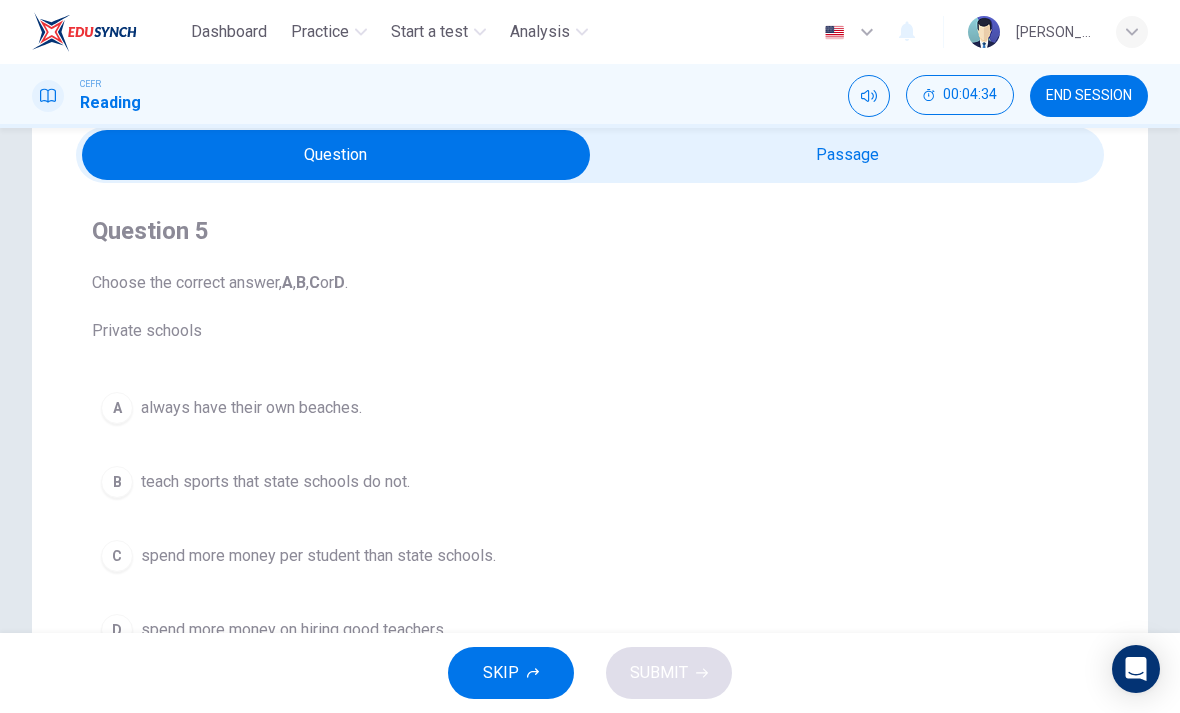 click at bounding box center (336, 155) 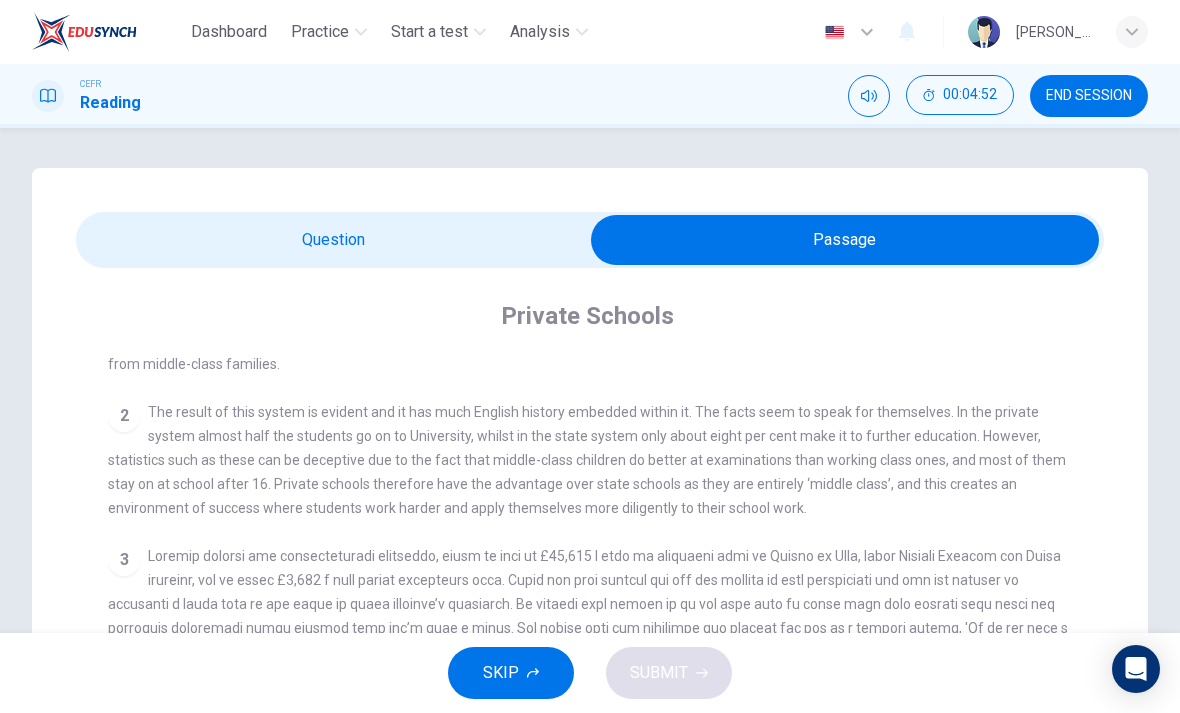 scroll, scrollTop: 0, scrollLeft: 0, axis: both 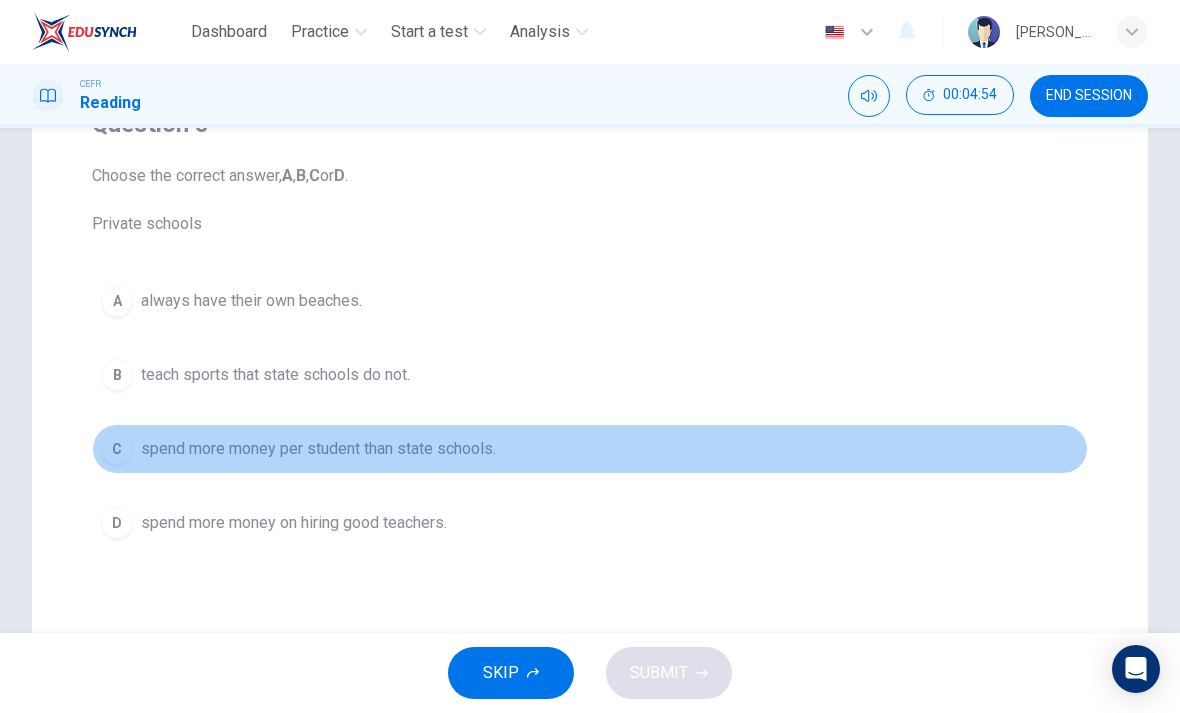 click on "C spend more money per student than state schools." at bounding box center (590, 449) 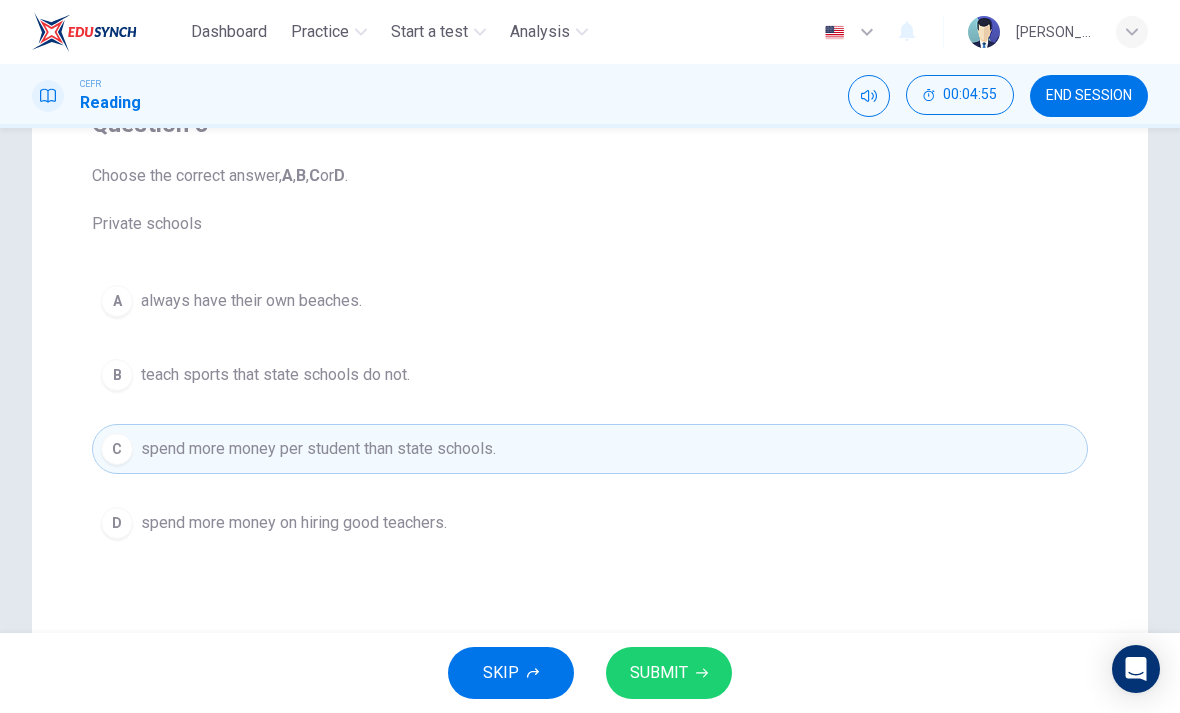 click on "SUBMIT" at bounding box center (669, 673) 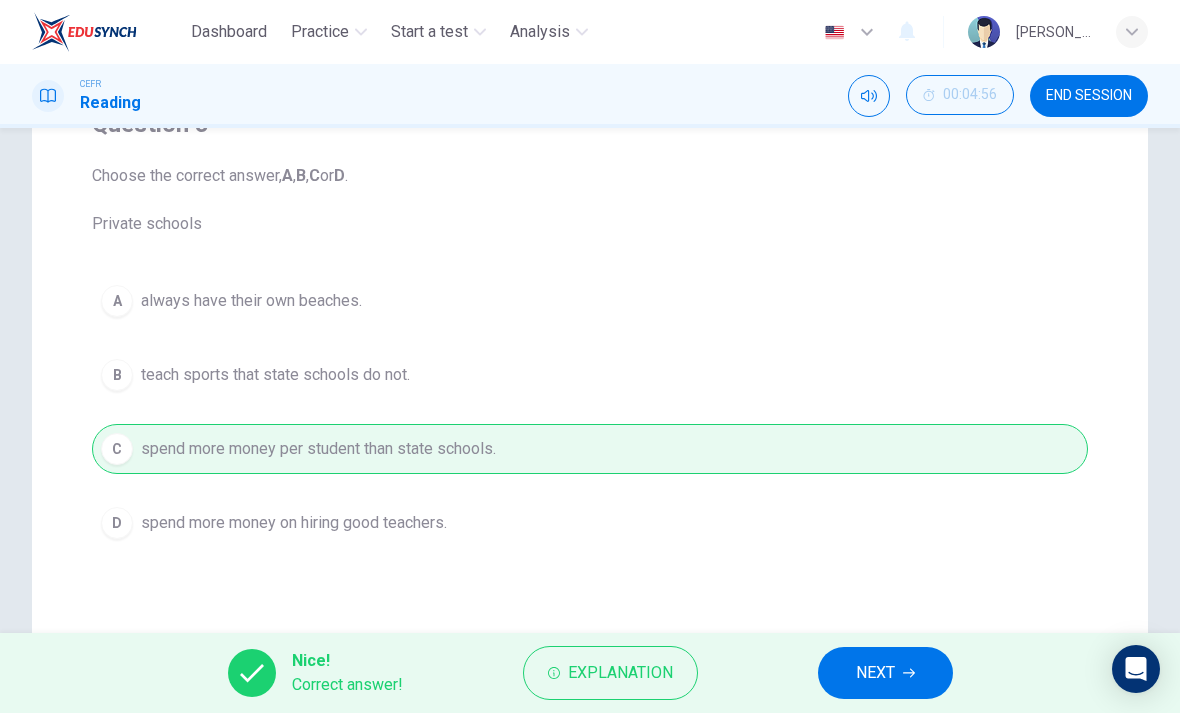 click on "NEXT" at bounding box center [875, 673] 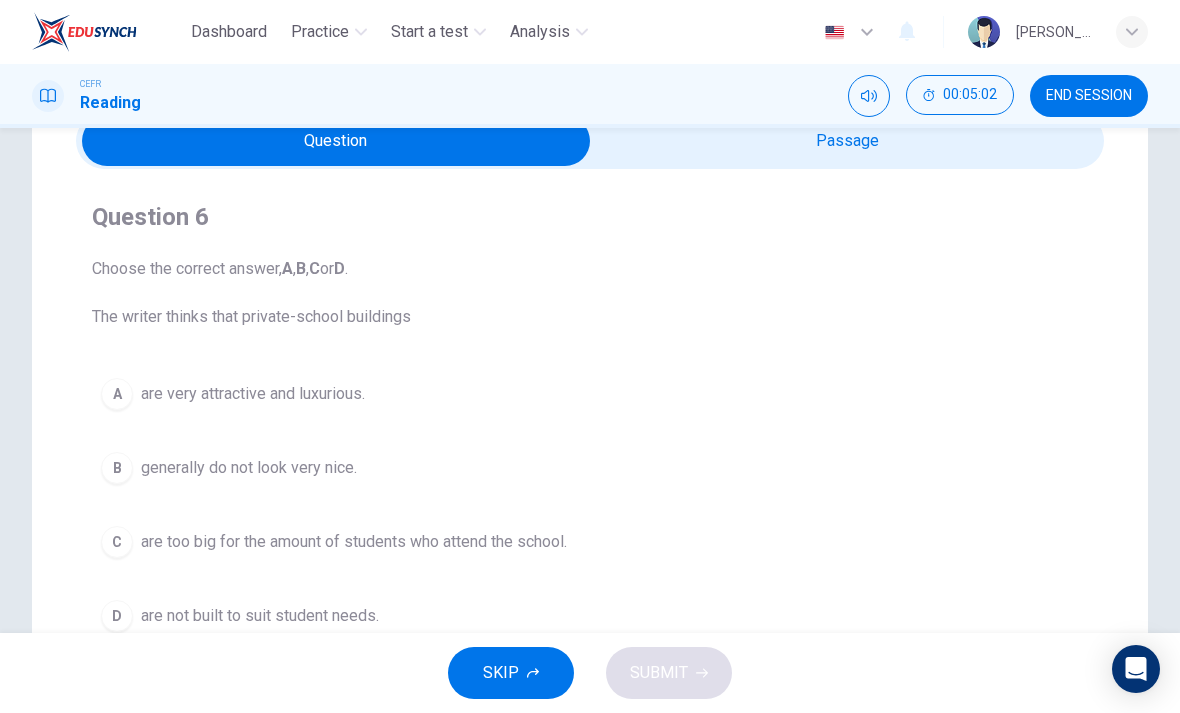 scroll, scrollTop: 71, scrollLeft: 0, axis: vertical 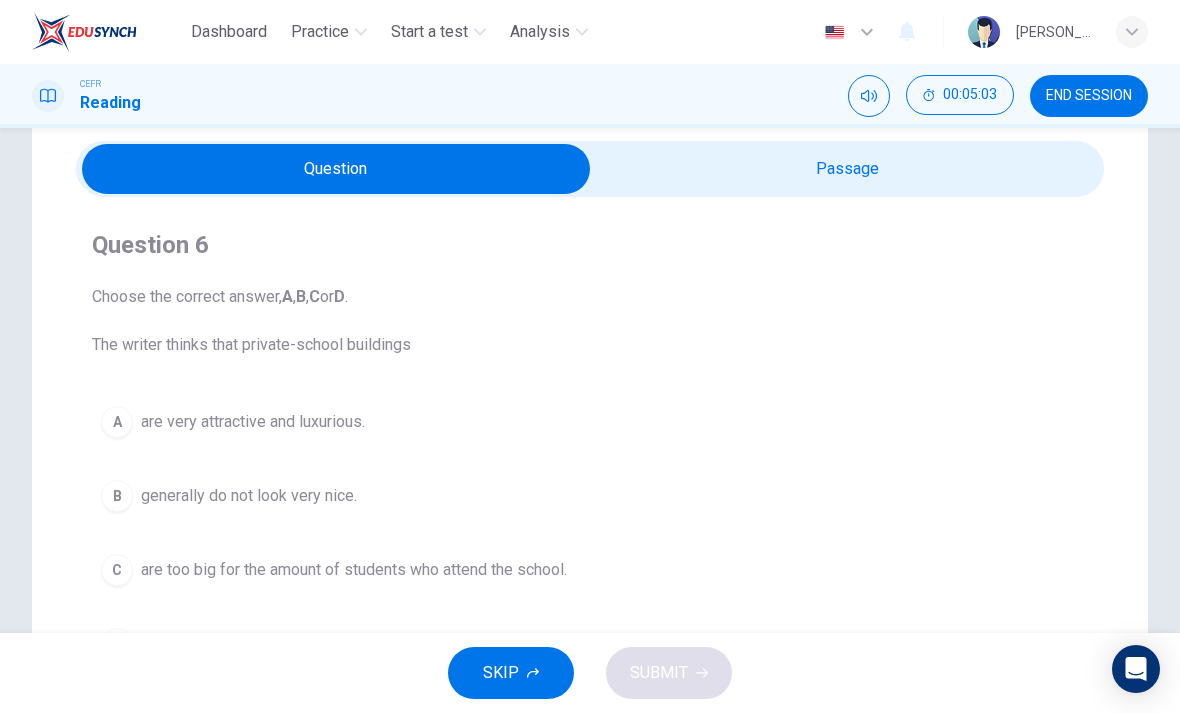 click at bounding box center [336, 169] 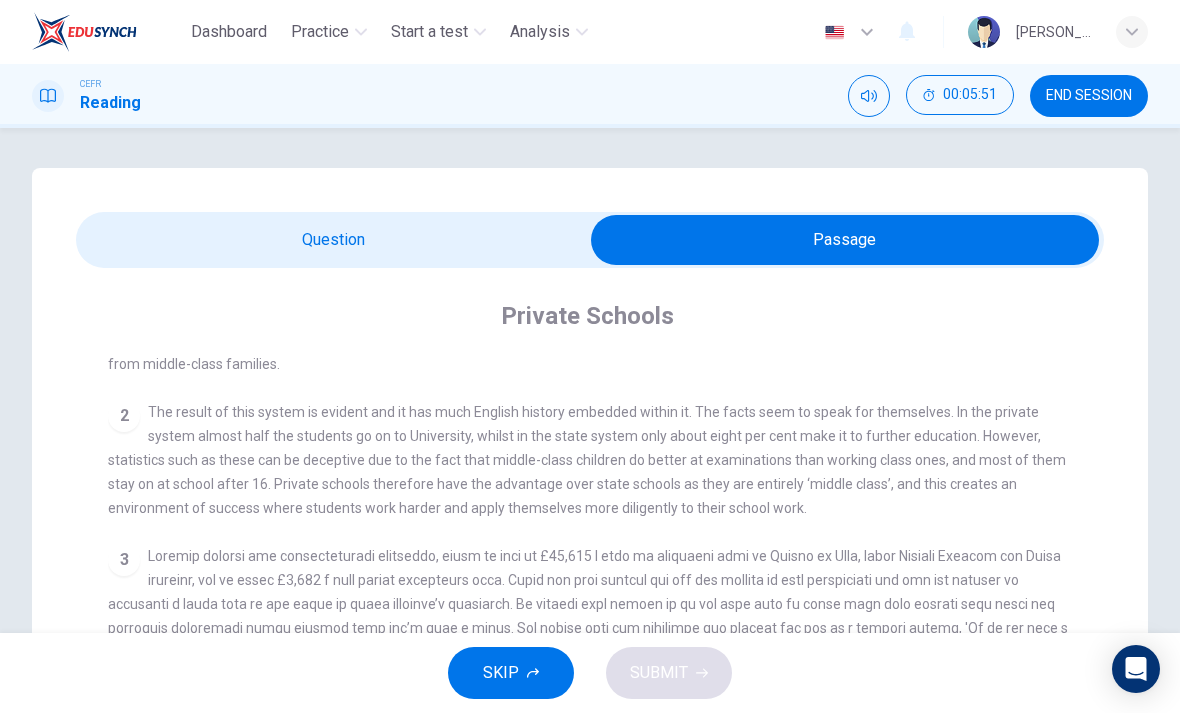 scroll, scrollTop: 0, scrollLeft: 0, axis: both 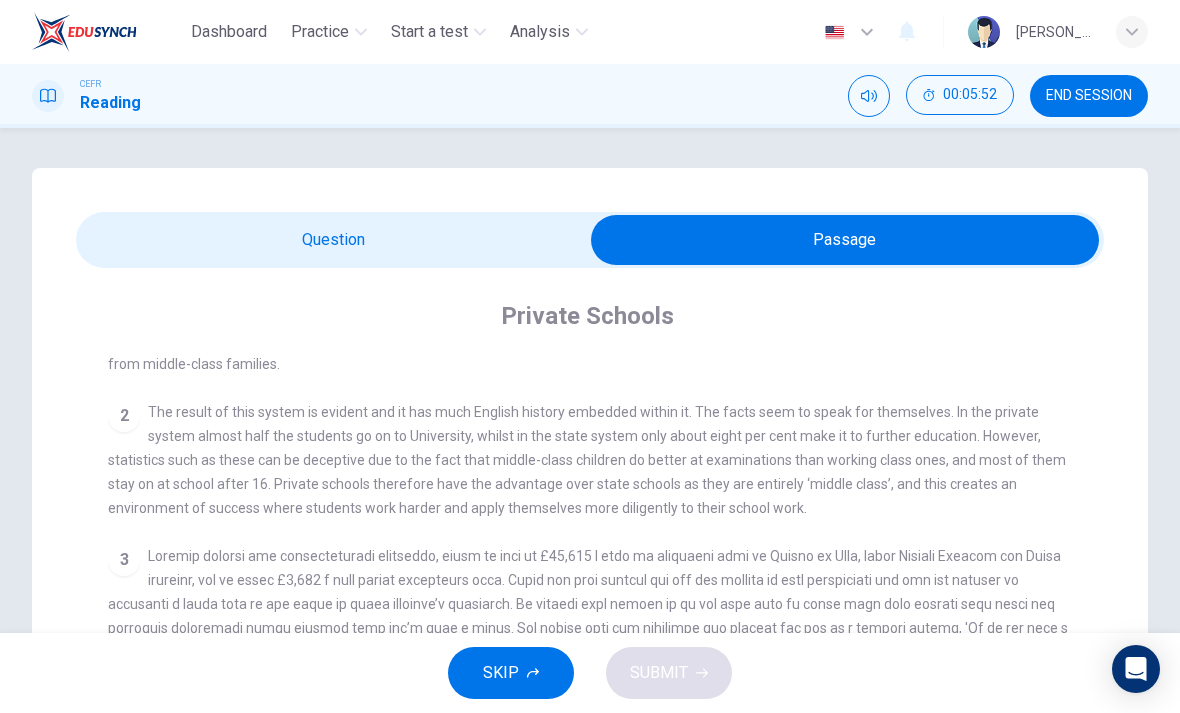 click at bounding box center (845, 240) 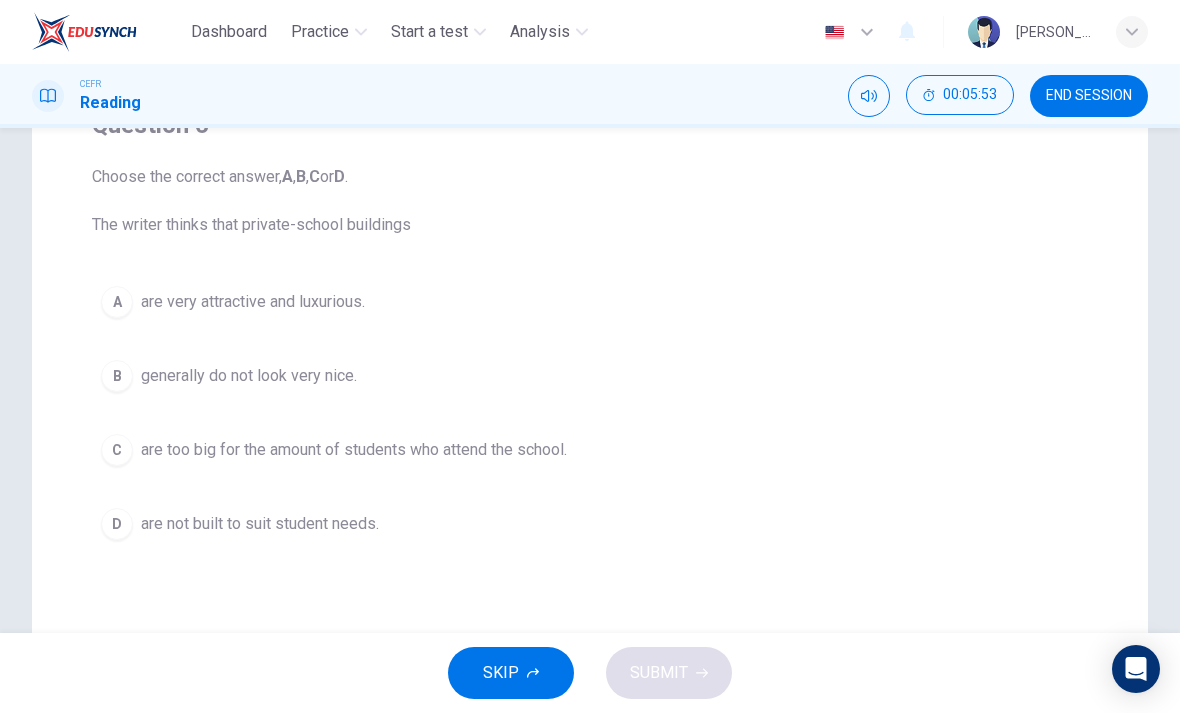 scroll, scrollTop: 192, scrollLeft: 0, axis: vertical 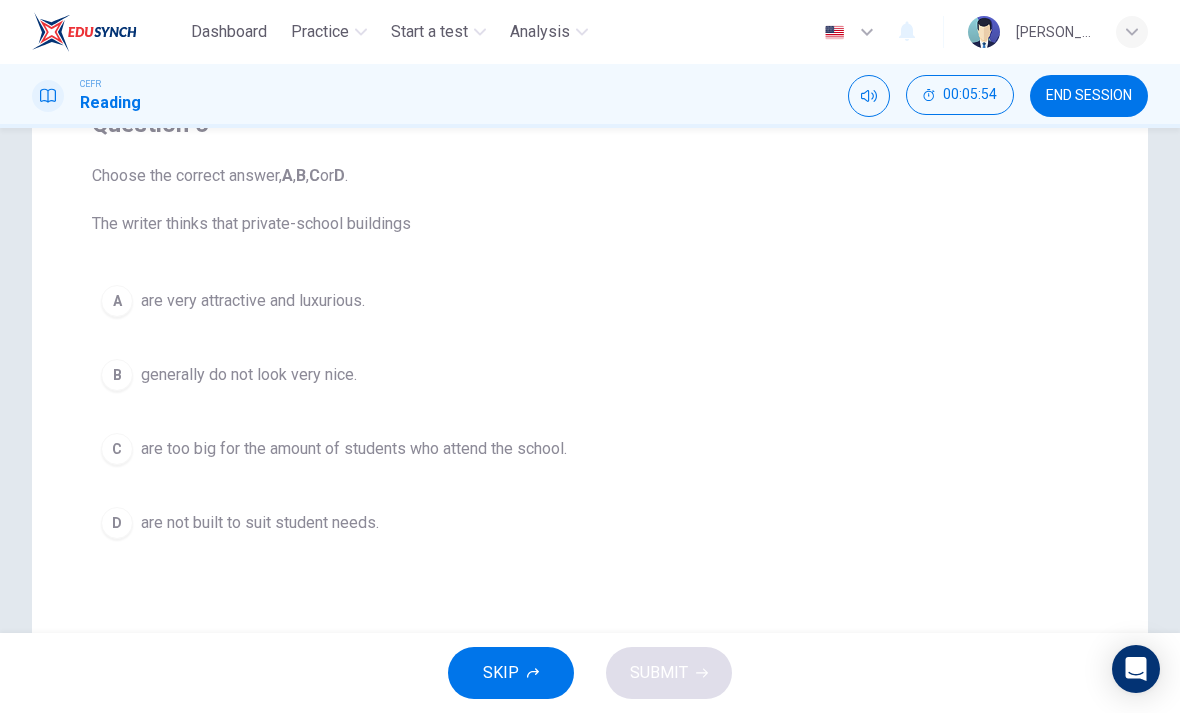 click on "A are very attractive and luxurious." at bounding box center (590, 301) 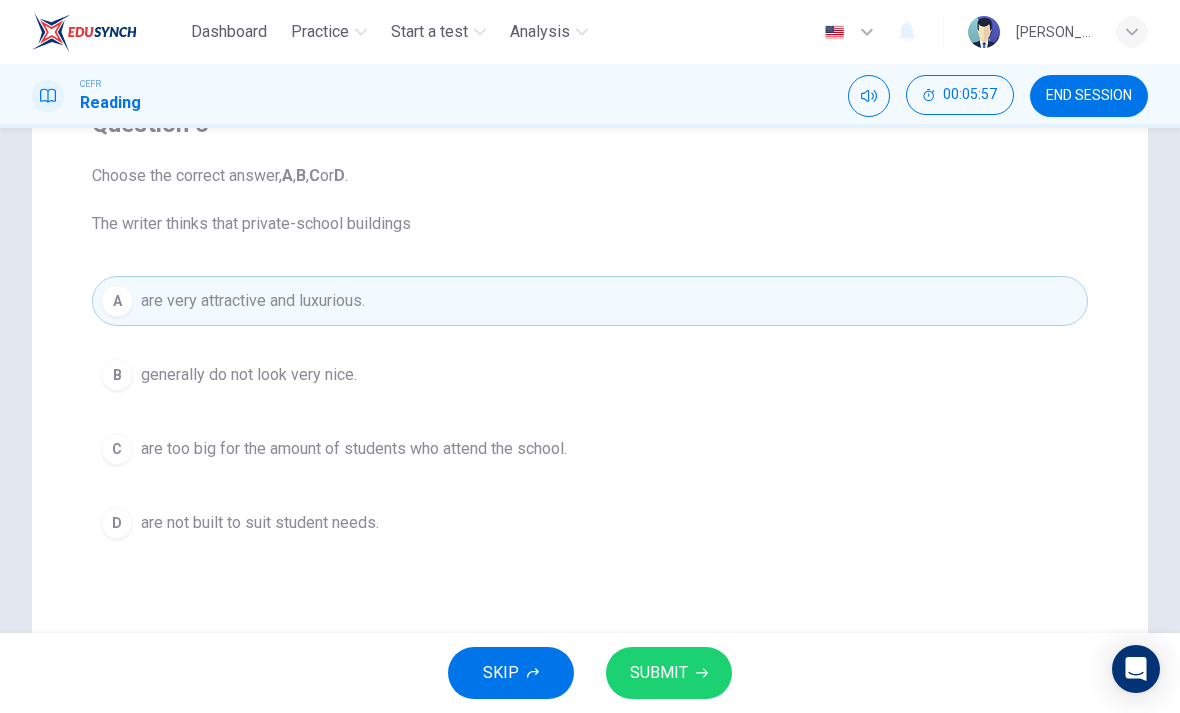 click on "SUBMIT" at bounding box center (659, 673) 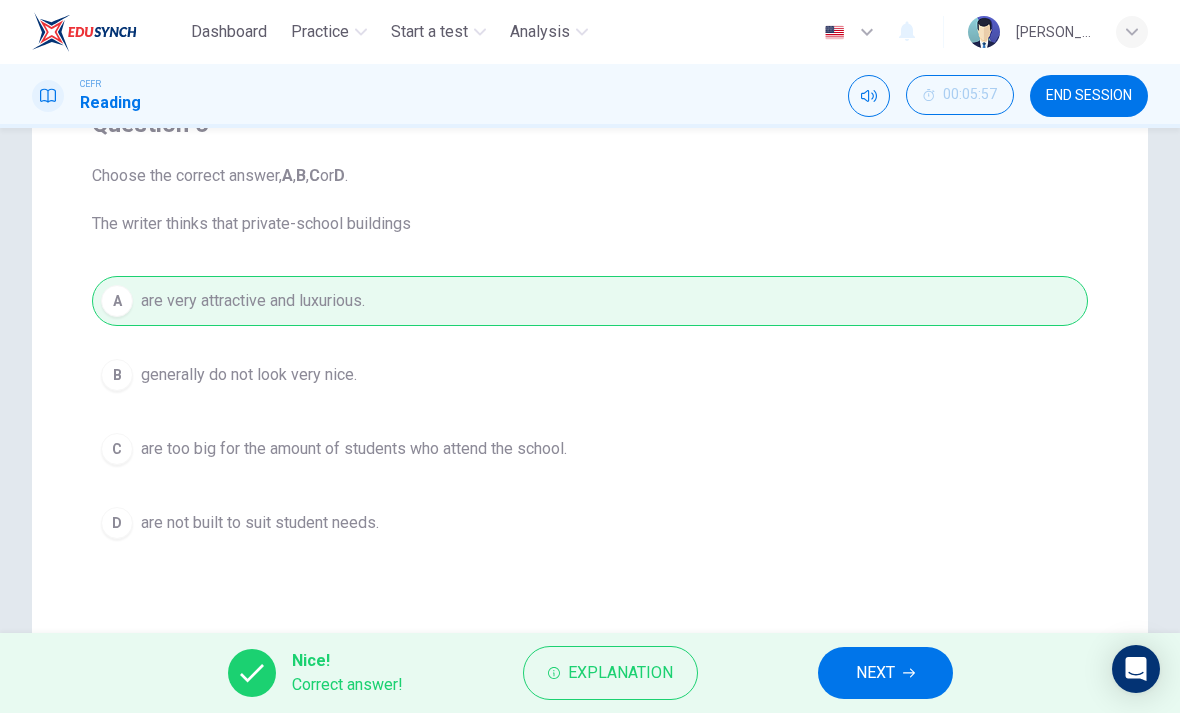 click on "NEXT" at bounding box center [885, 673] 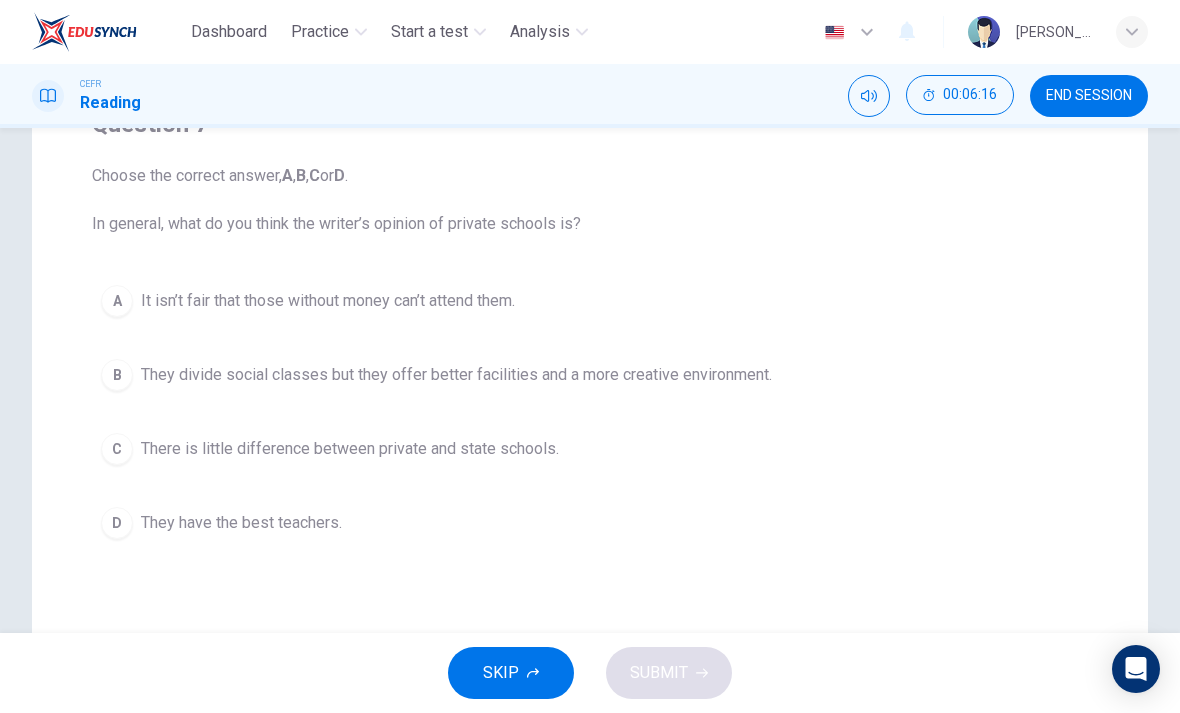 click on "B They divide social classes but they offer better facilities and a more
creative environment." at bounding box center (590, 375) 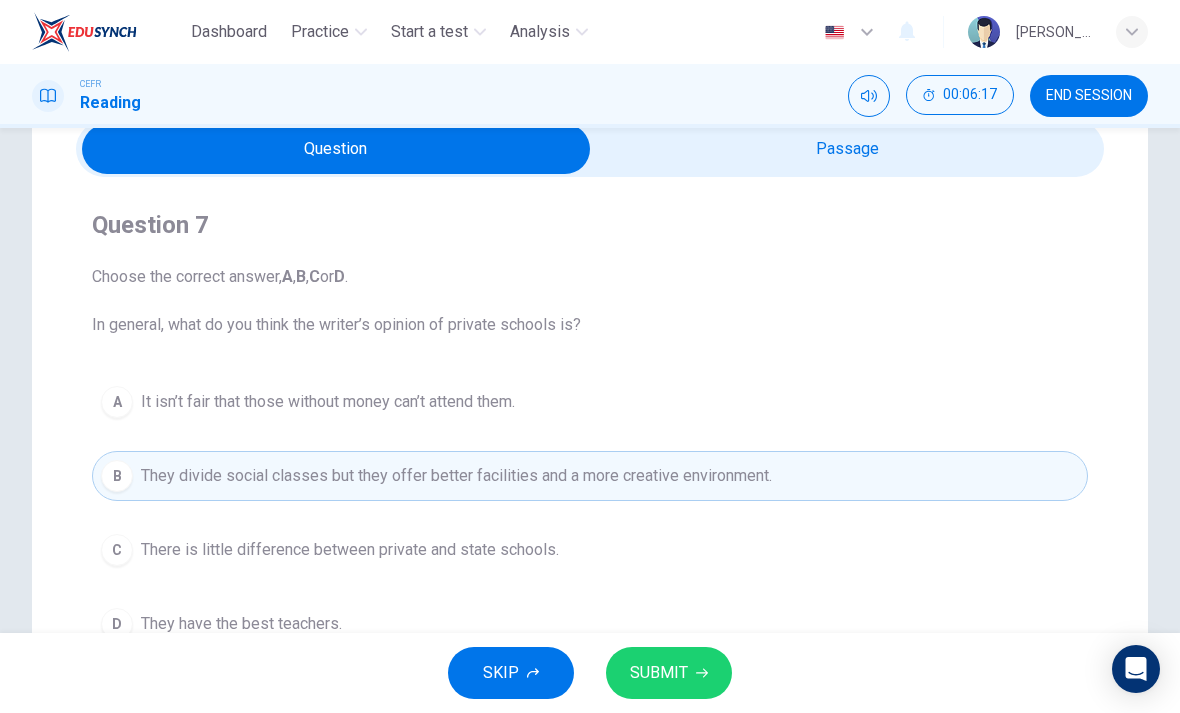 scroll, scrollTop: 87, scrollLeft: 0, axis: vertical 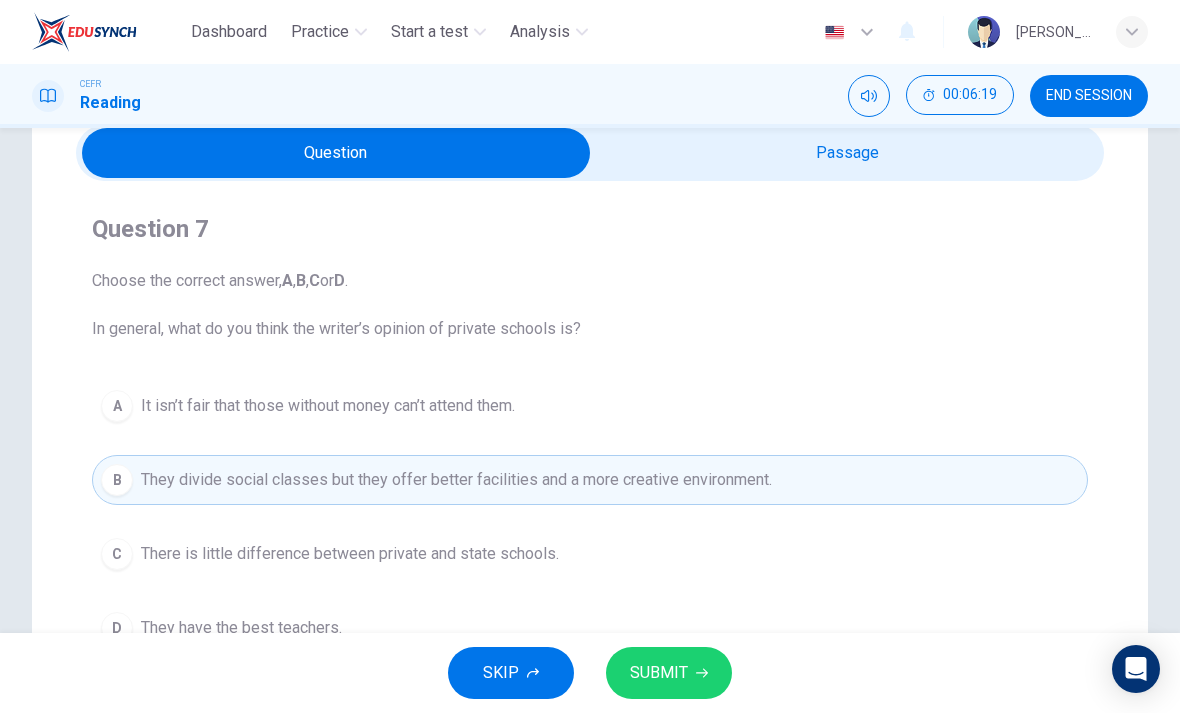 click on "SUBMIT" at bounding box center [659, 673] 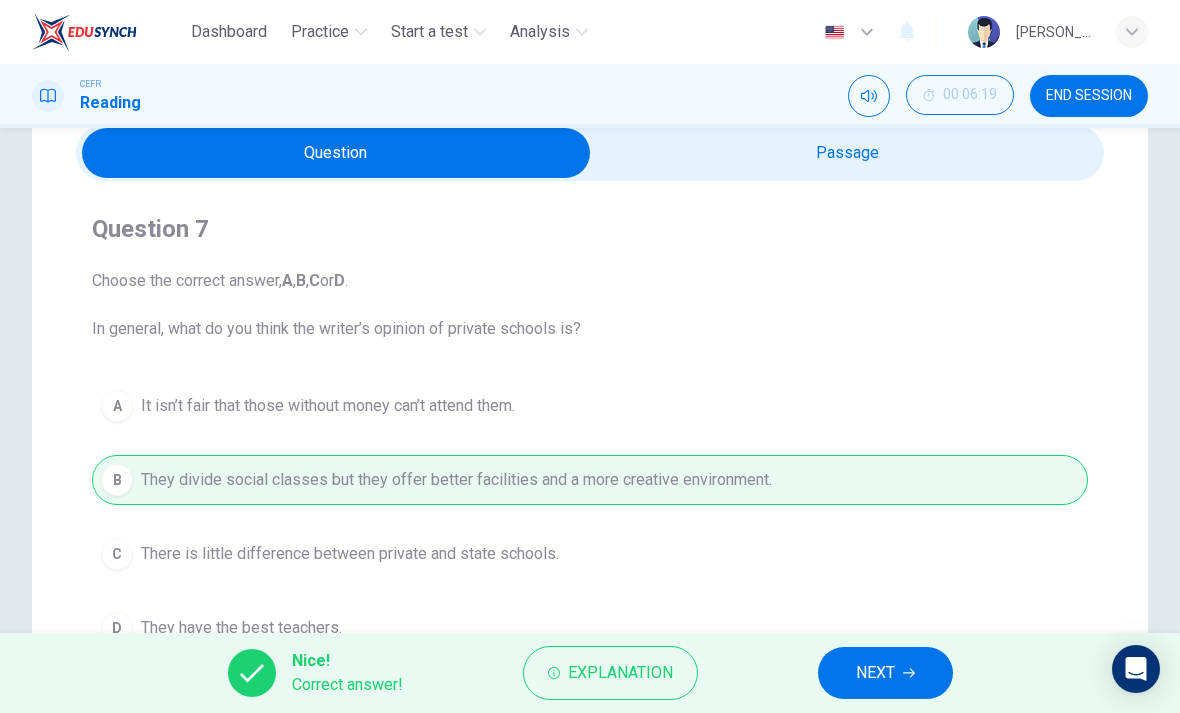click on "NEXT" at bounding box center (885, 673) 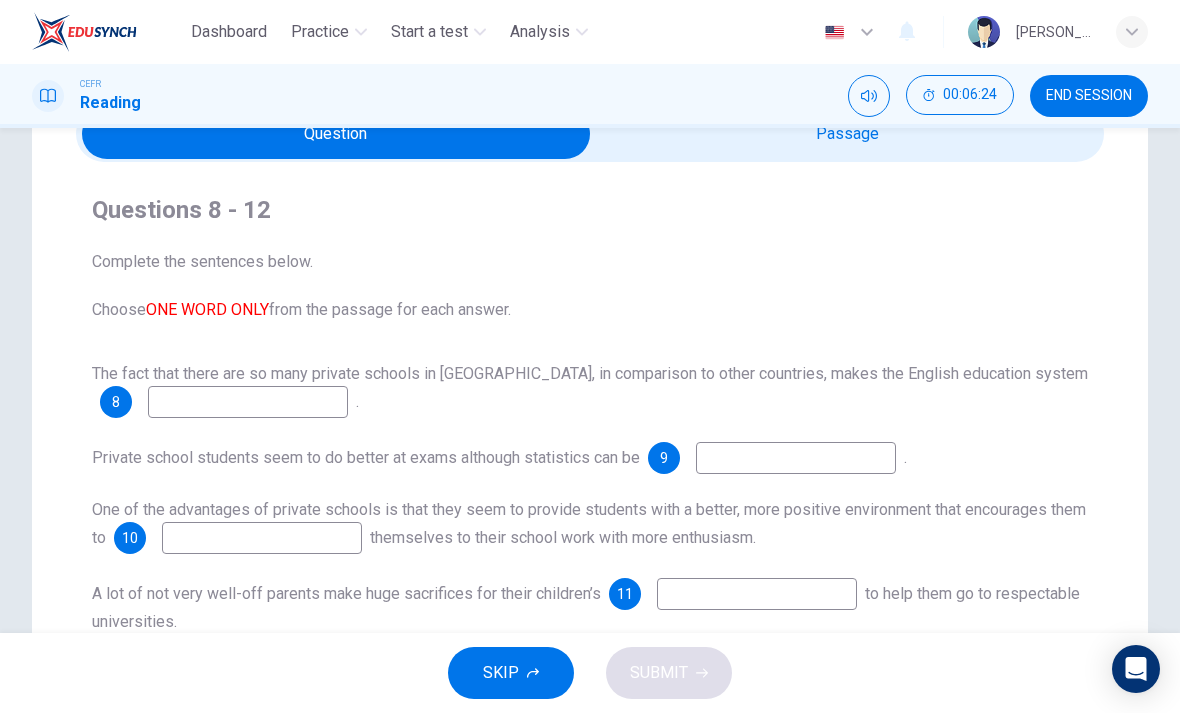 scroll, scrollTop: 104, scrollLeft: 0, axis: vertical 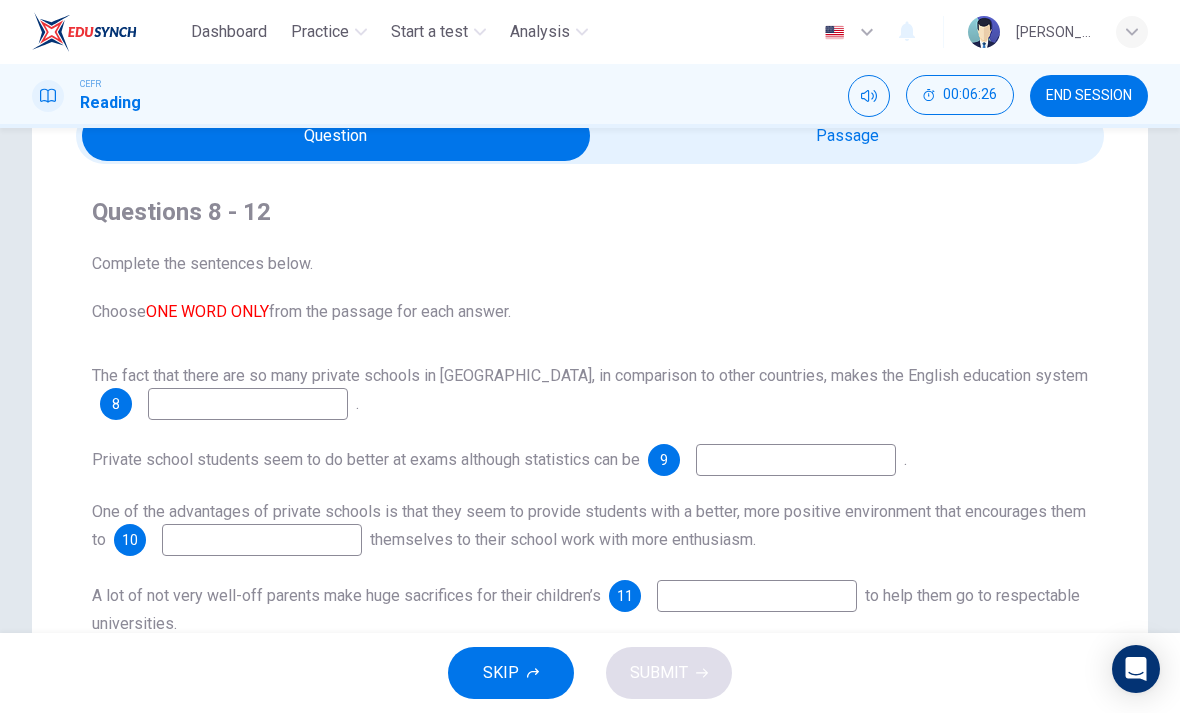 click at bounding box center (248, 404) 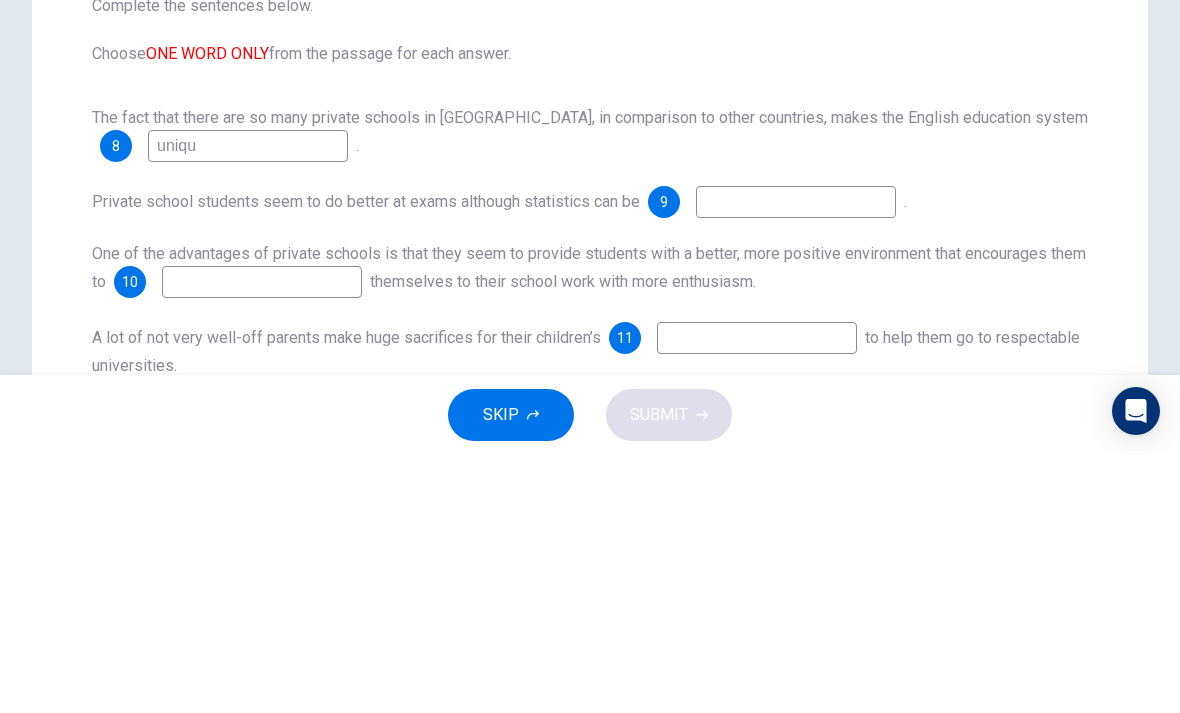 type on "unique" 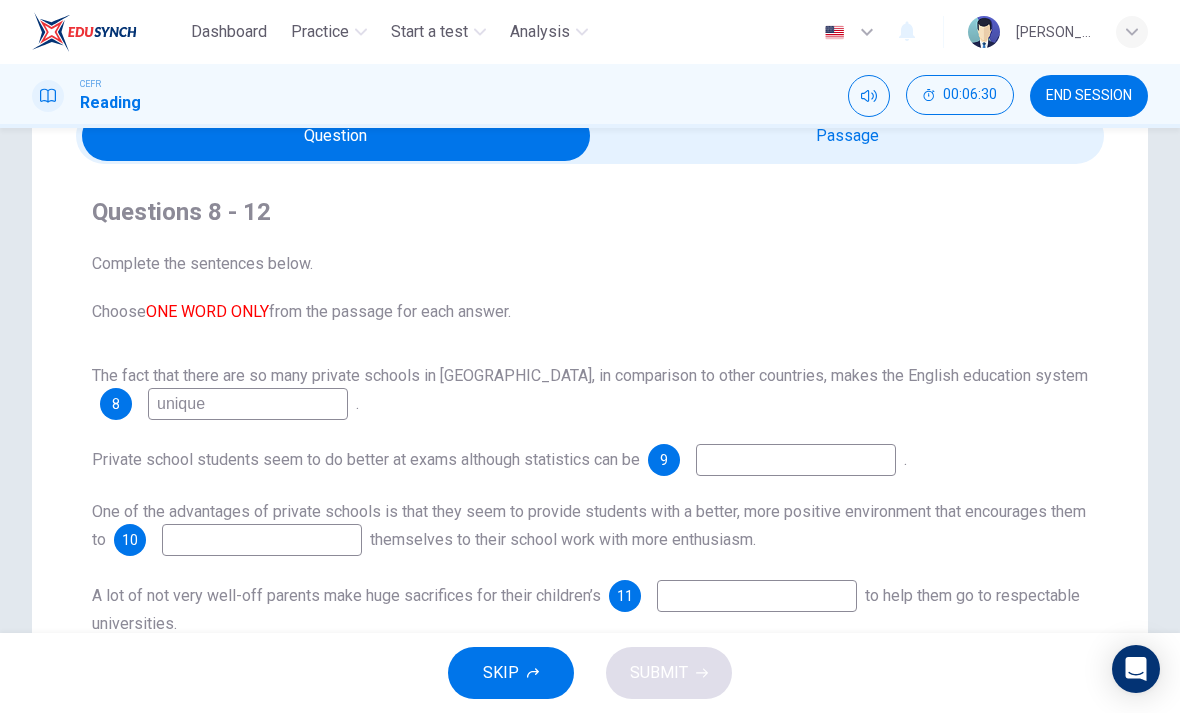 click at bounding box center [336, 136] 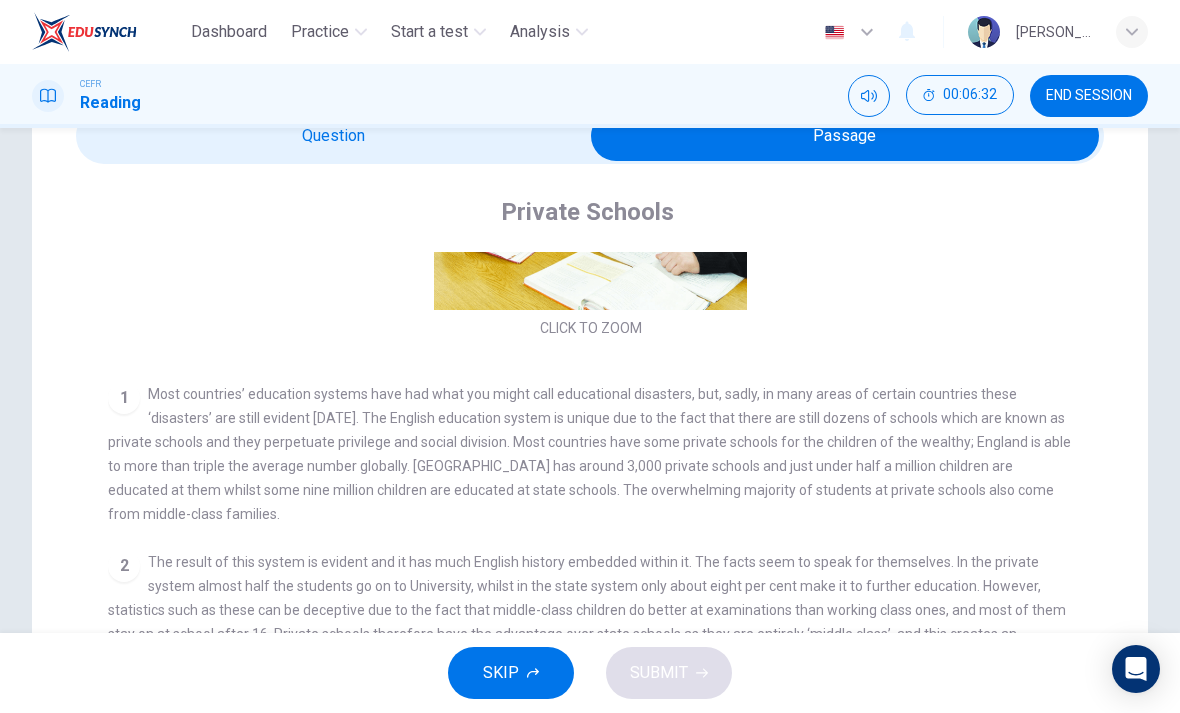 scroll, scrollTop: 294, scrollLeft: 0, axis: vertical 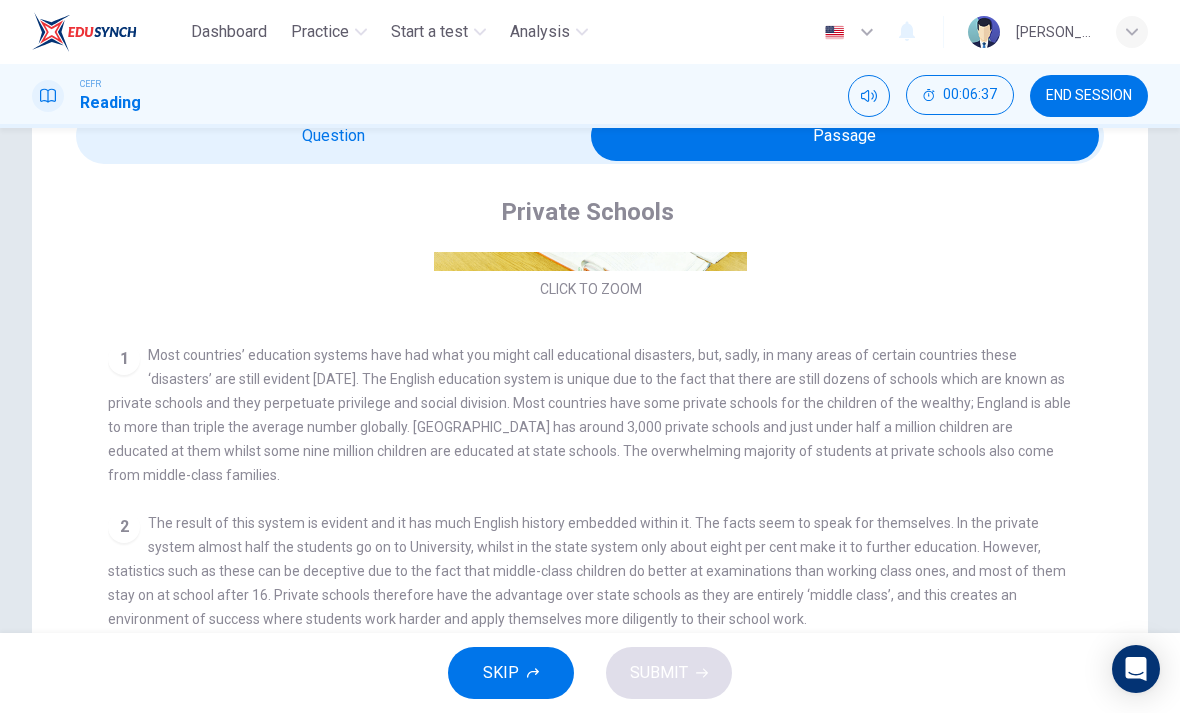 click at bounding box center [845, 136] 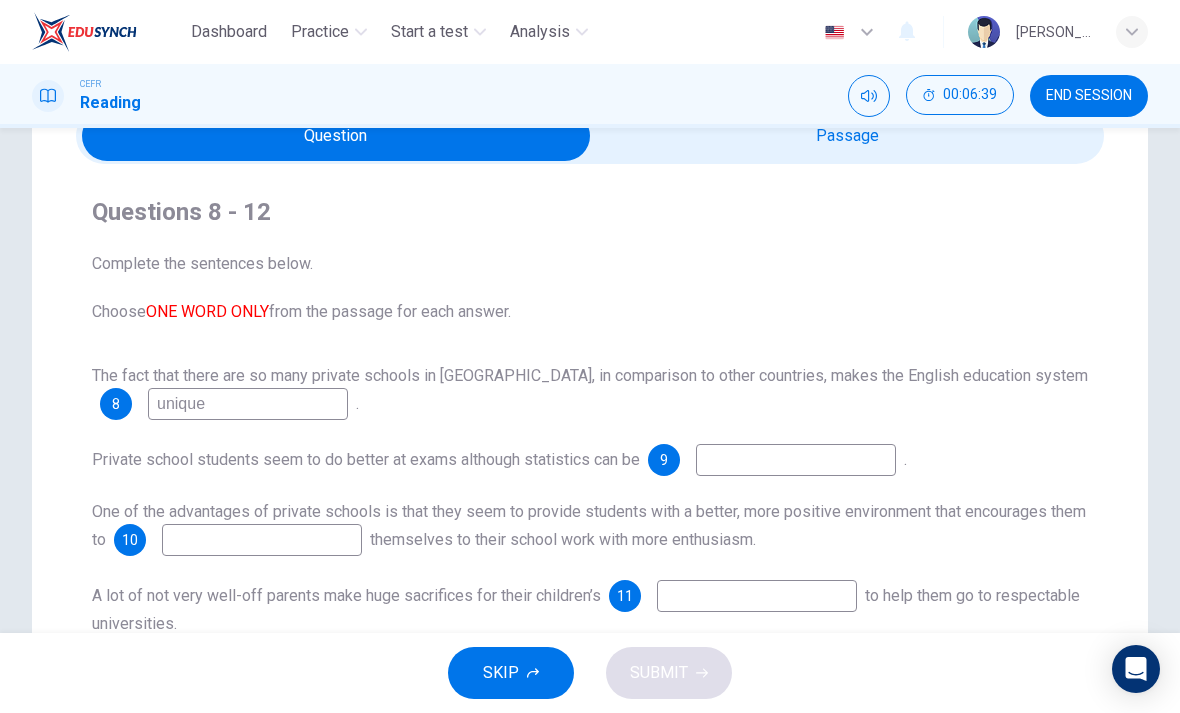 click at bounding box center [336, 136] 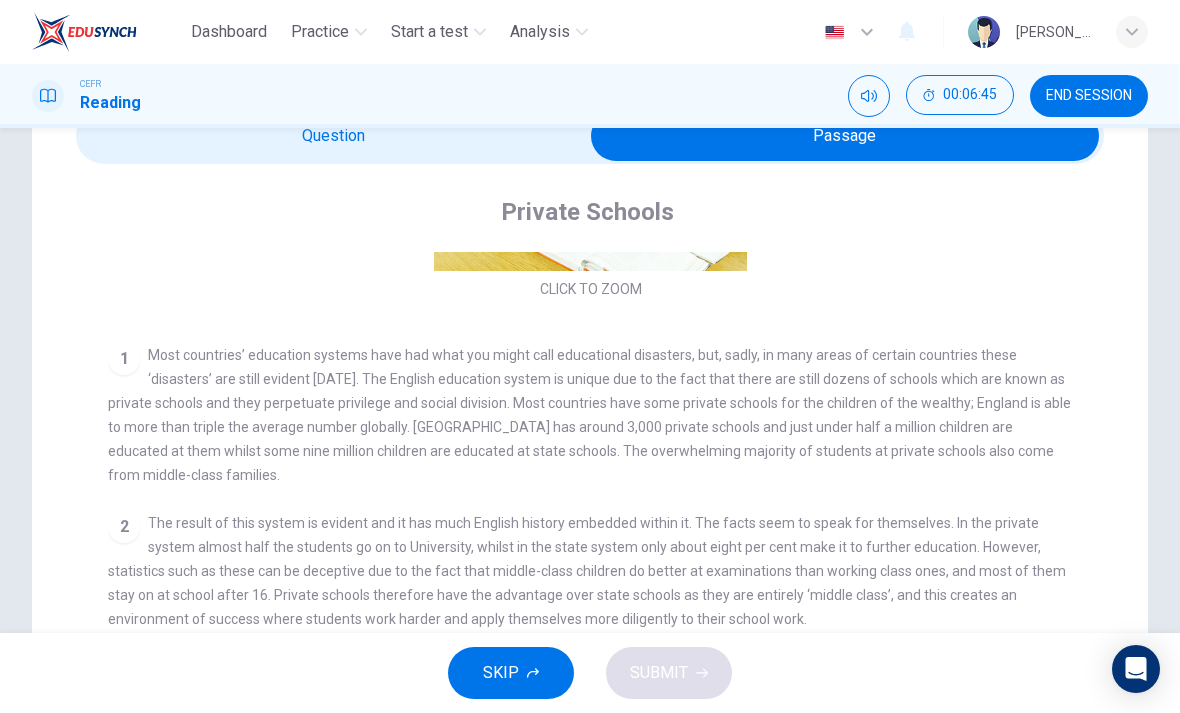 click at bounding box center [845, 136] 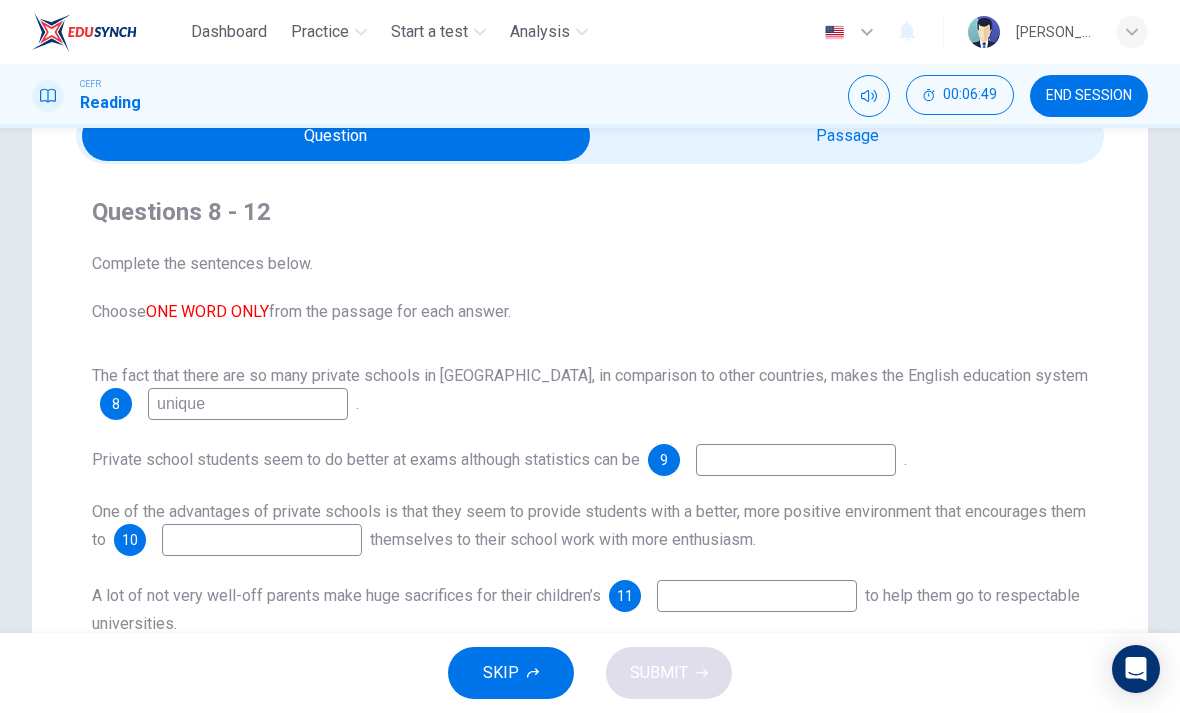 click at bounding box center [336, 136] 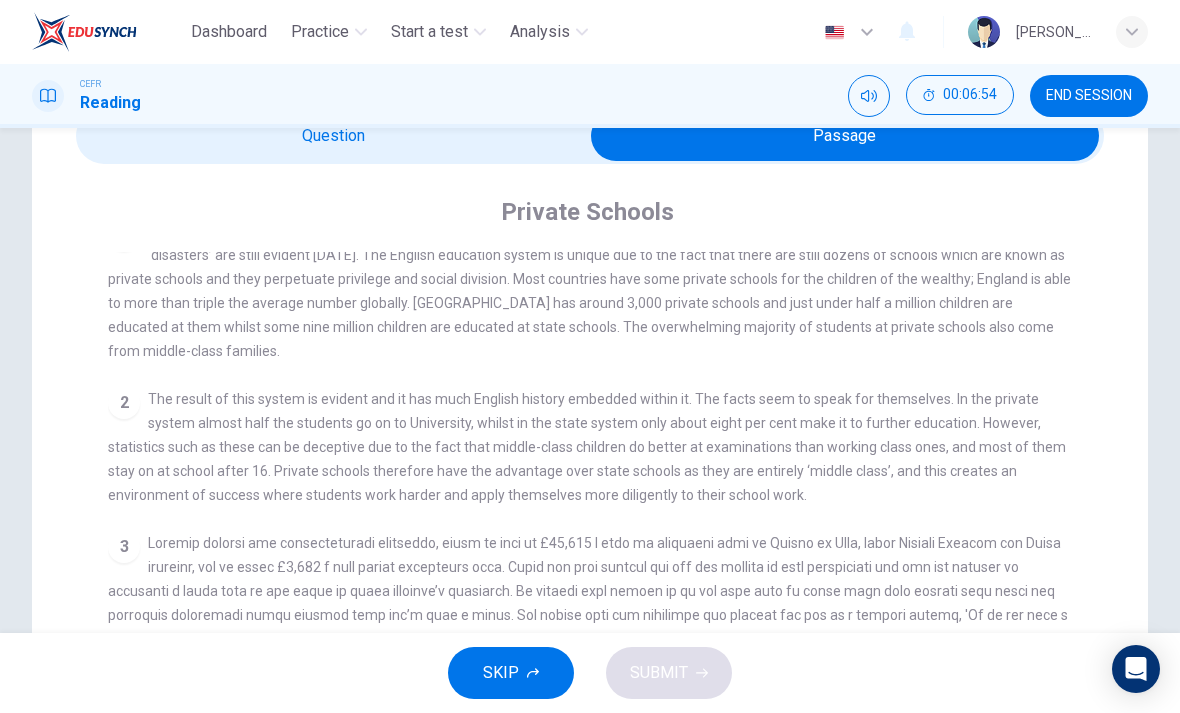 scroll, scrollTop: 419, scrollLeft: 0, axis: vertical 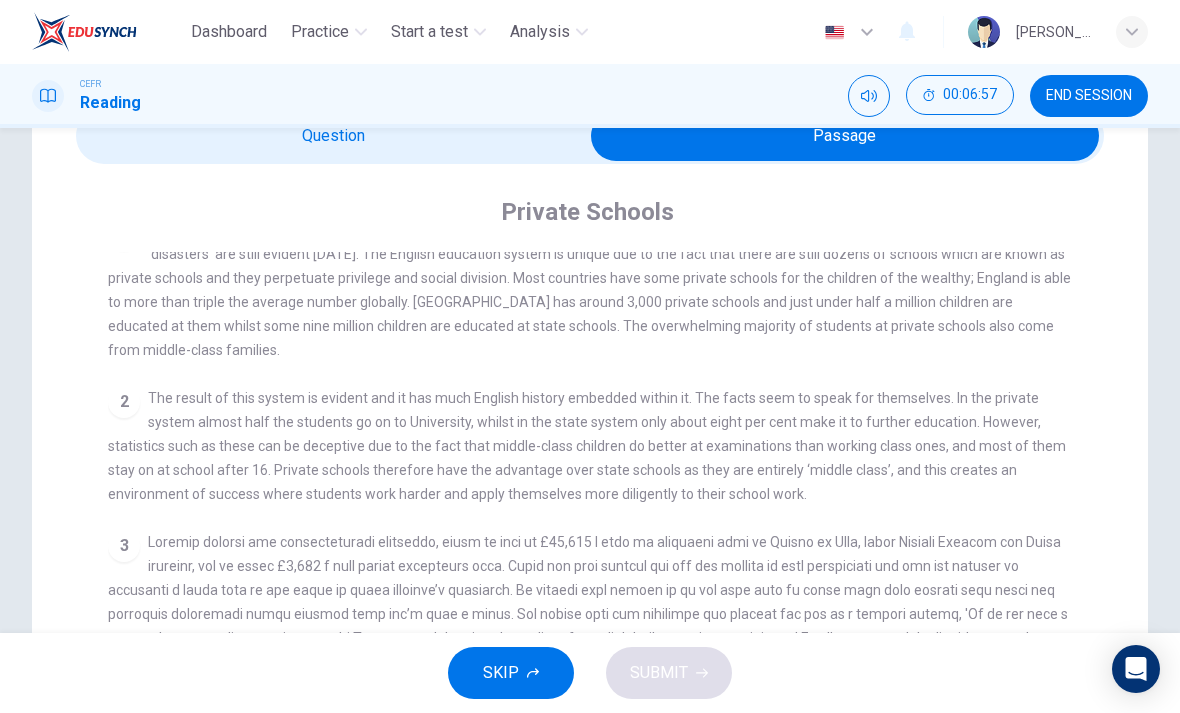 click at bounding box center (845, 136) 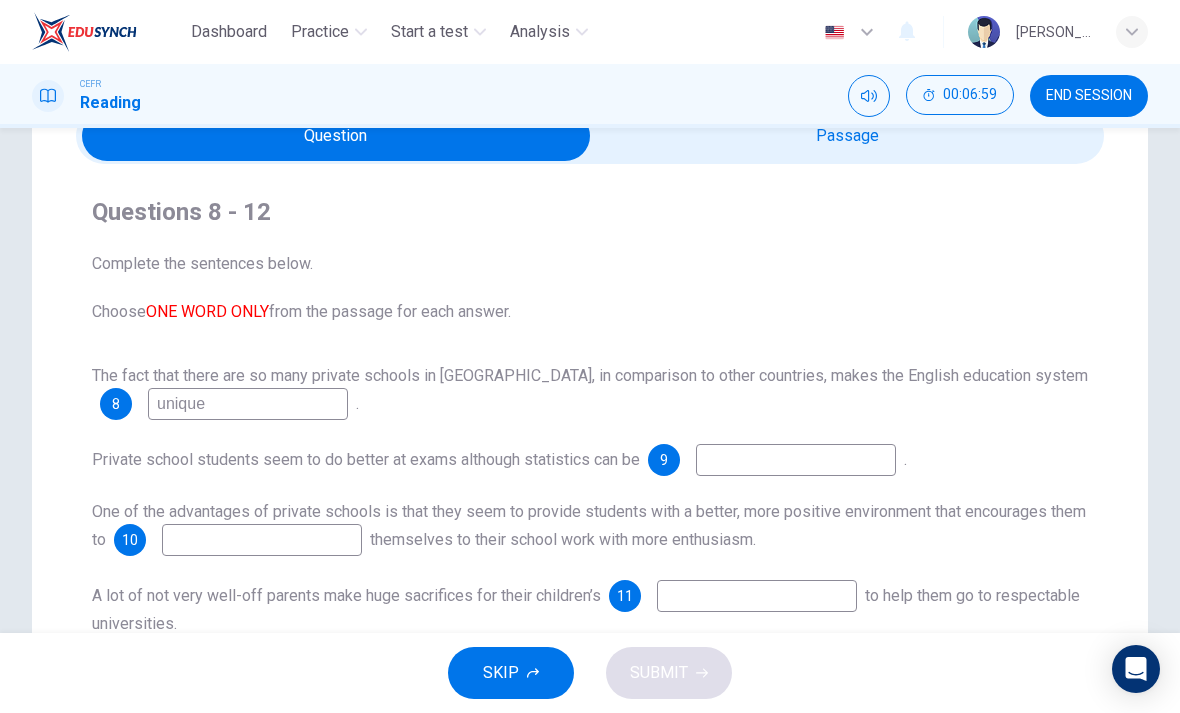 click at bounding box center (336, 136) 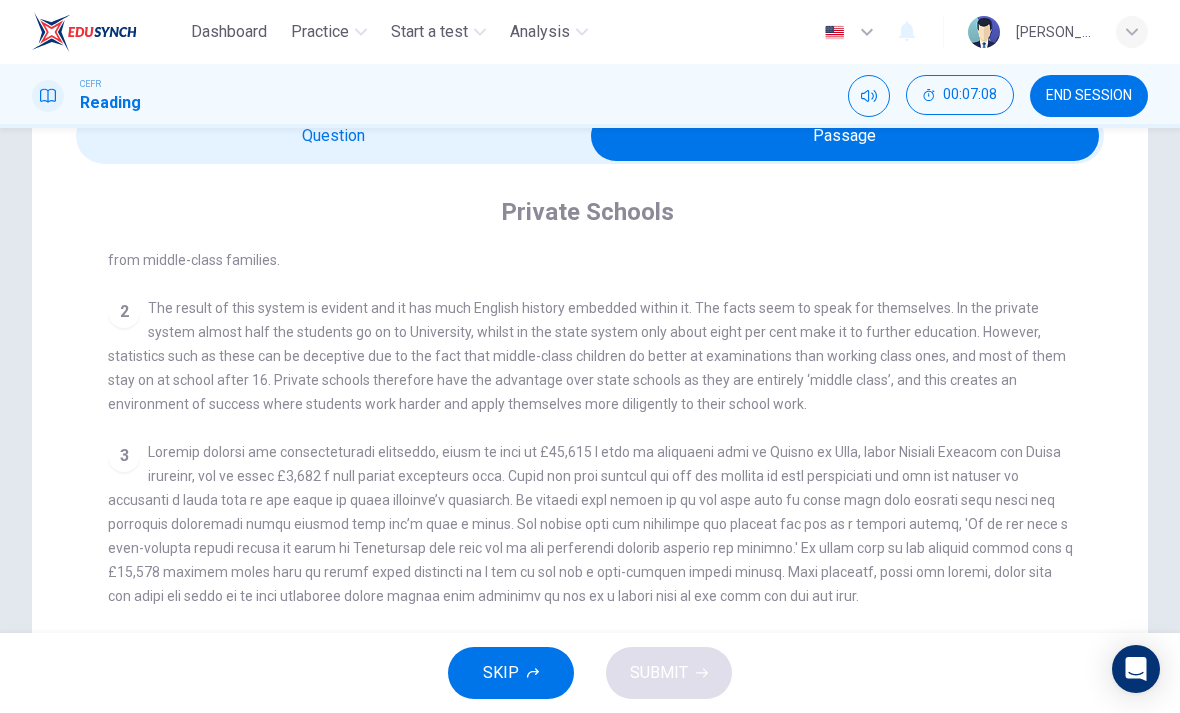 scroll, scrollTop: 513, scrollLeft: 0, axis: vertical 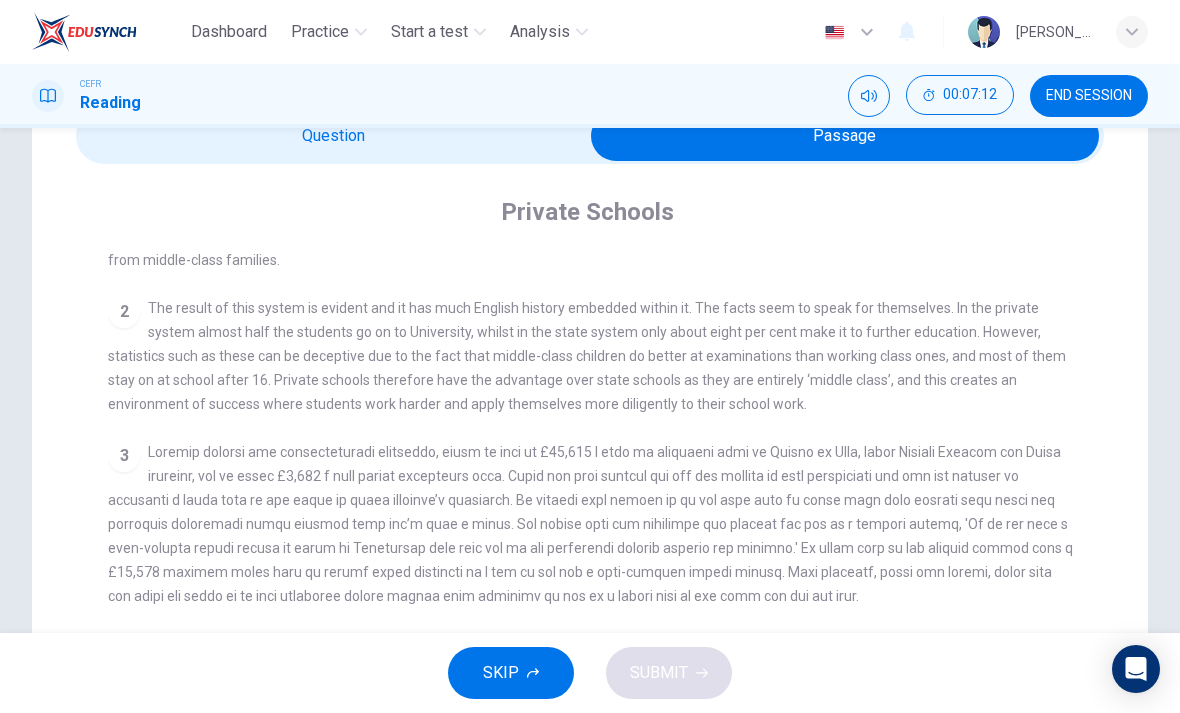 click at bounding box center (845, 136) 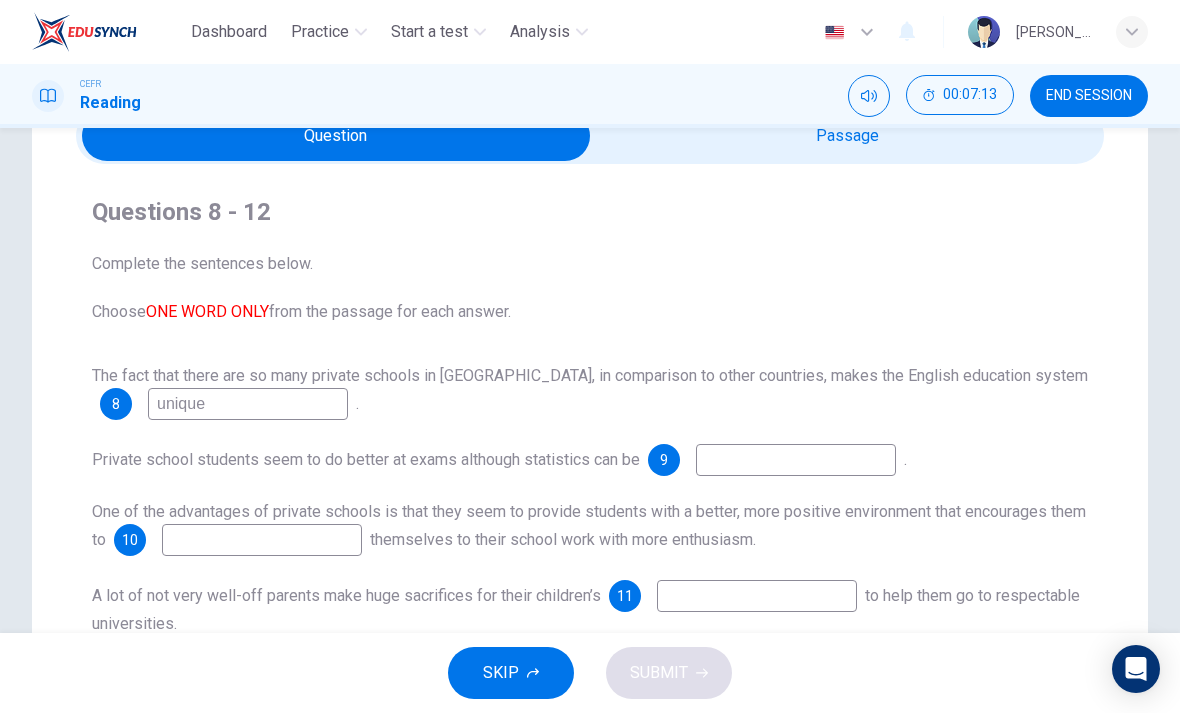 click at bounding box center [796, 460] 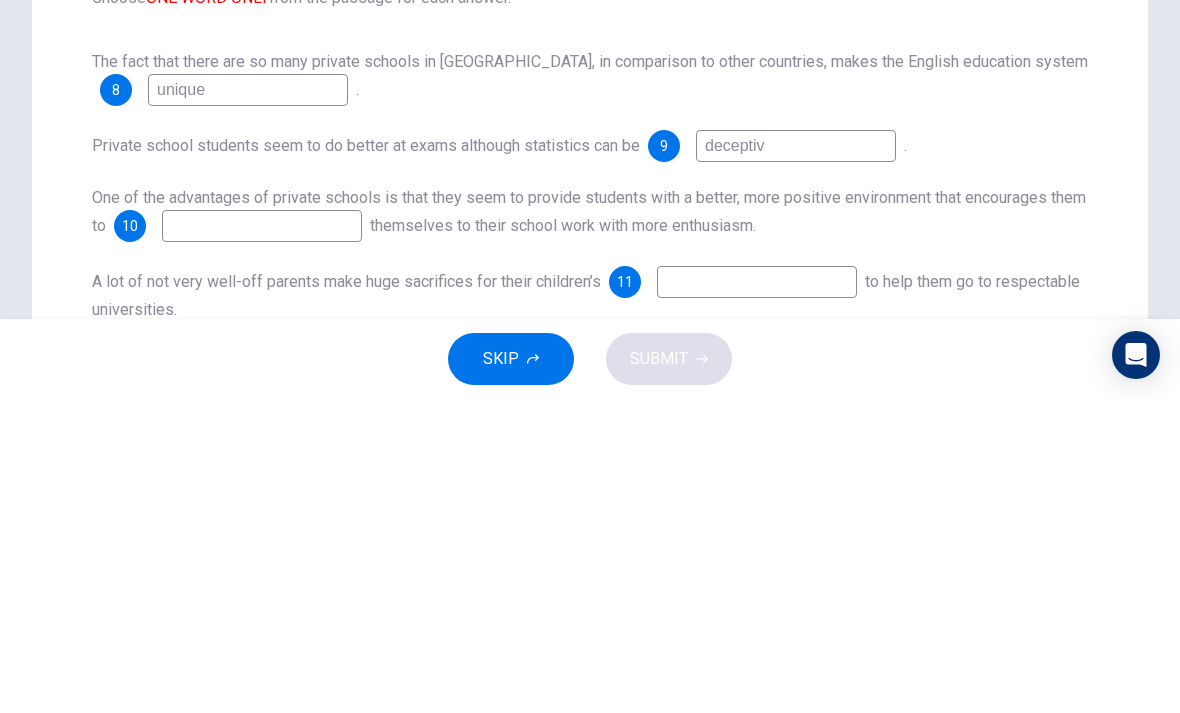 type on "deceptive" 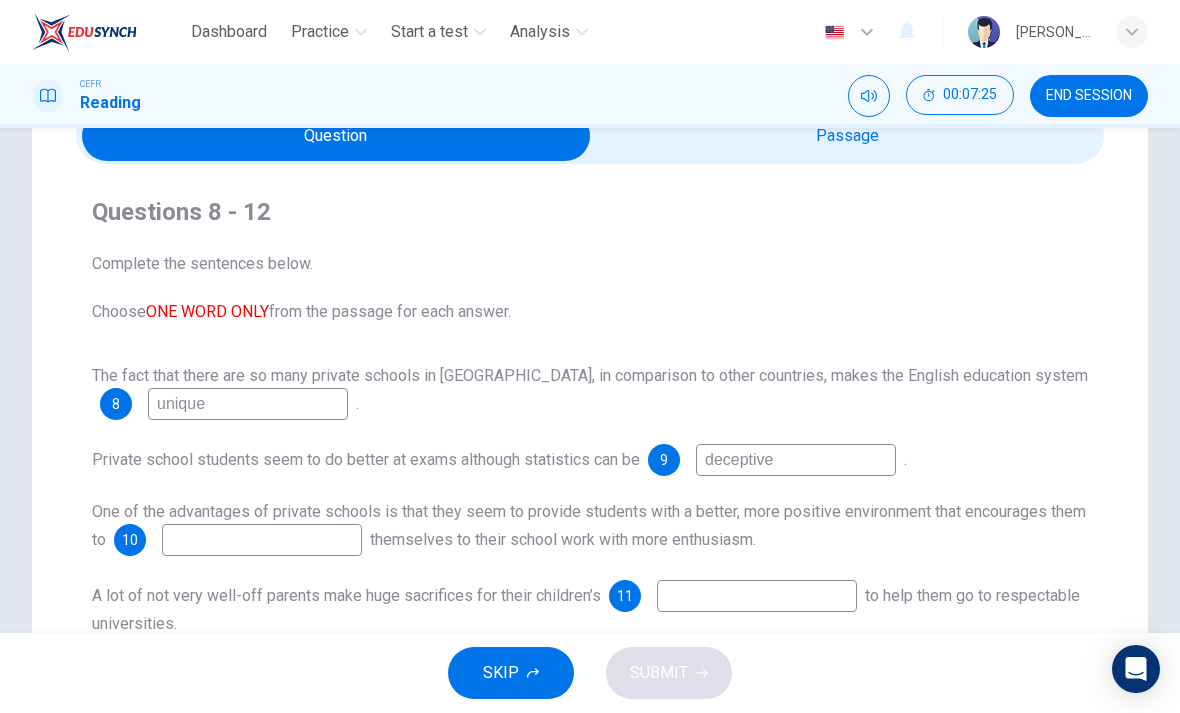 click at bounding box center [336, 136] 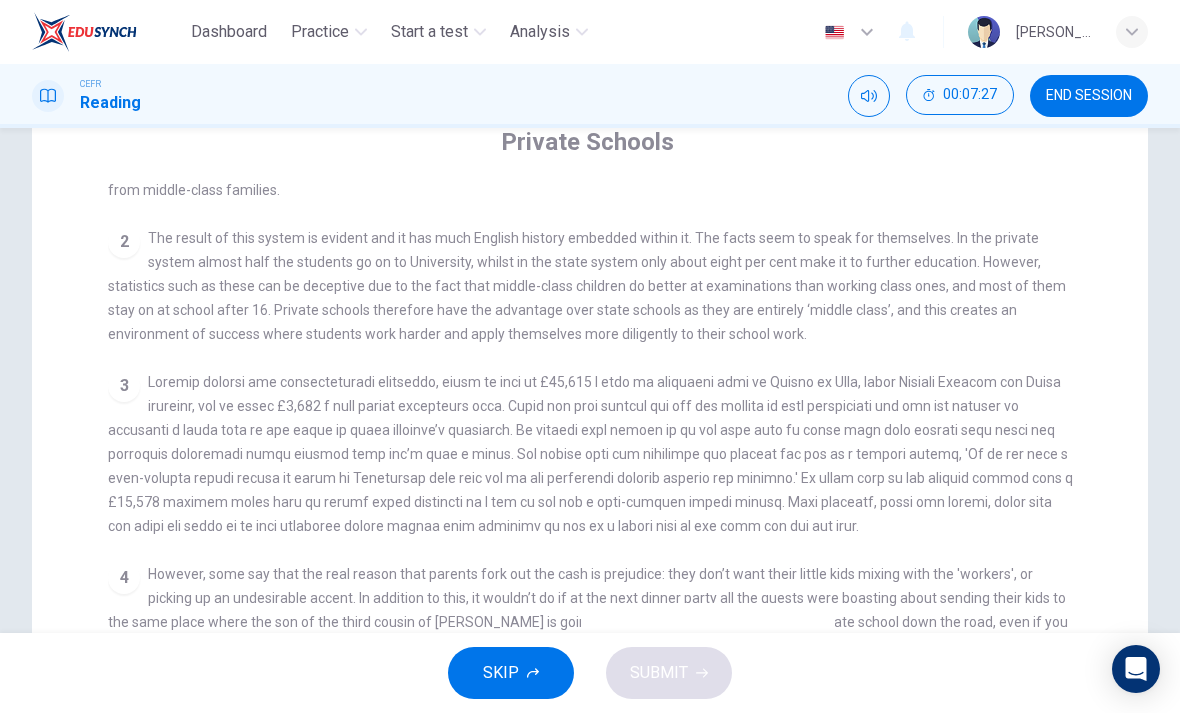 scroll, scrollTop: 185, scrollLeft: 0, axis: vertical 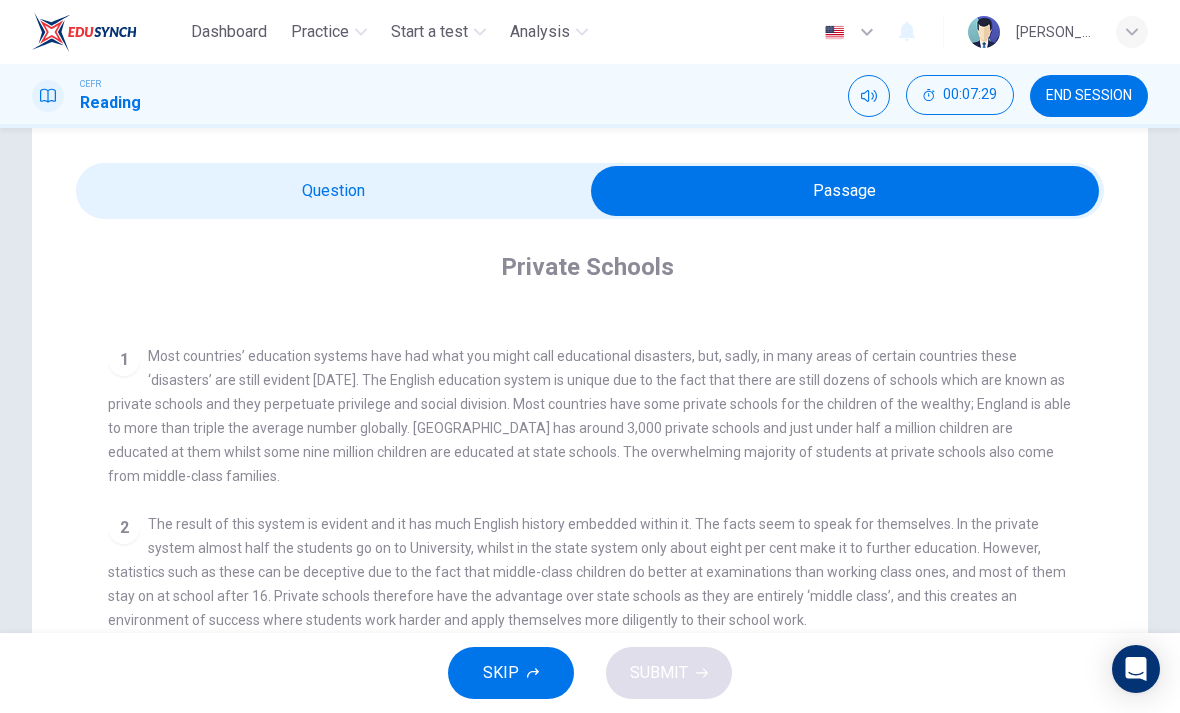 click at bounding box center (845, 191) 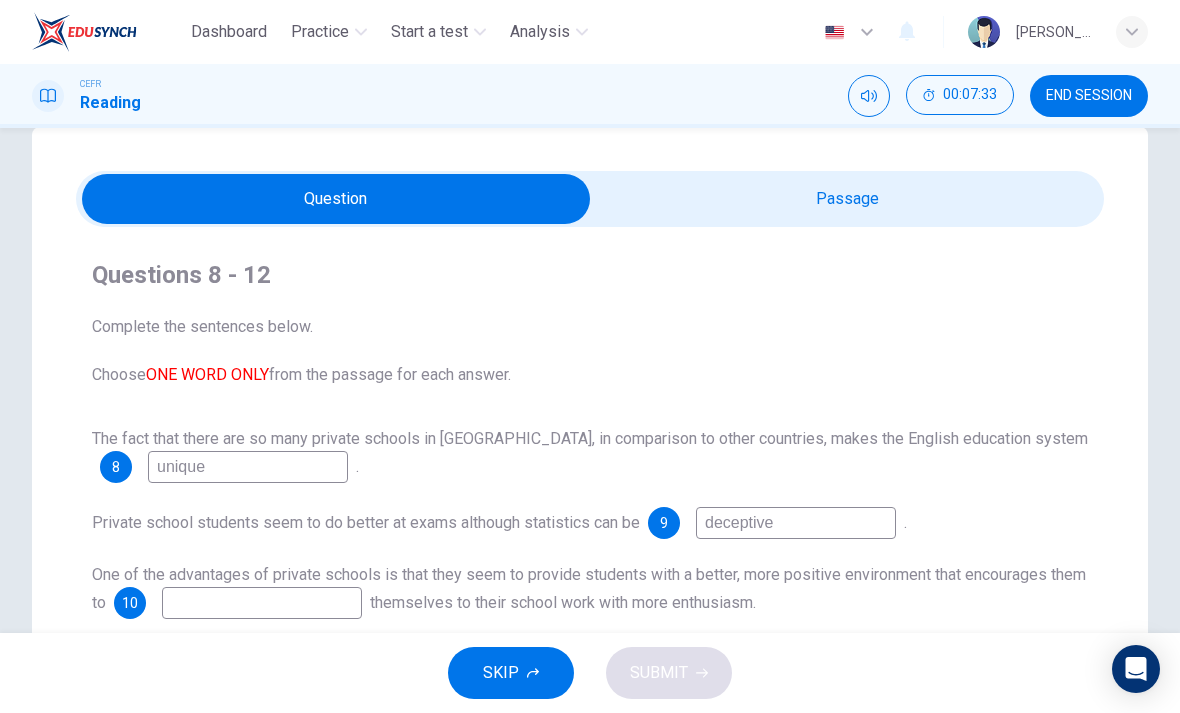 scroll, scrollTop: 36, scrollLeft: 0, axis: vertical 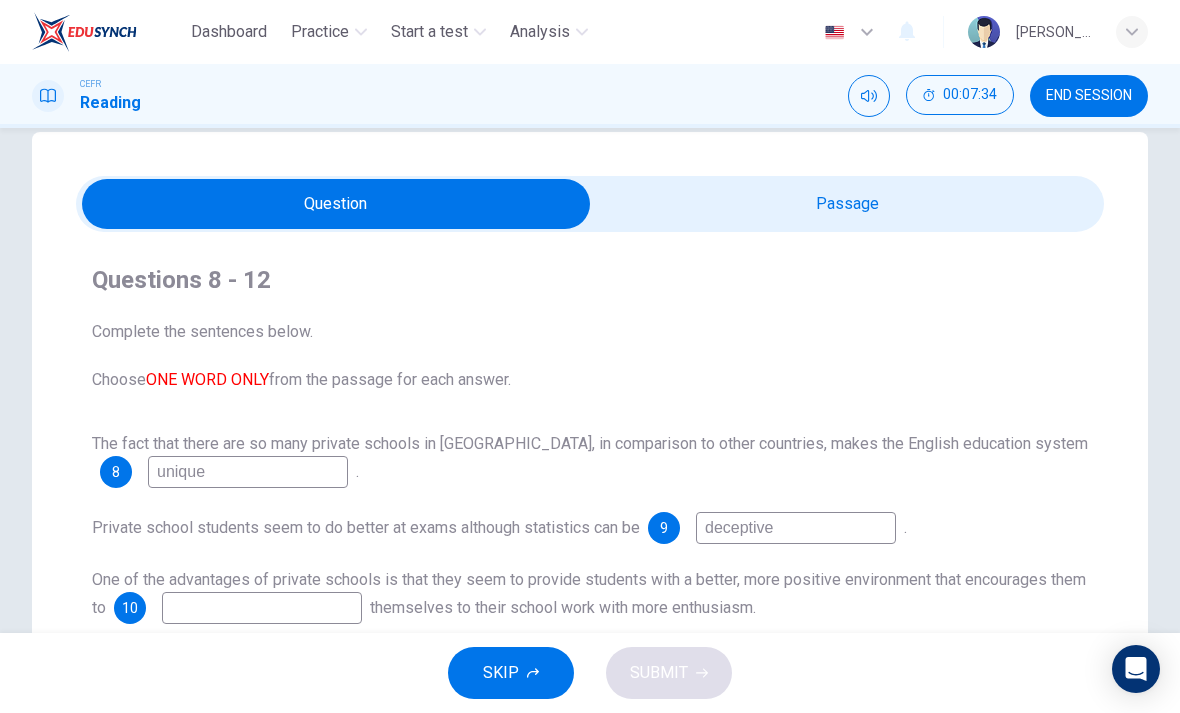 click at bounding box center [336, 204] 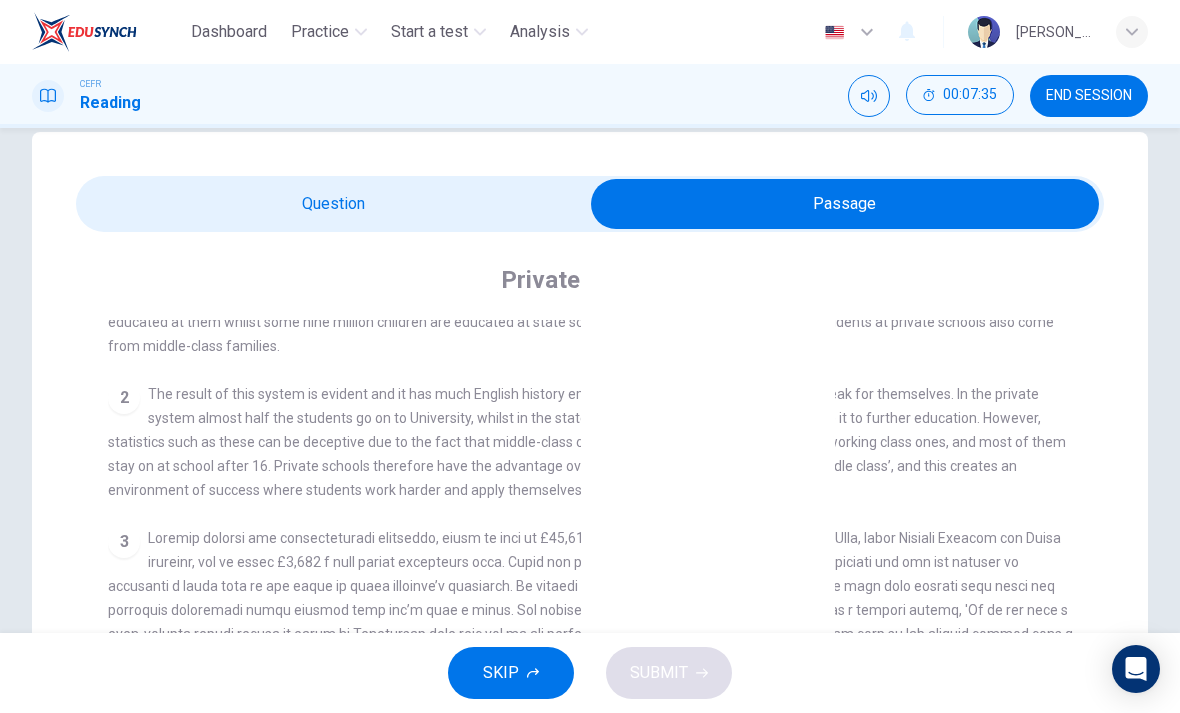 scroll, scrollTop: 498, scrollLeft: 0, axis: vertical 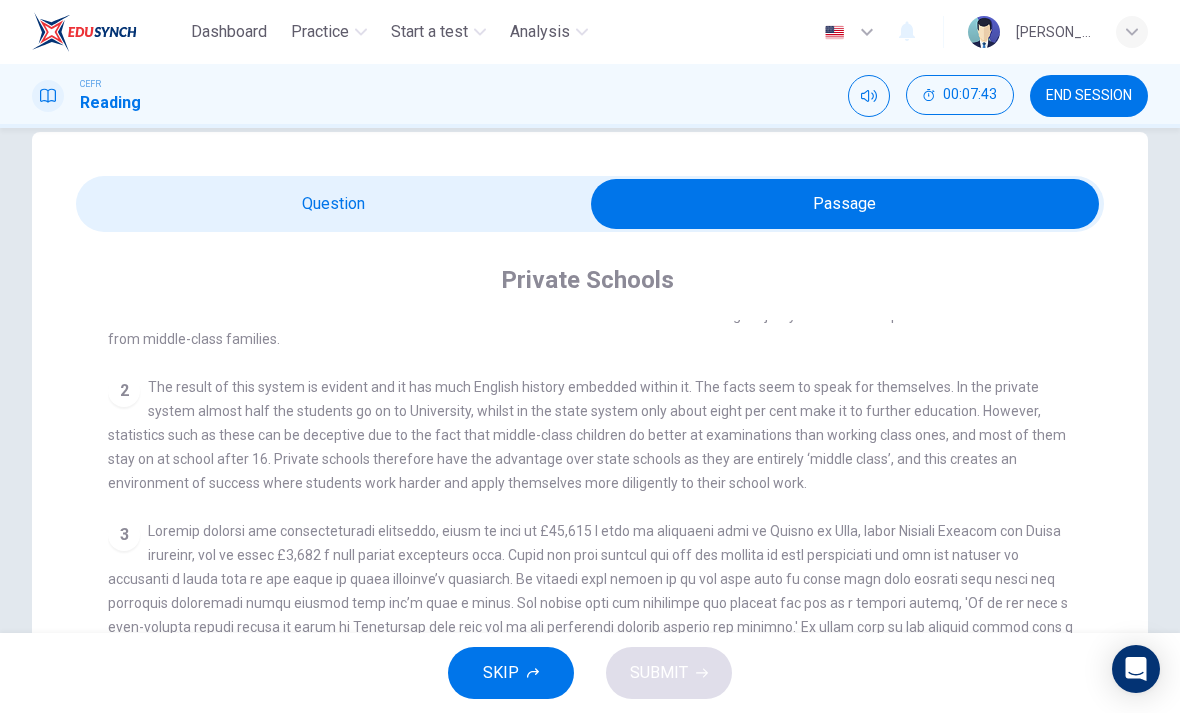 click at bounding box center [845, 204] 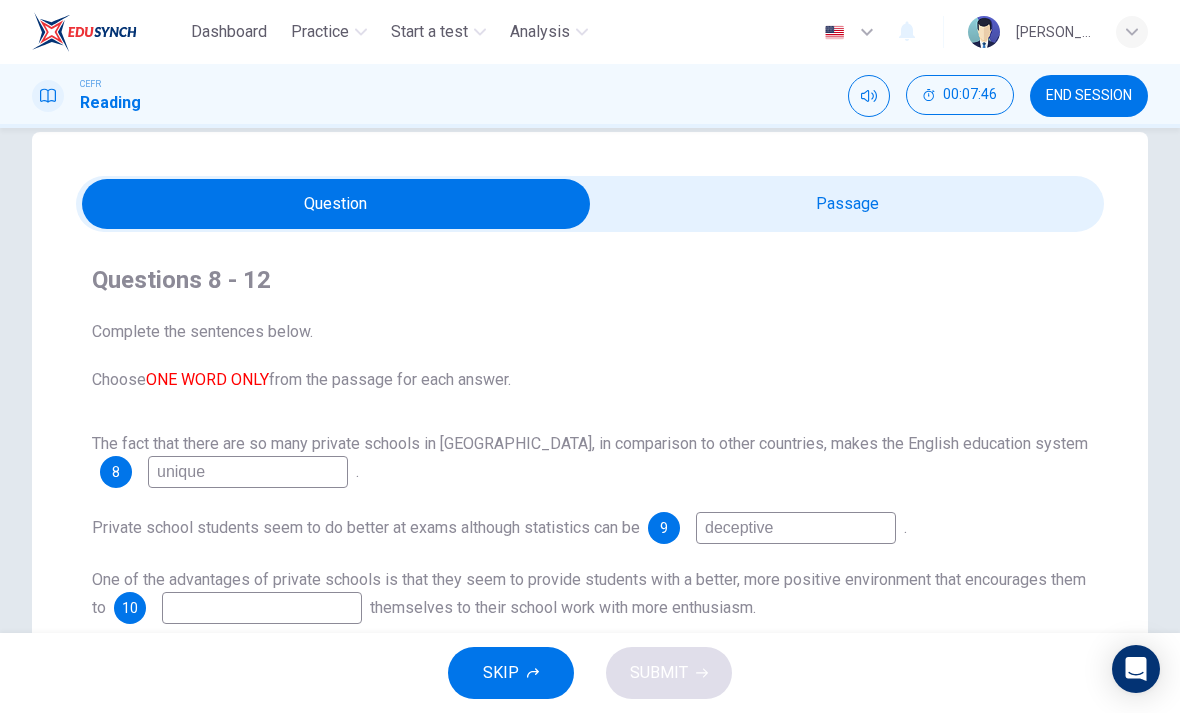 click at bounding box center [336, 204] 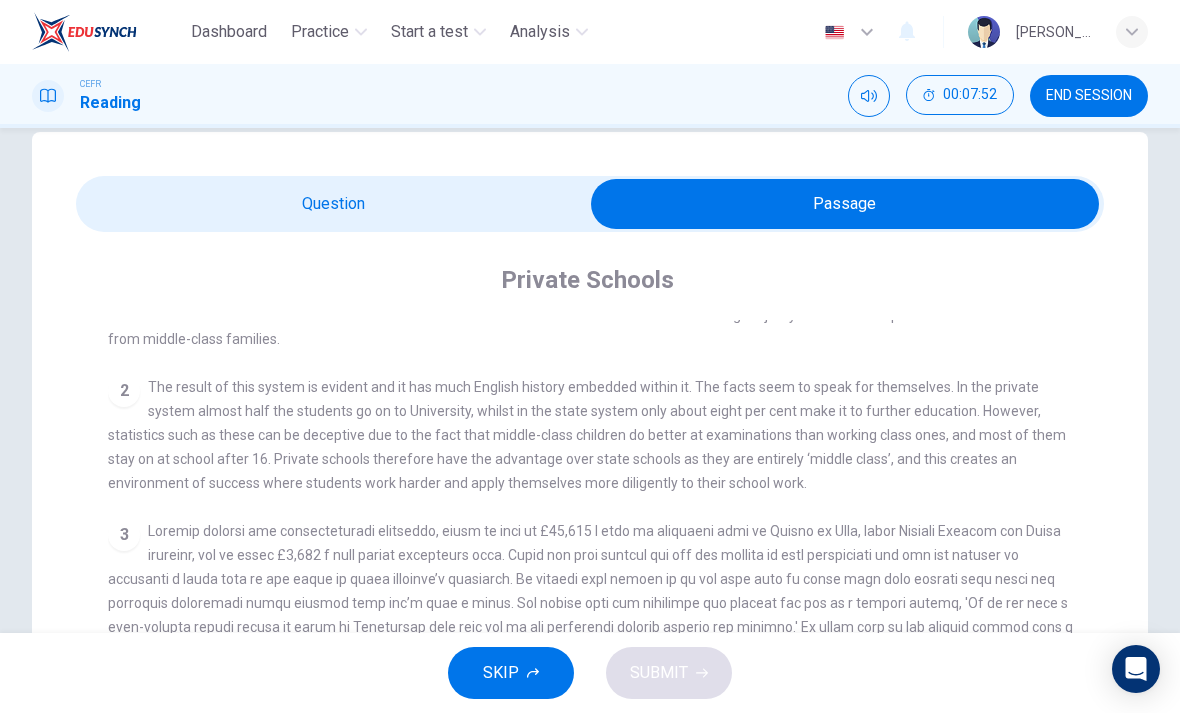 click at bounding box center (845, 204) 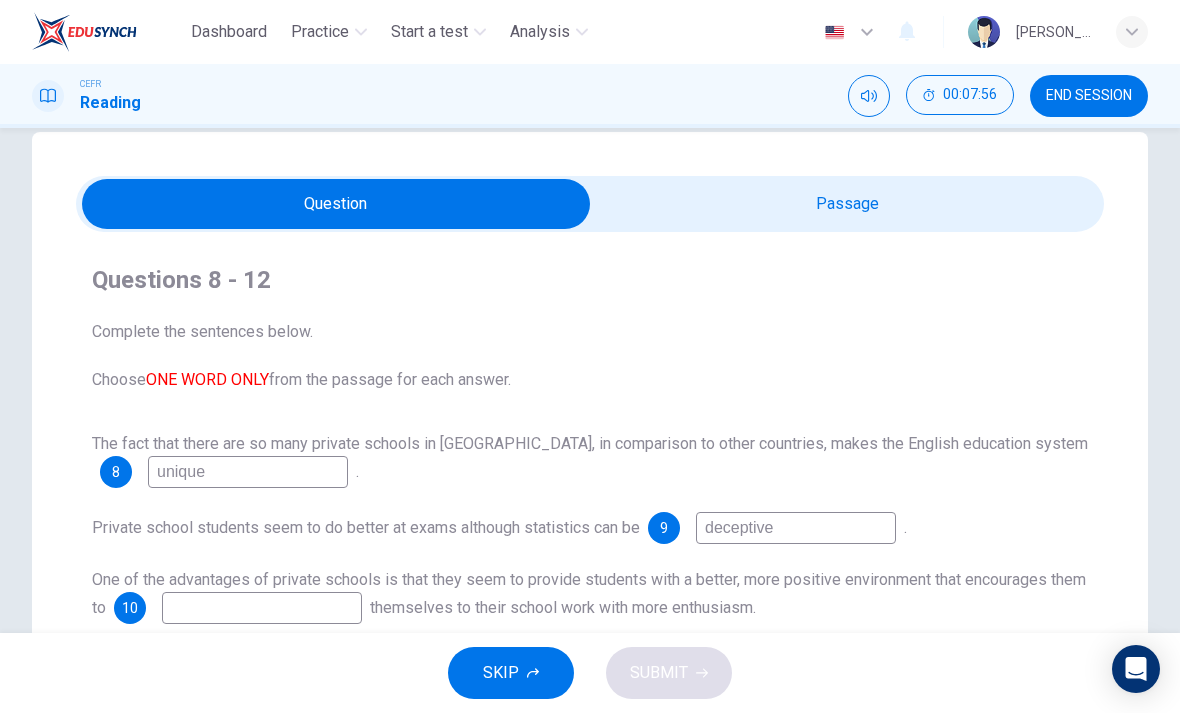 click at bounding box center [336, 204] 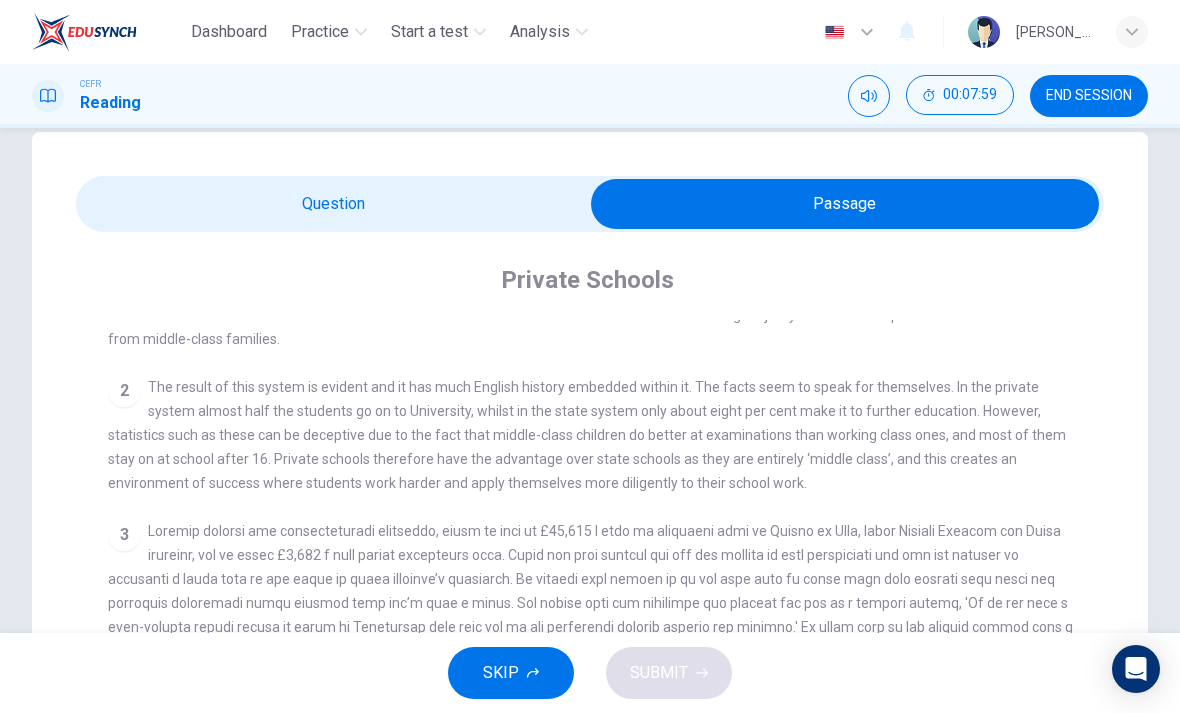 click at bounding box center (845, 204) 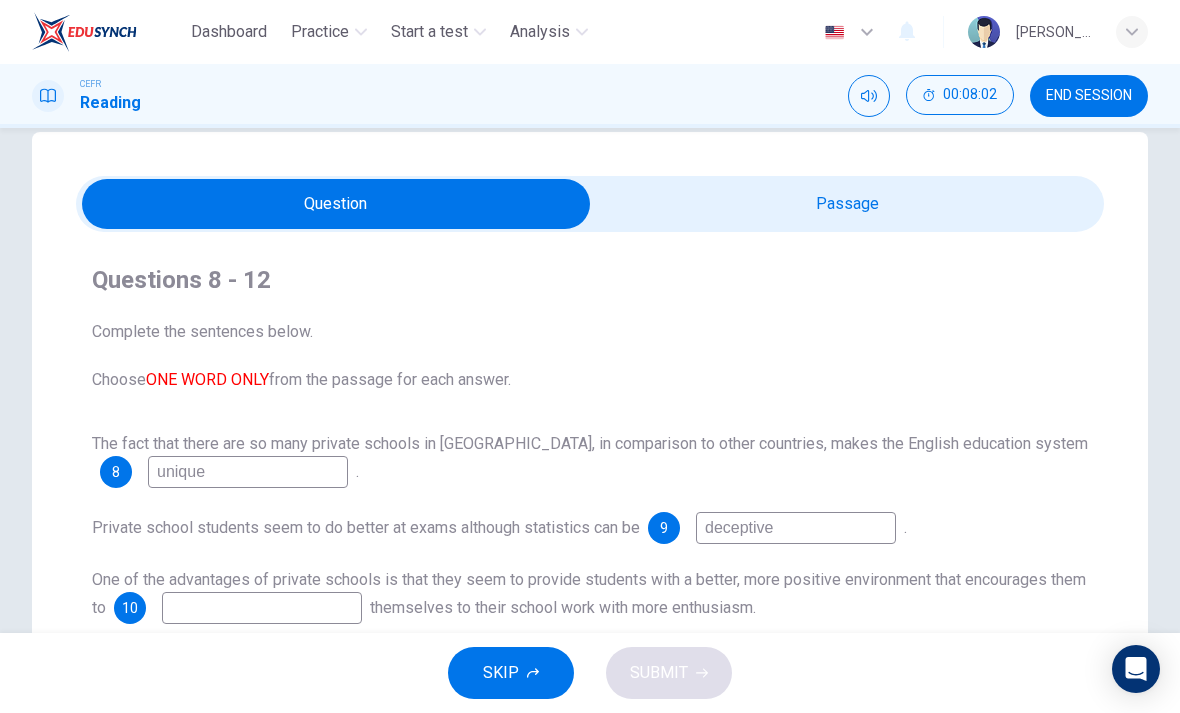 click at bounding box center [262, 608] 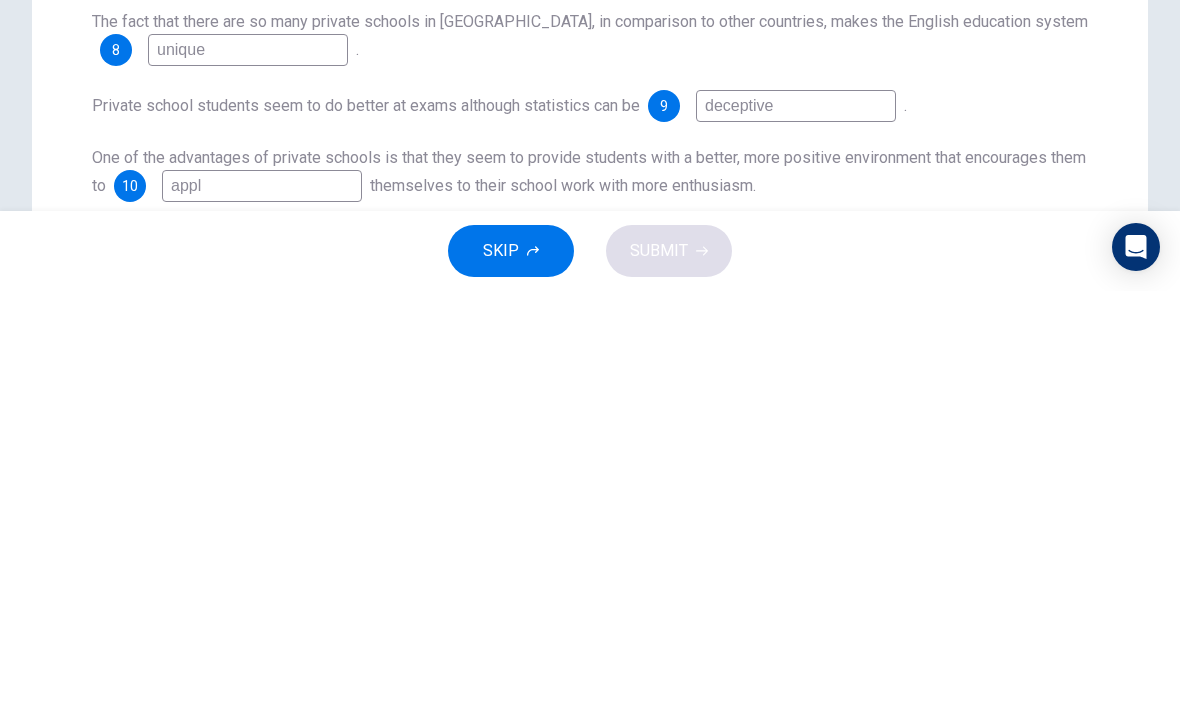 type on "apply" 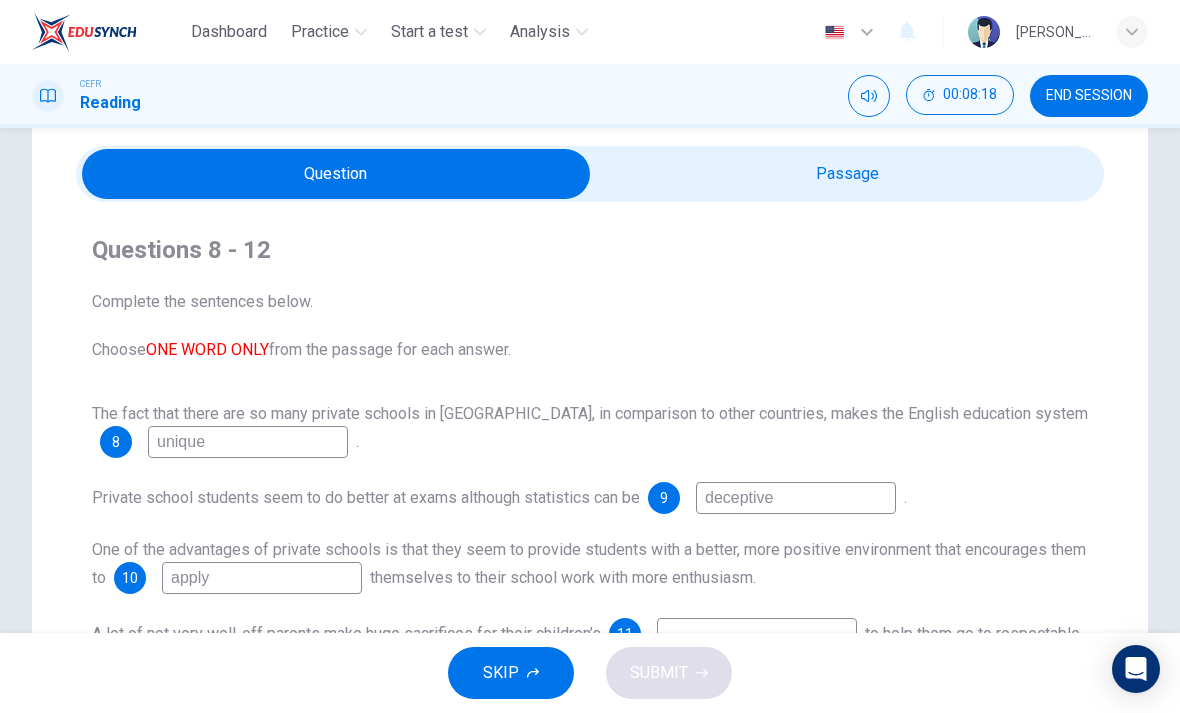 scroll, scrollTop: 50, scrollLeft: 0, axis: vertical 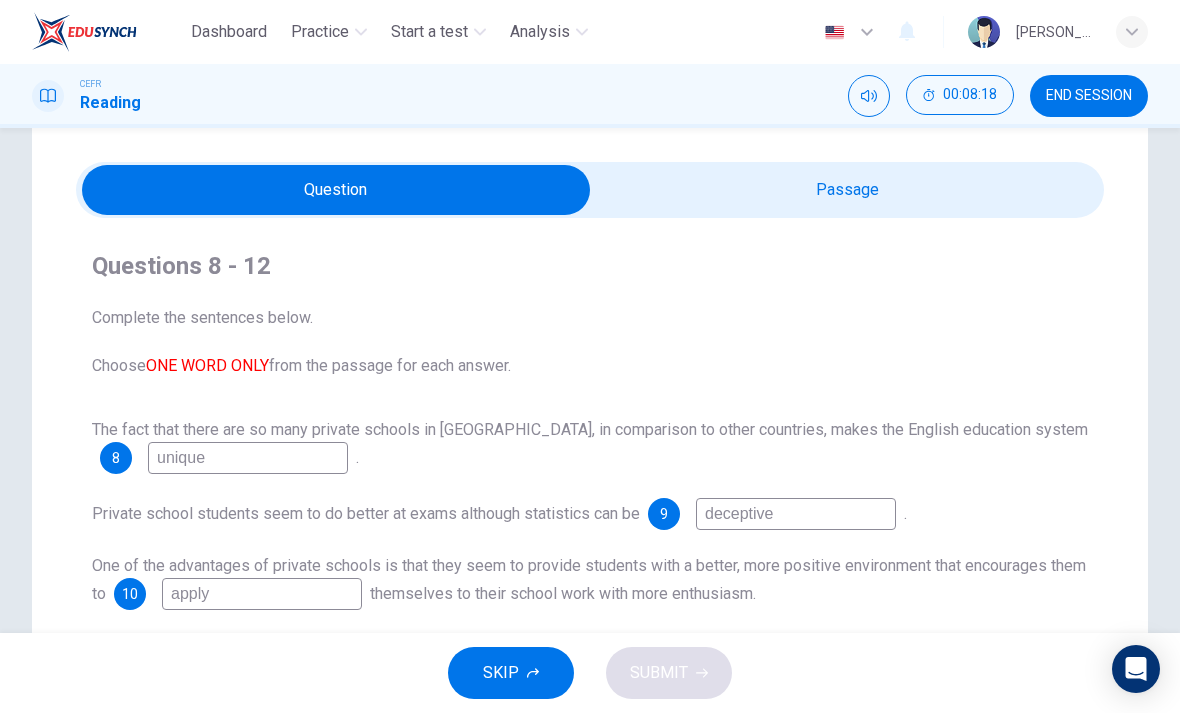 click at bounding box center [336, 190] 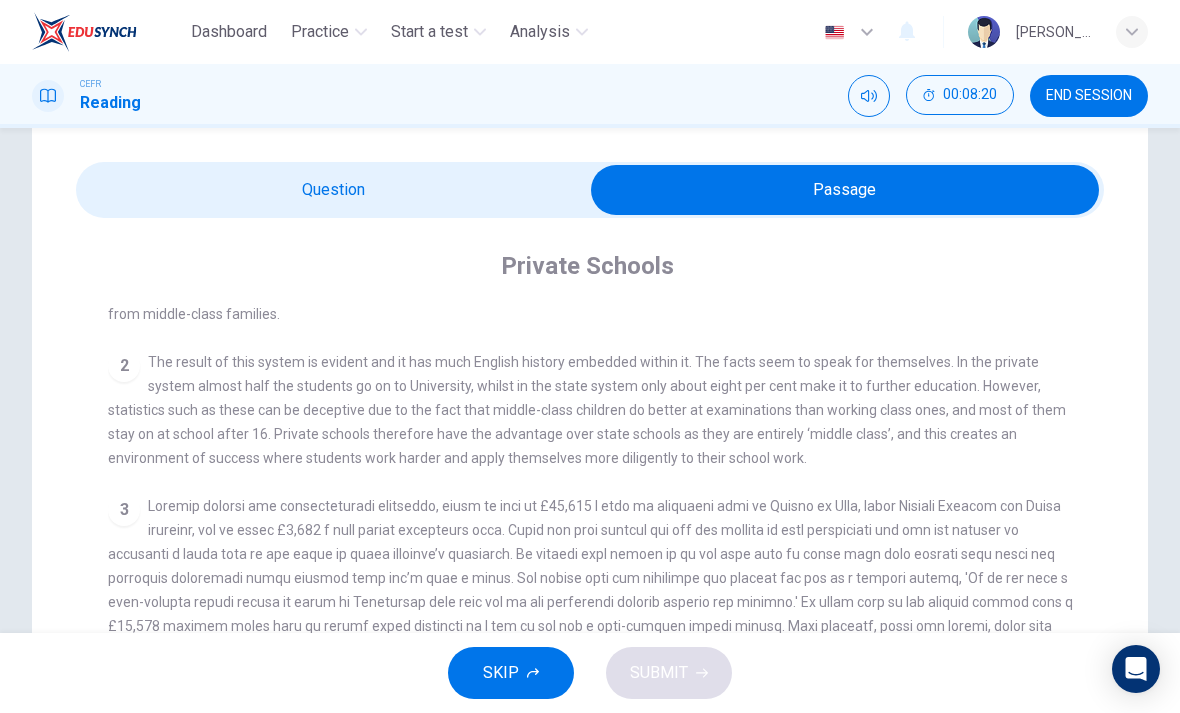 scroll, scrollTop: 513, scrollLeft: 0, axis: vertical 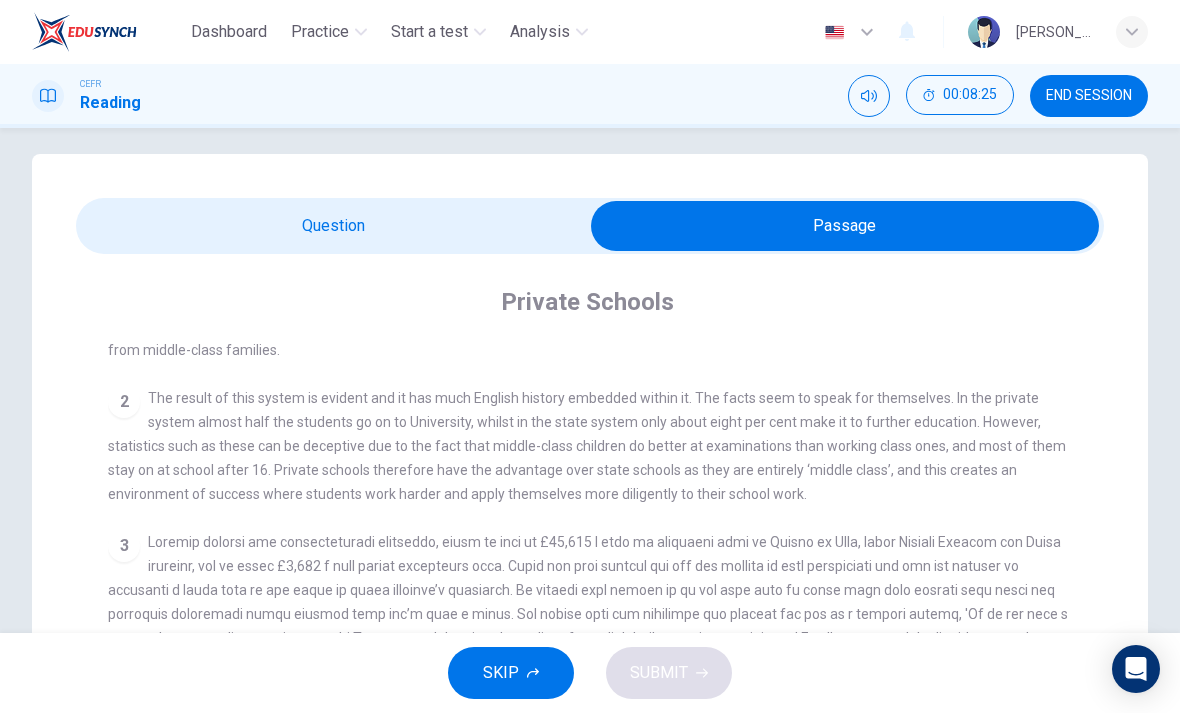 click at bounding box center [845, 226] 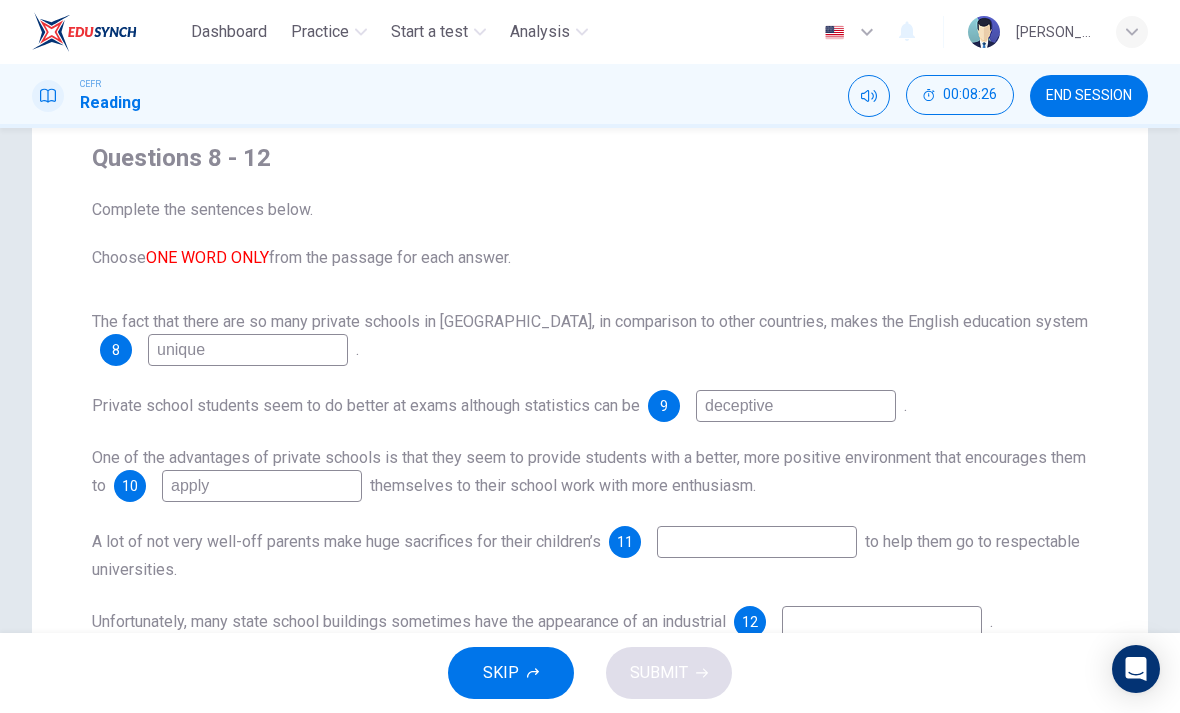 scroll, scrollTop: 259, scrollLeft: 0, axis: vertical 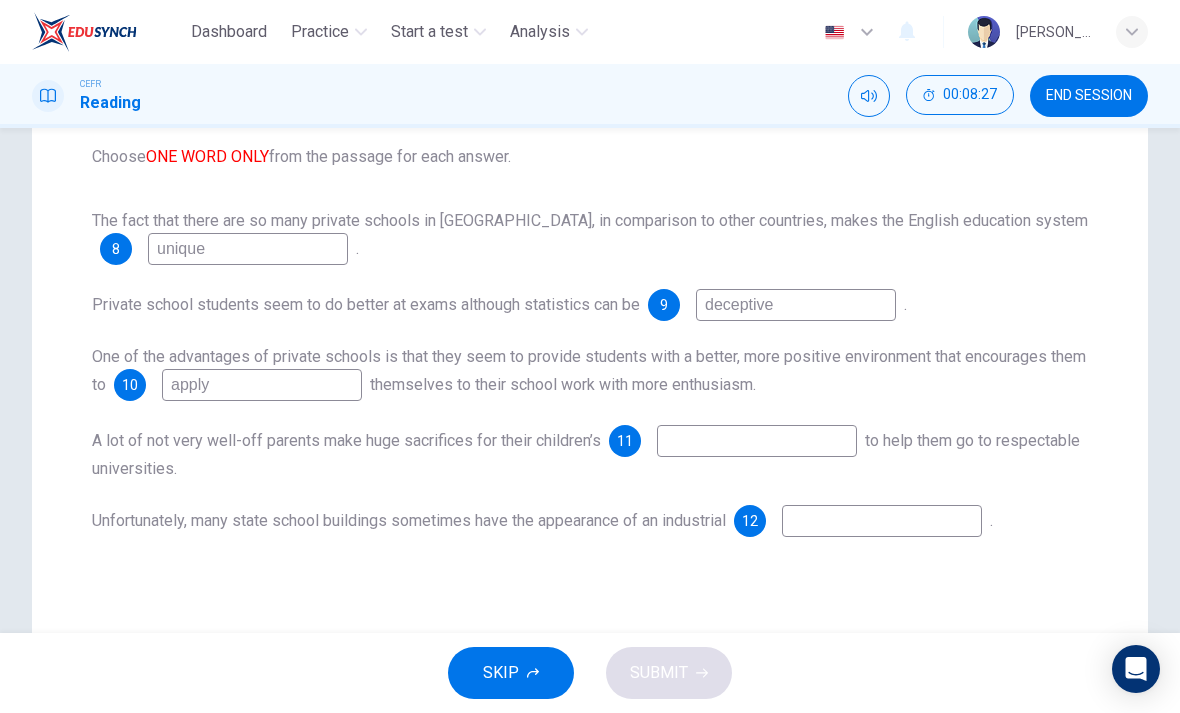 click at bounding box center (757, 441) 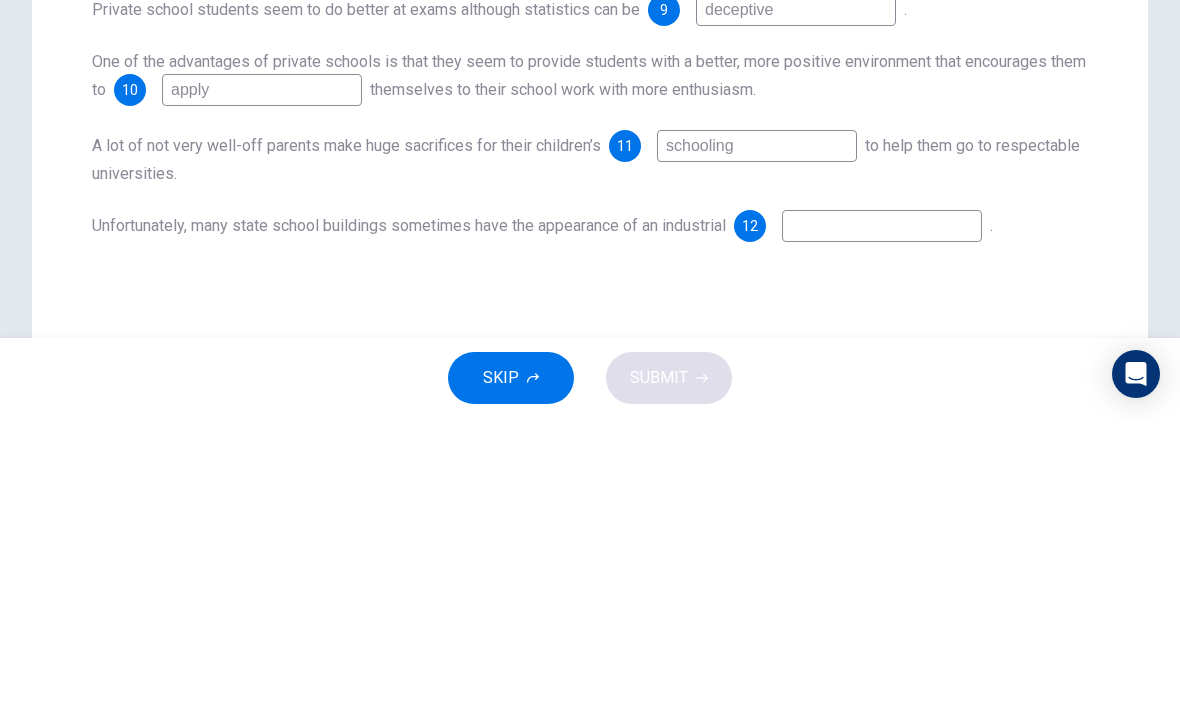 type on "schooling" 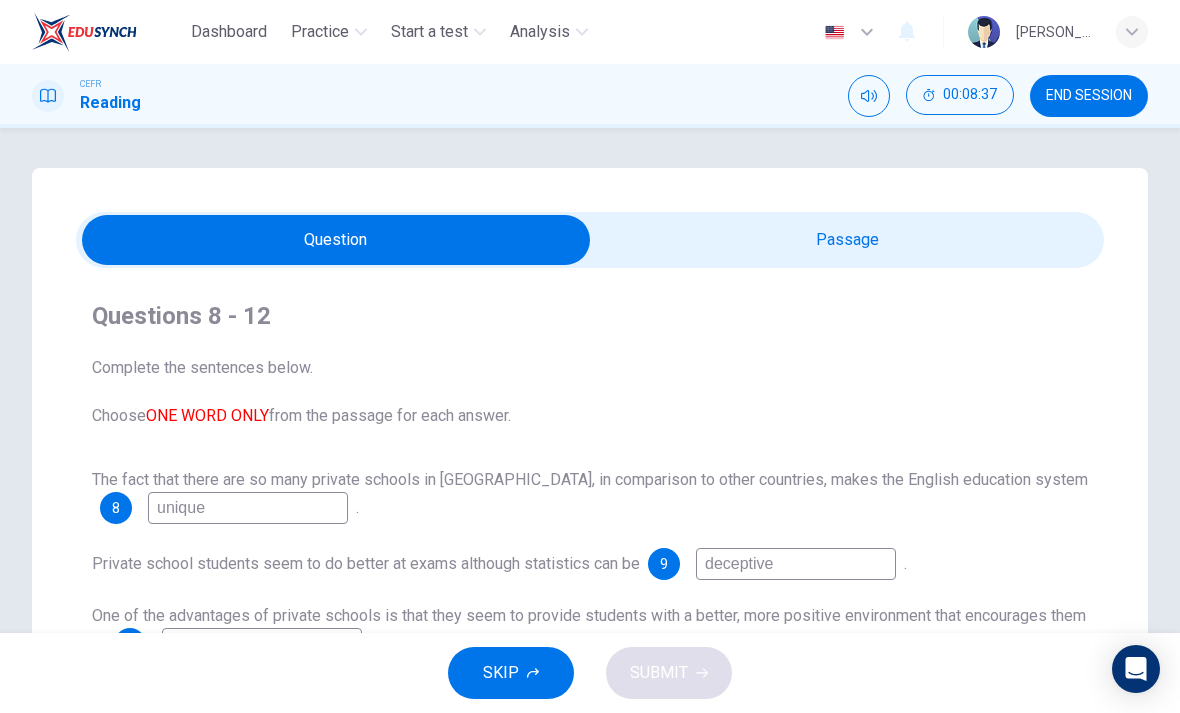 scroll, scrollTop: 0, scrollLeft: 0, axis: both 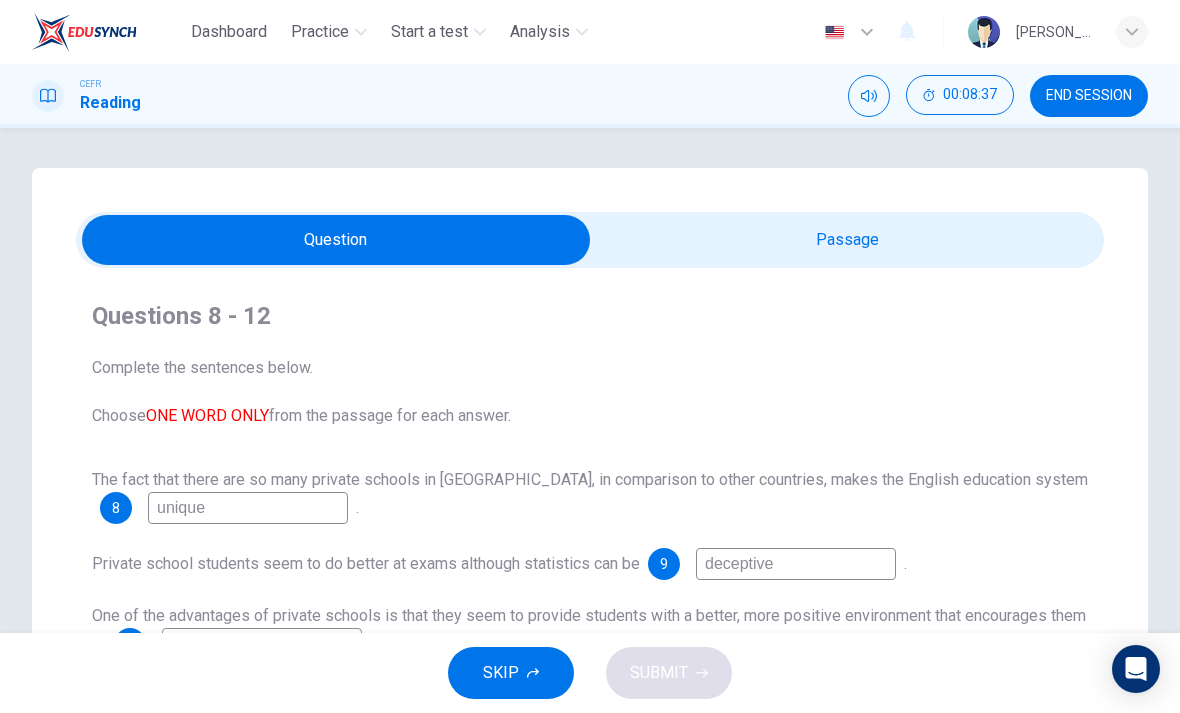click at bounding box center (336, 240) 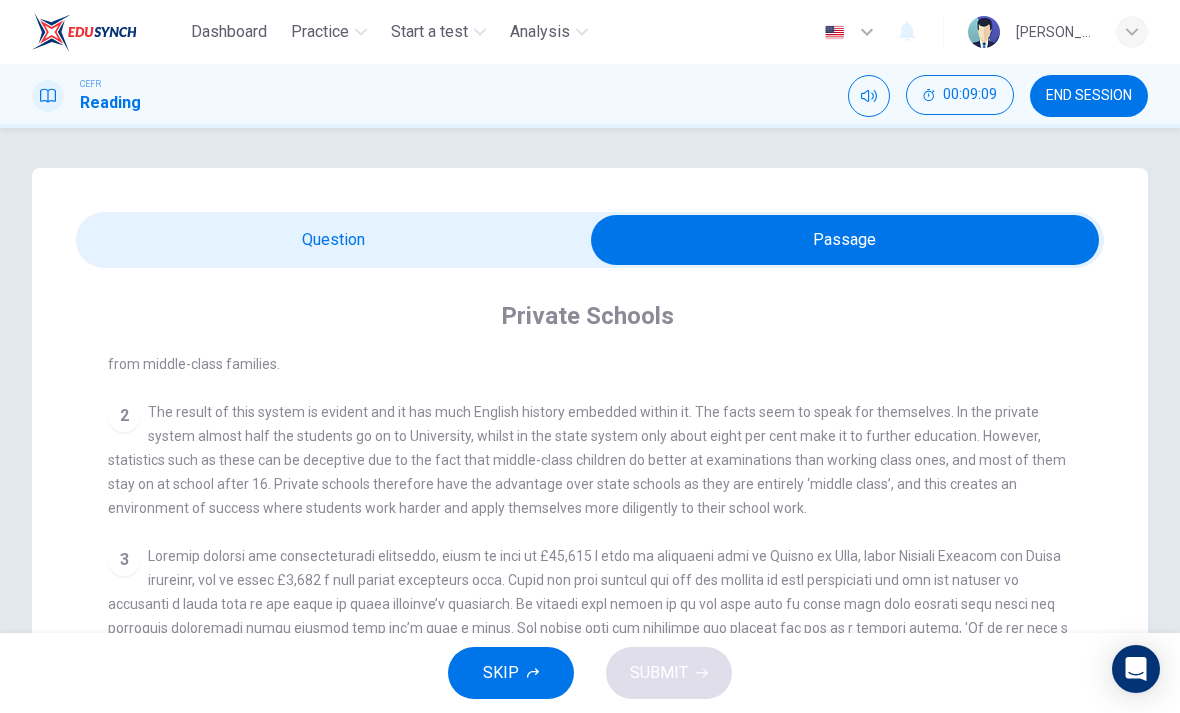 scroll, scrollTop: 0, scrollLeft: 0, axis: both 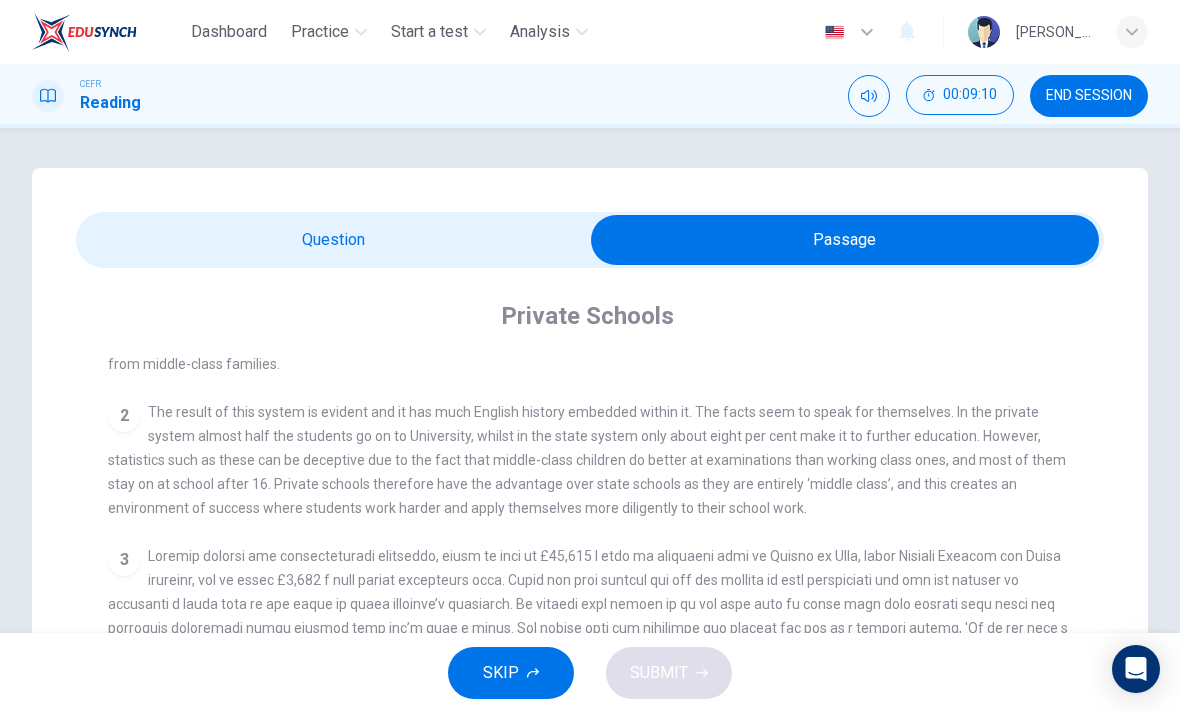 click at bounding box center [845, 240] 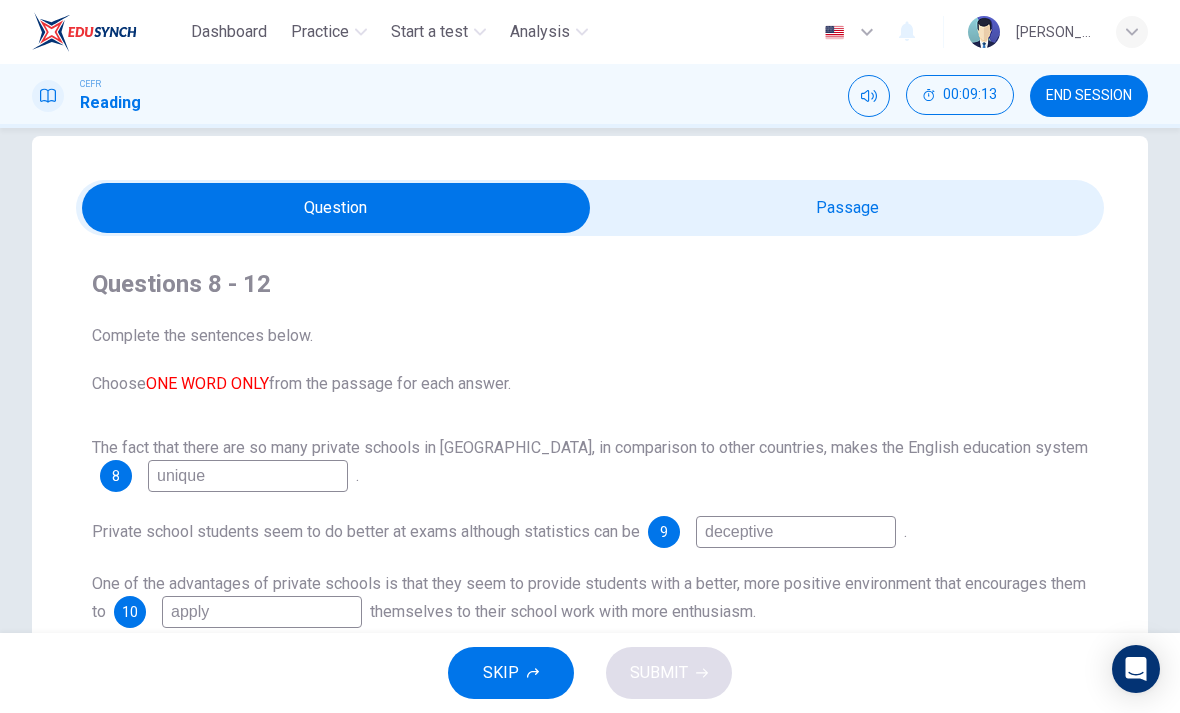 scroll, scrollTop: 6, scrollLeft: 0, axis: vertical 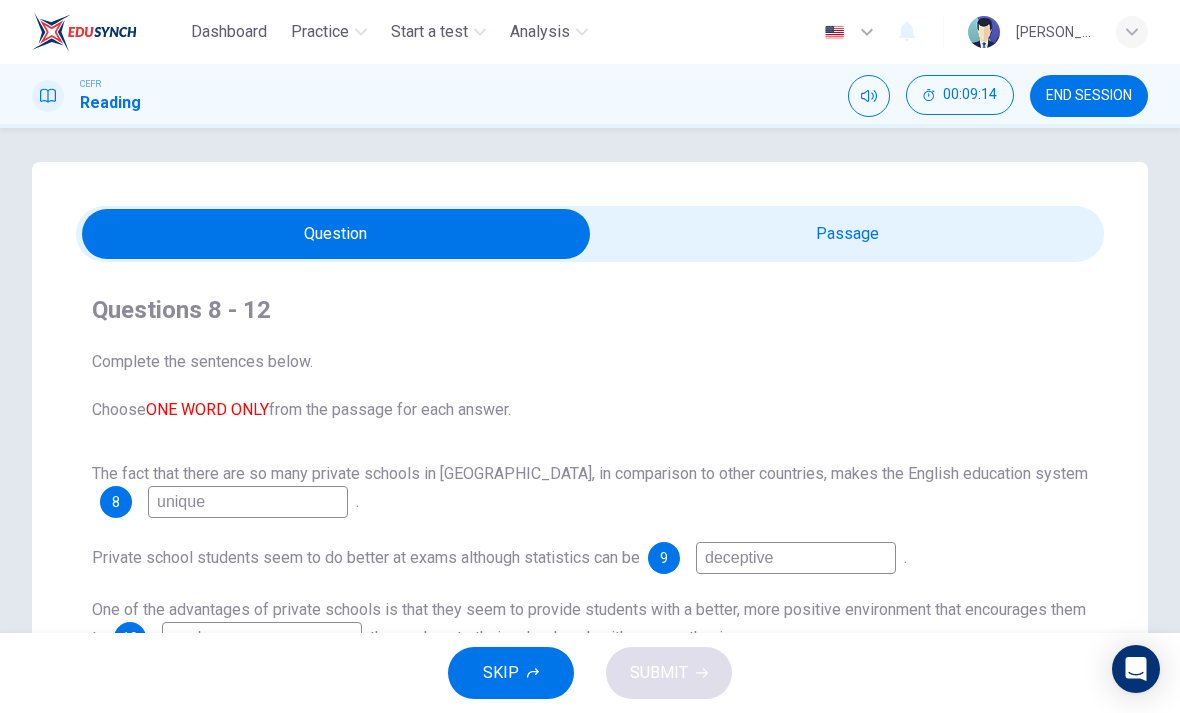 click at bounding box center [336, 234] 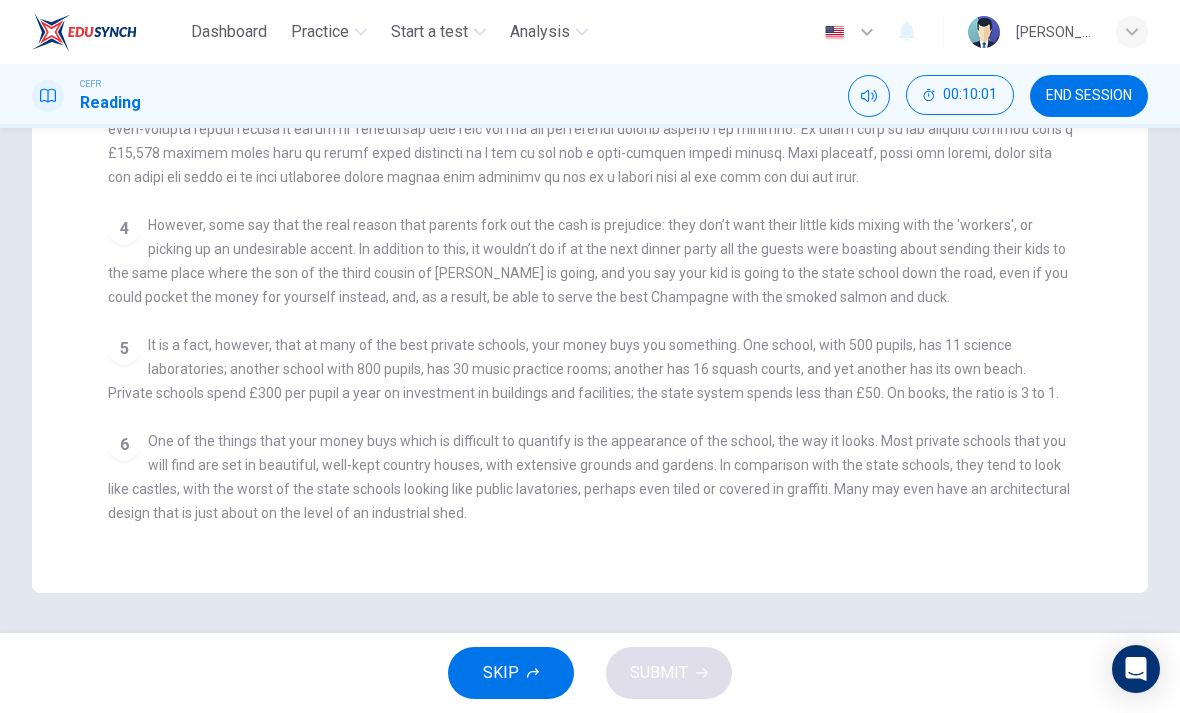 scroll, scrollTop: 523, scrollLeft: 0, axis: vertical 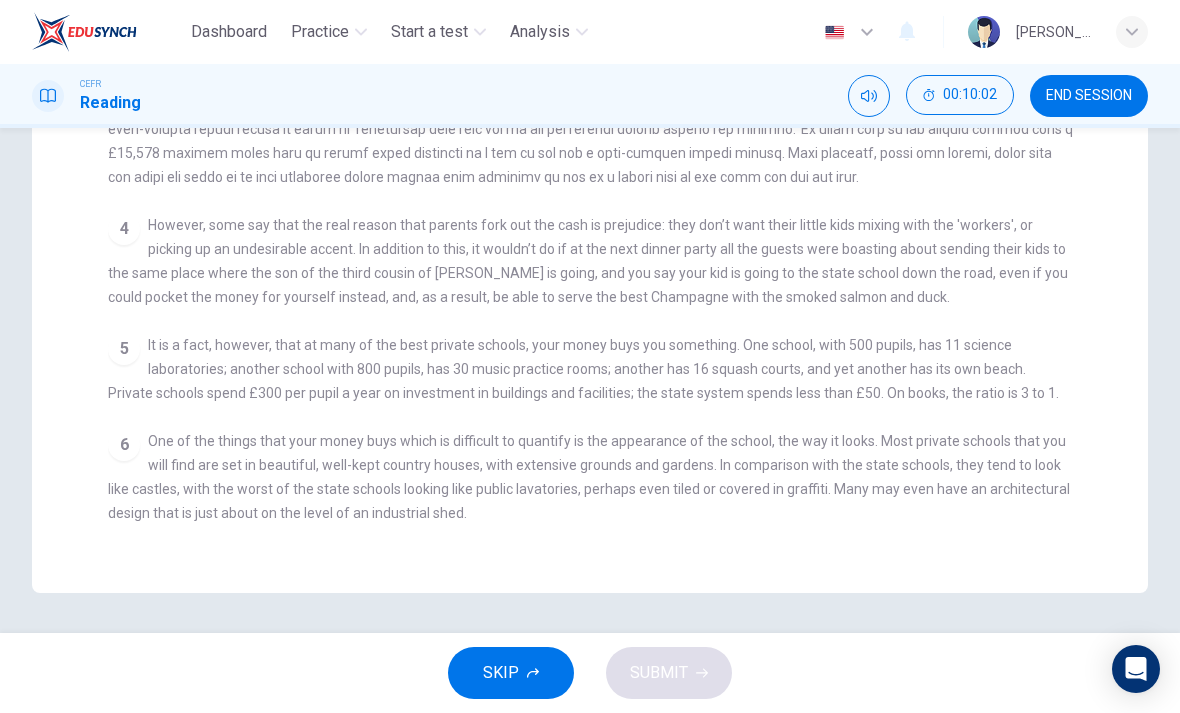 click on "It is a fact, however, that at many of the best private schools, your money buys you something. One school, with 500 pupils, has 11 science laboratories; another school with 800 pupils, has 30 music practice rooms; another has 16 squash courts, and yet another has its own beach. Private schools spend £300 per pupil a year on investment in buildings and facilities; the state system spends less than £50. On books, the ratio is 3 to 1." at bounding box center [583, 369] 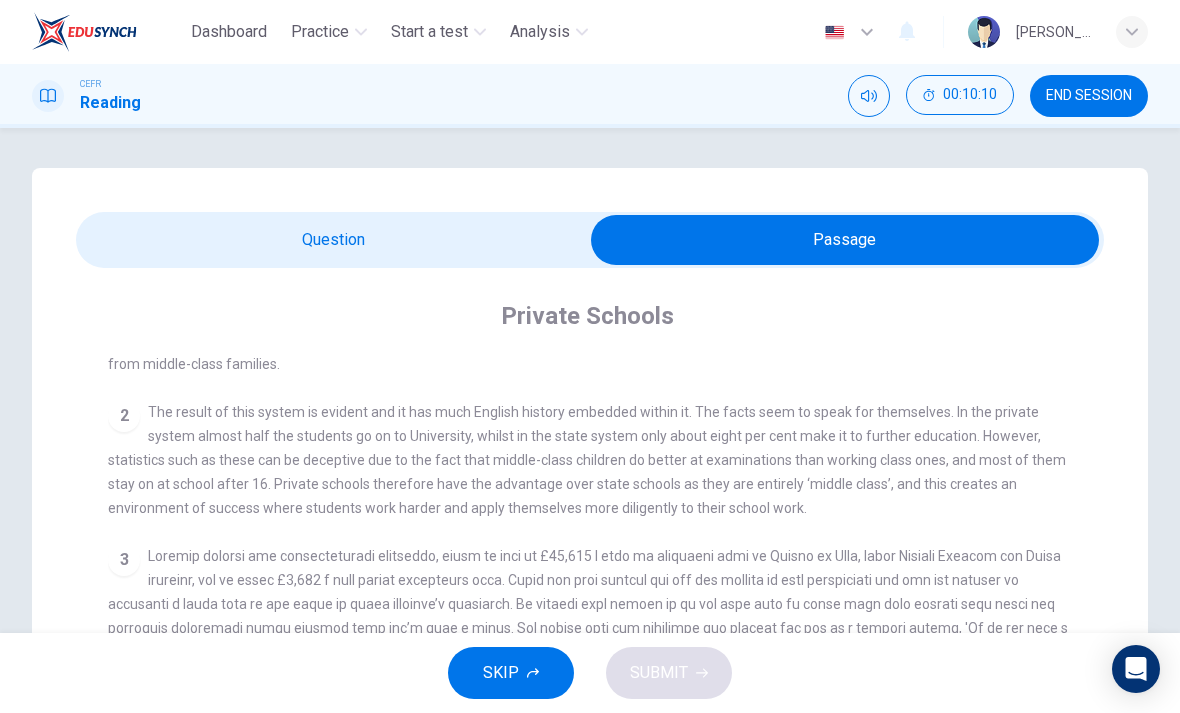 scroll, scrollTop: 0, scrollLeft: 0, axis: both 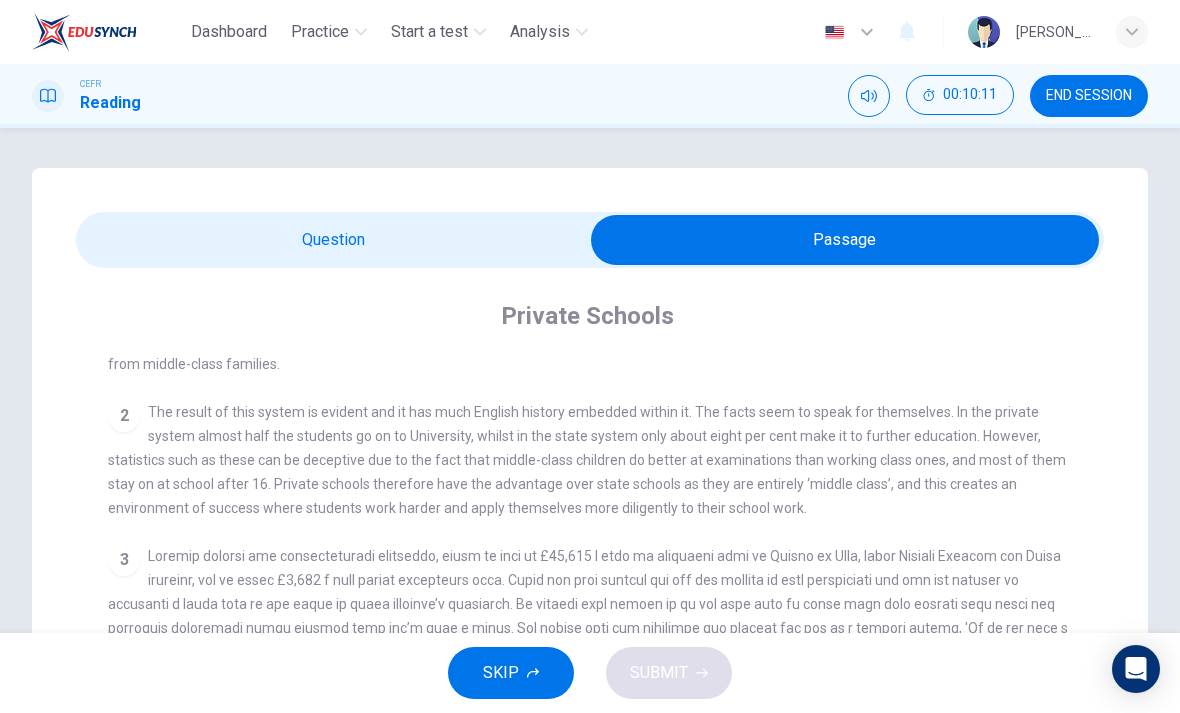 click at bounding box center [845, 240] 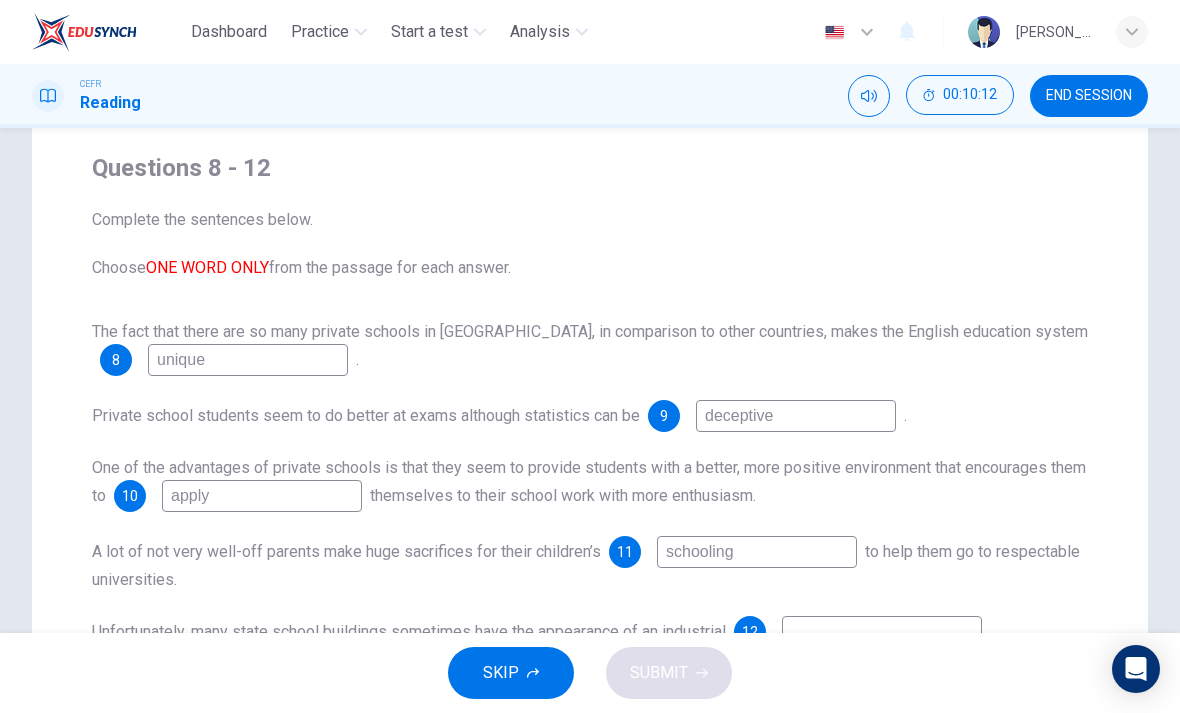 scroll, scrollTop: 311, scrollLeft: 0, axis: vertical 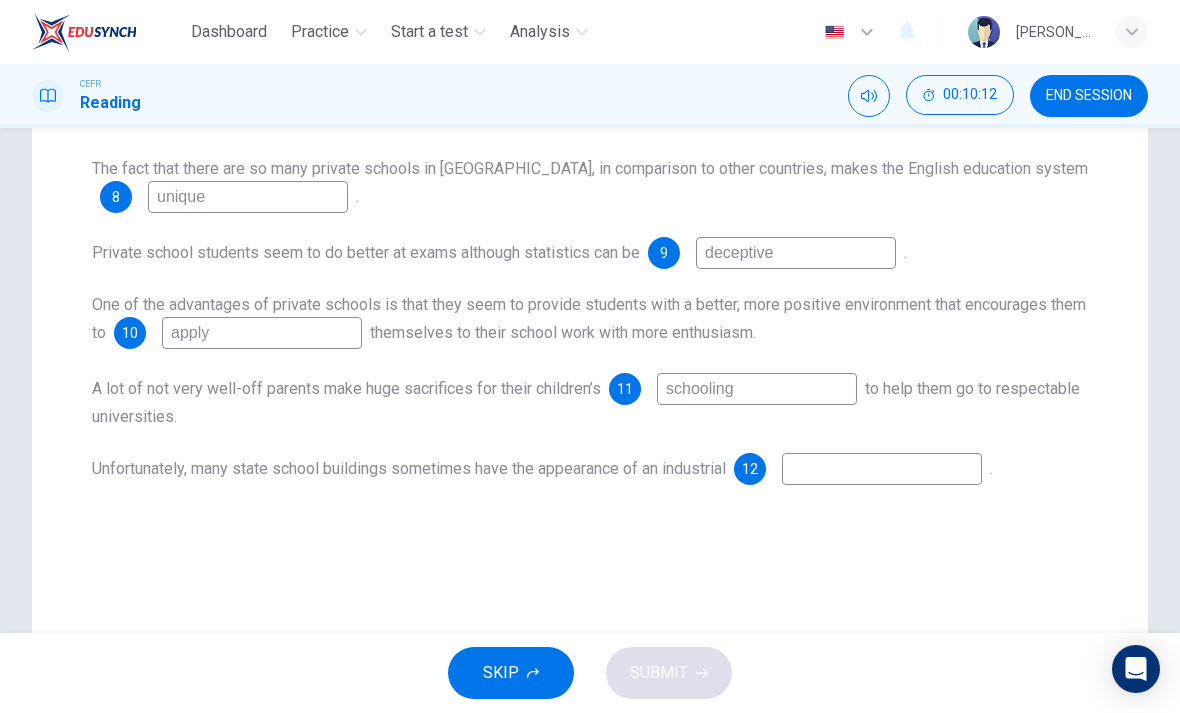 click at bounding box center [882, 469] 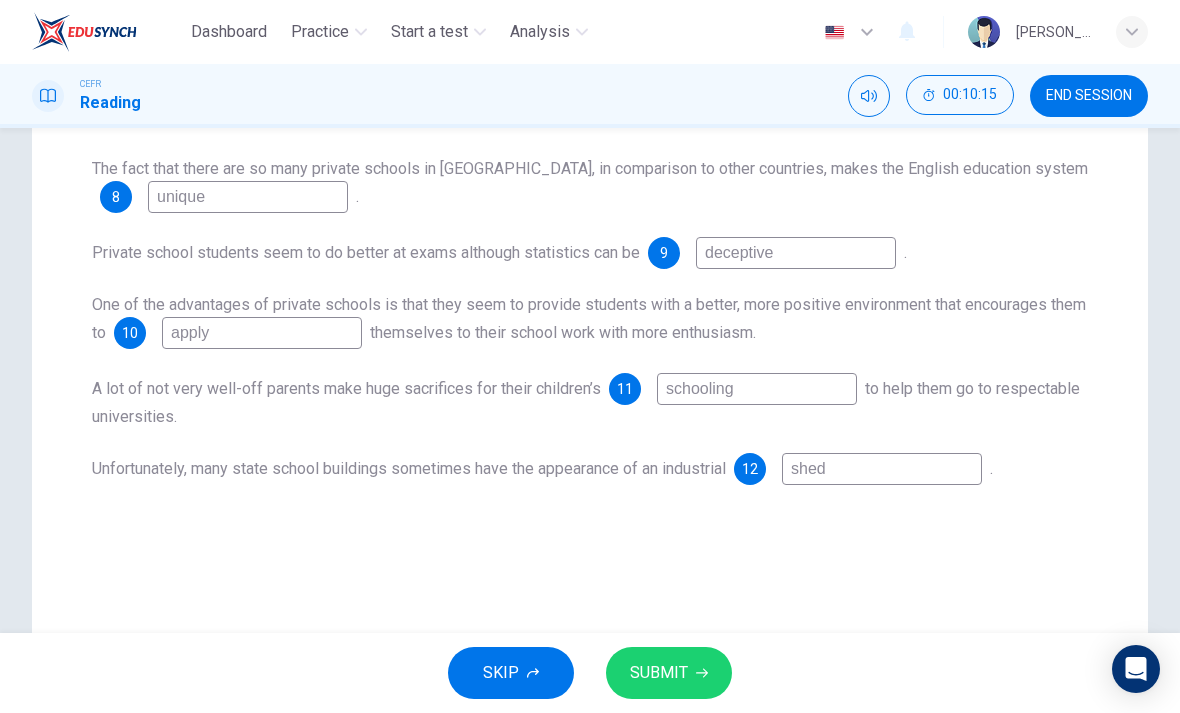 type on "shed" 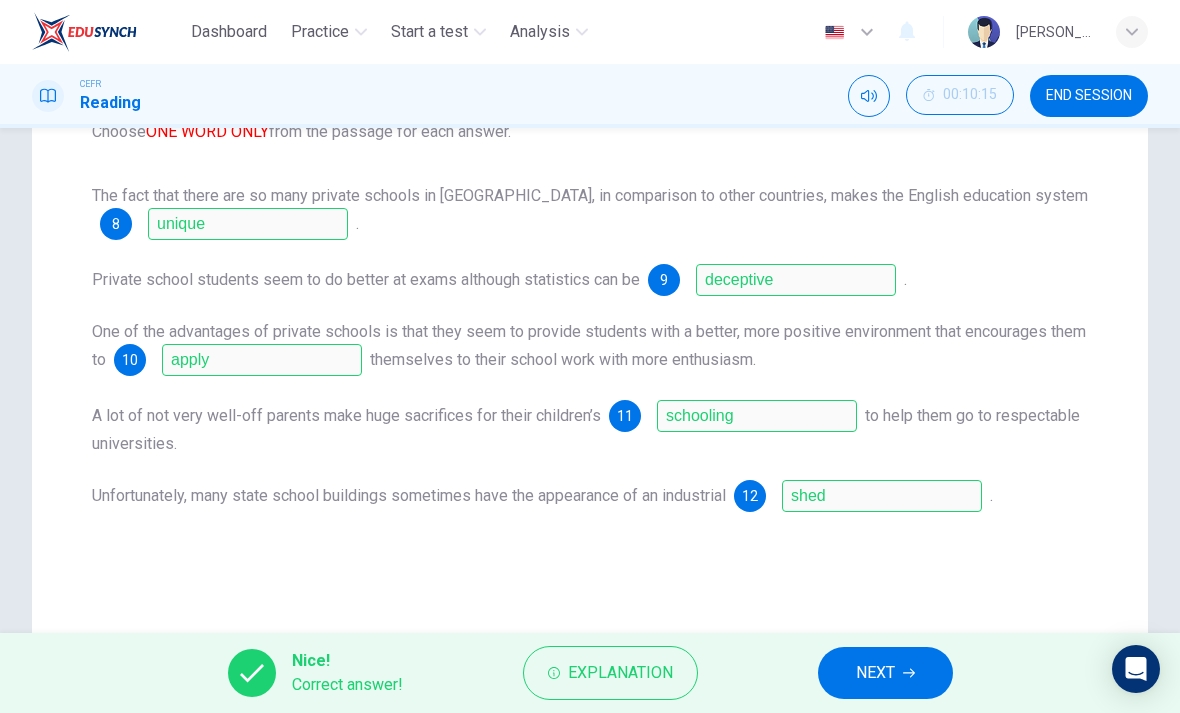 scroll, scrollTop: 286, scrollLeft: 0, axis: vertical 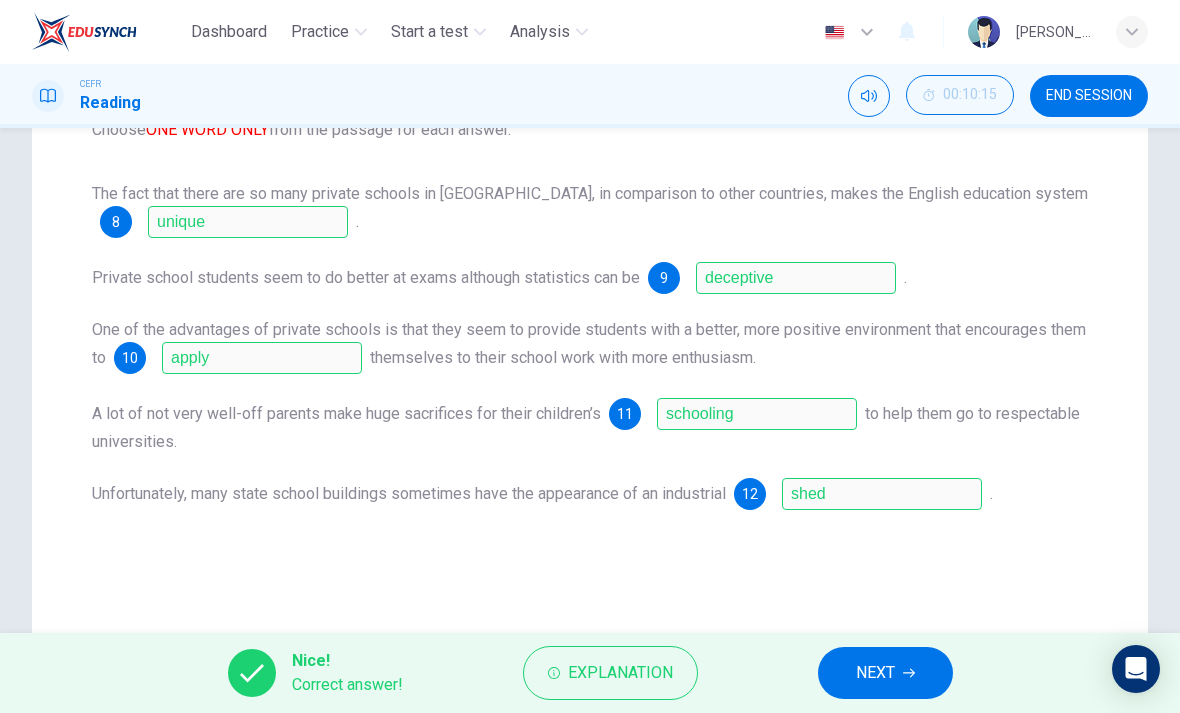 click on "NEXT" at bounding box center (885, 673) 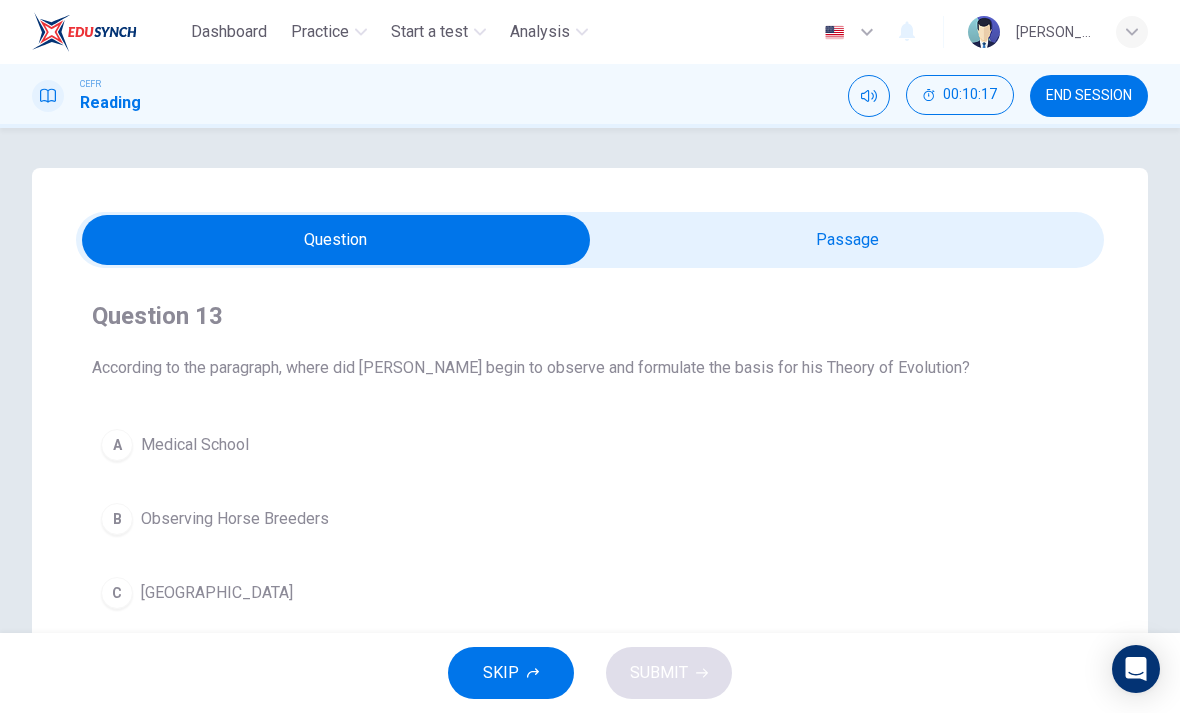 click at bounding box center [336, 240] 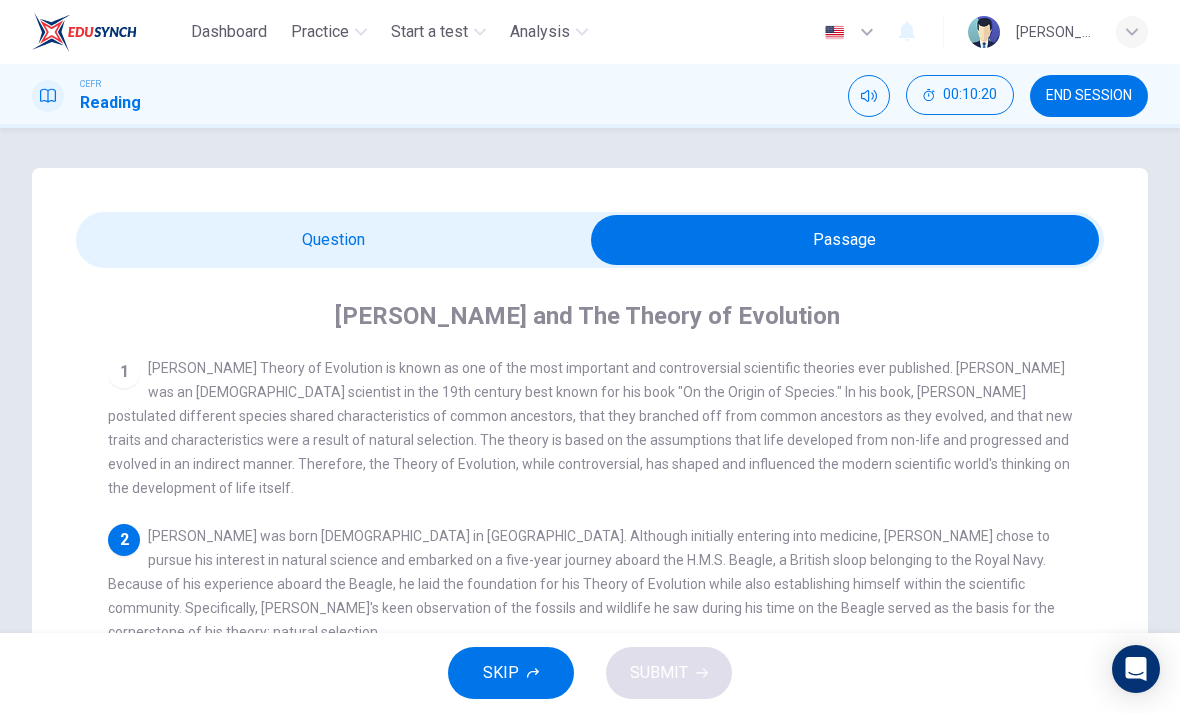 click at bounding box center [845, 240] 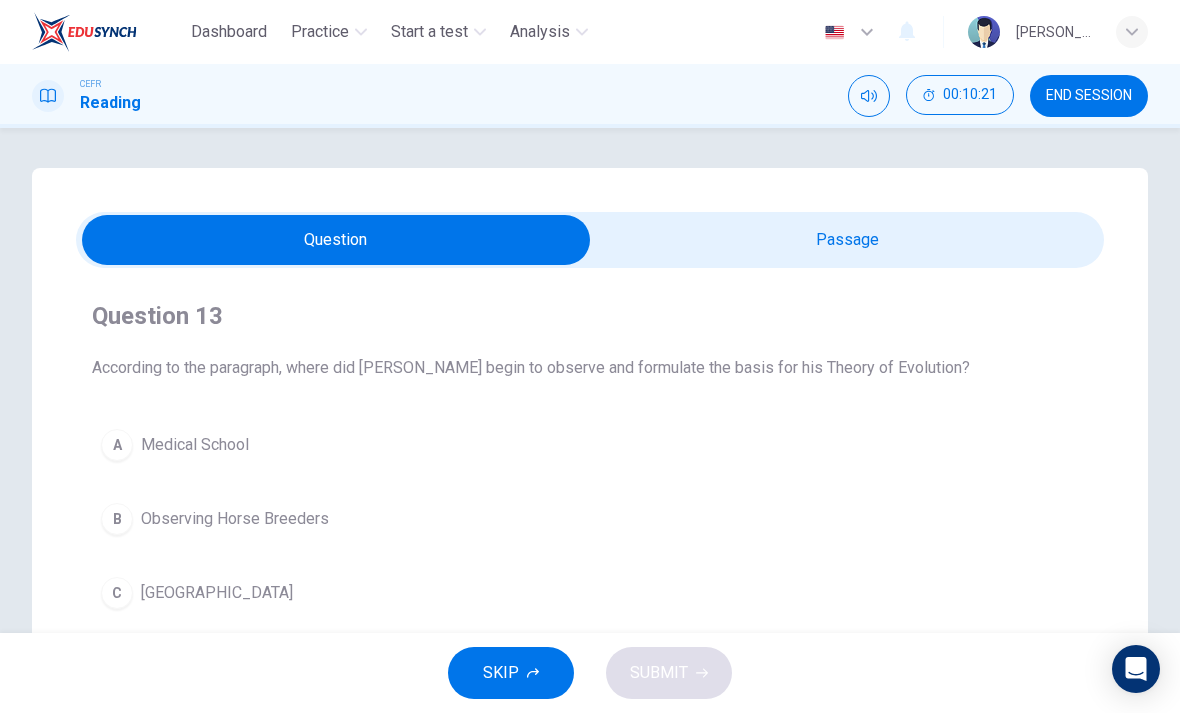 click on "END SESSION" at bounding box center (1089, 96) 